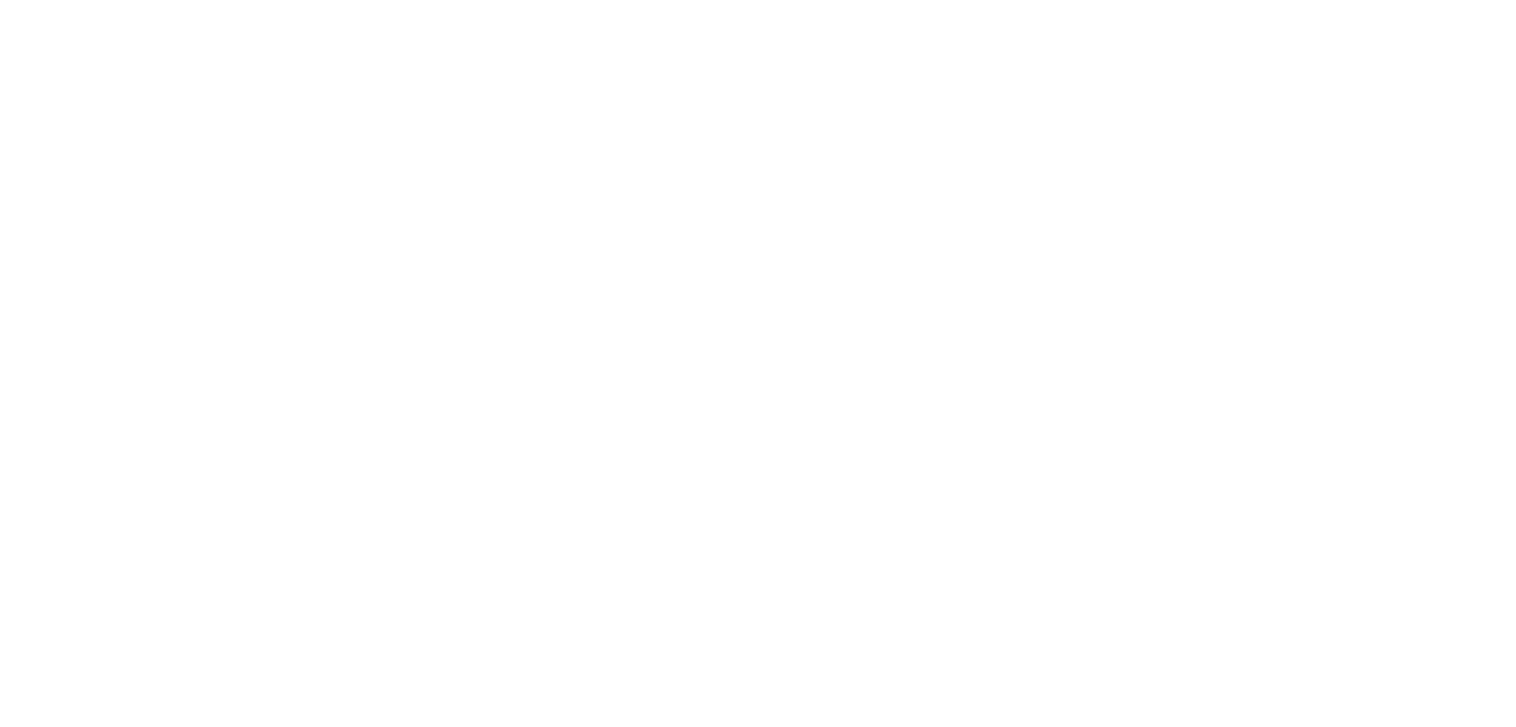 scroll, scrollTop: 0, scrollLeft: 0, axis: both 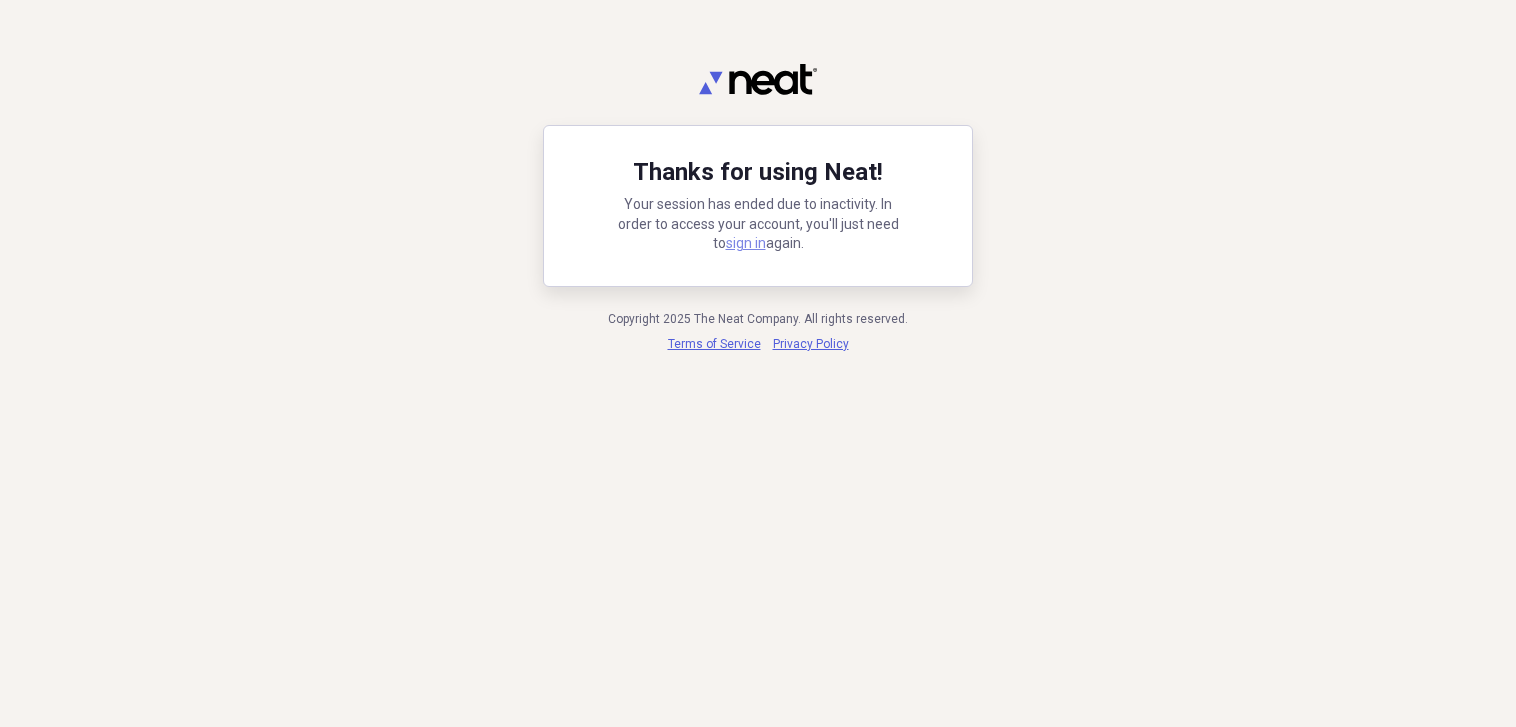click on "sign in" at bounding box center (746, 243) 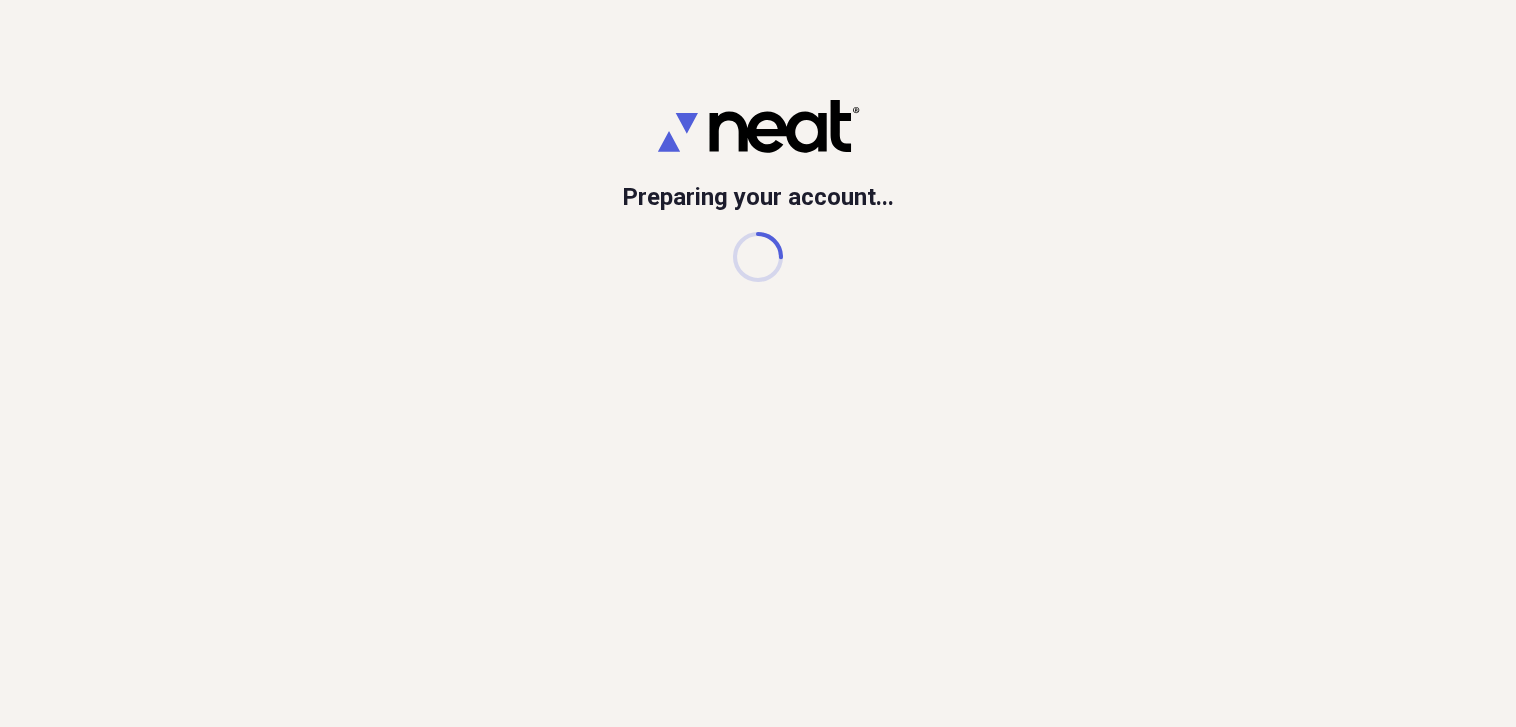 scroll, scrollTop: 0, scrollLeft: 0, axis: both 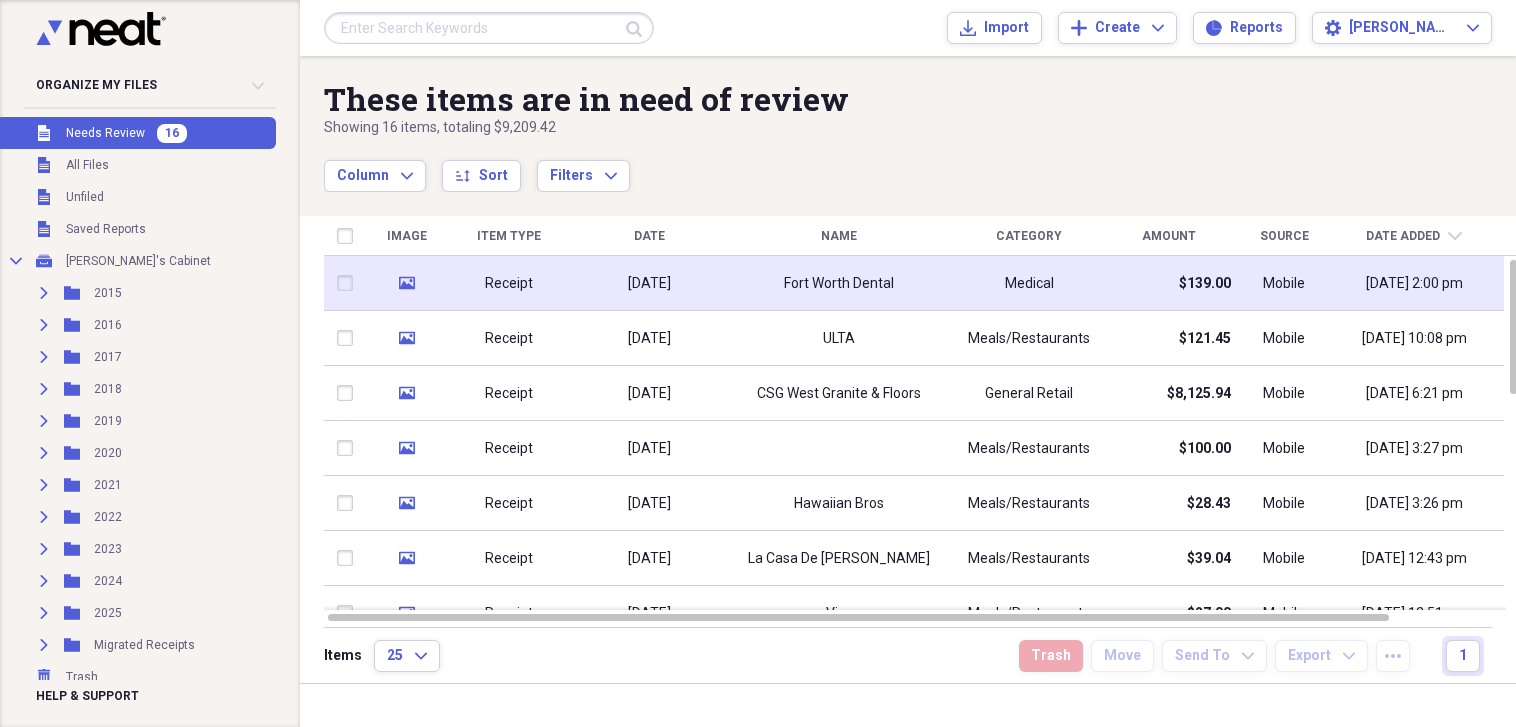 click on "Fort Worth Dental" at bounding box center (839, 283) 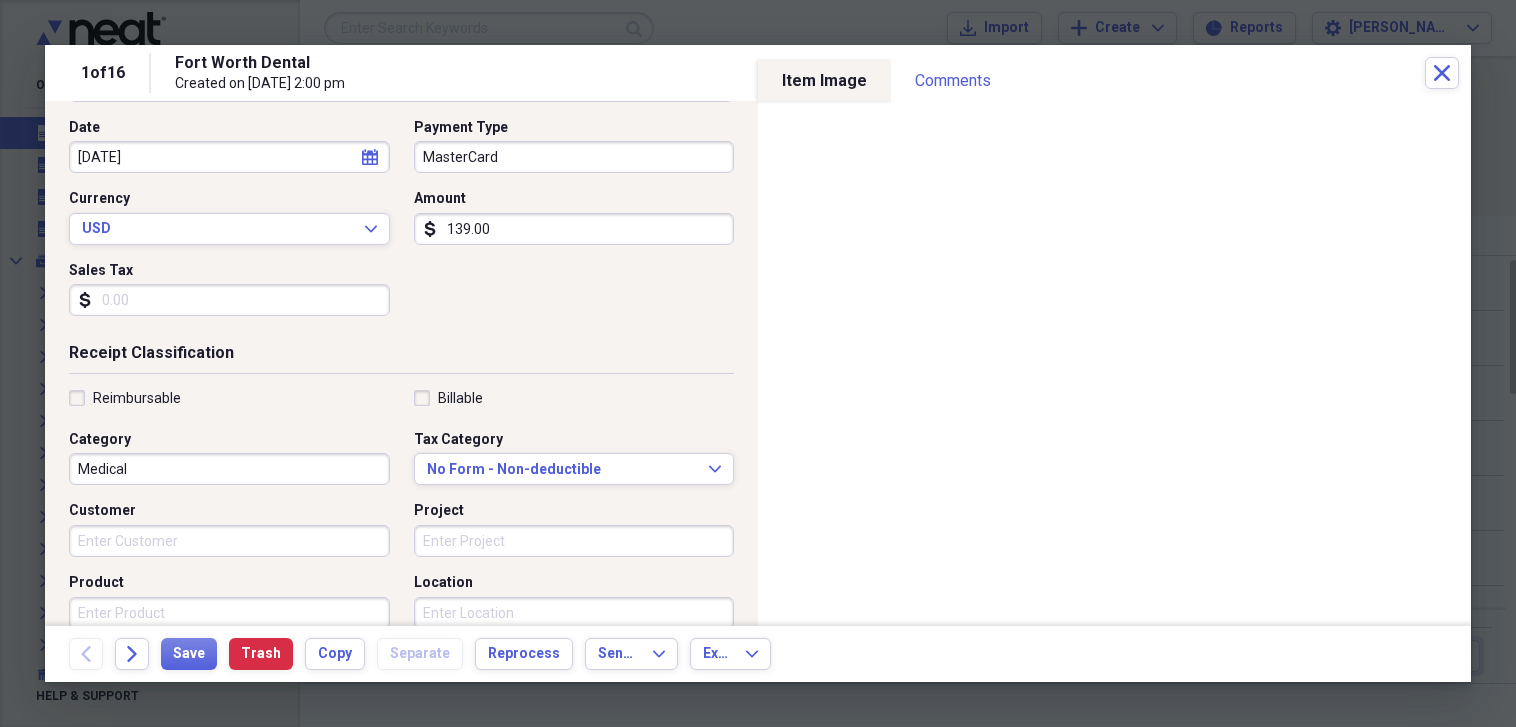 scroll, scrollTop: 236, scrollLeft: 0, axis: vertical 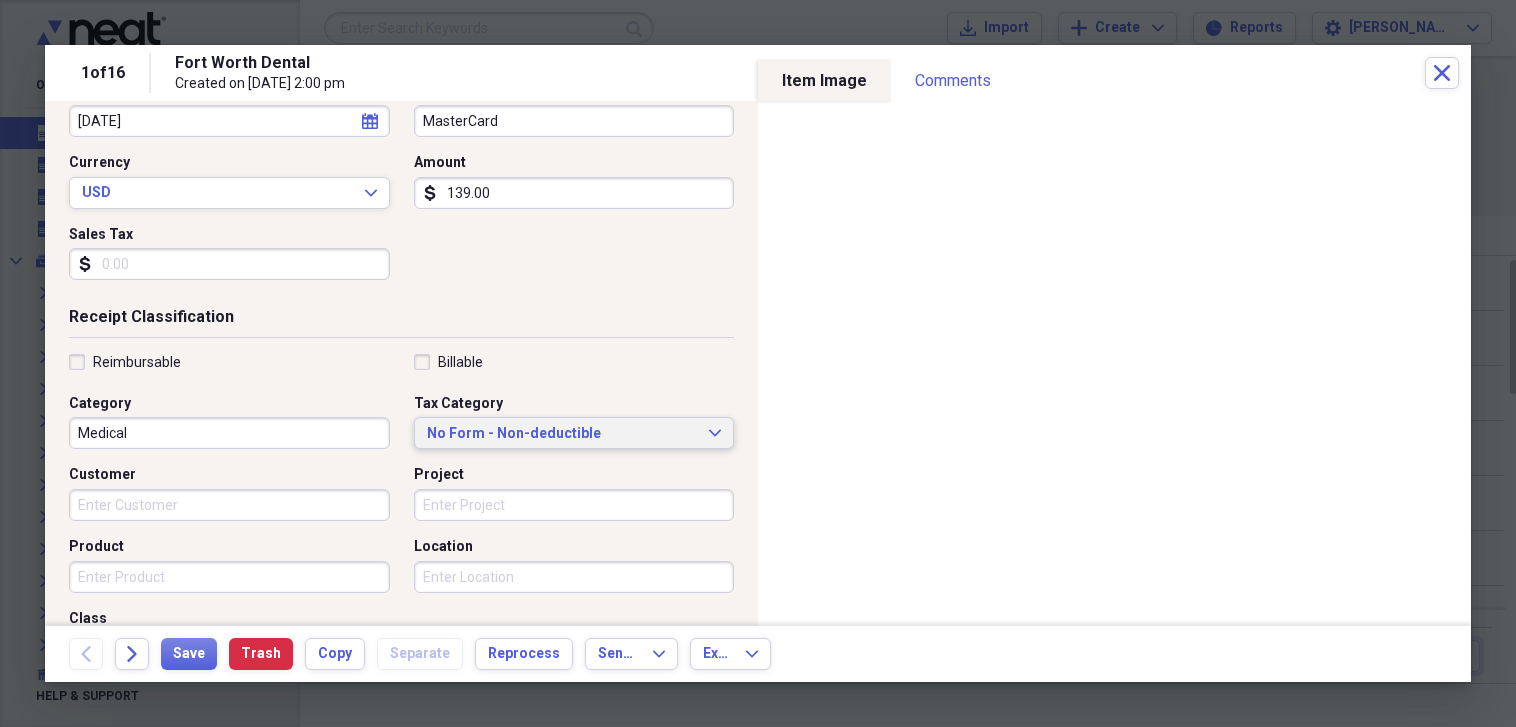 click on "Expand" 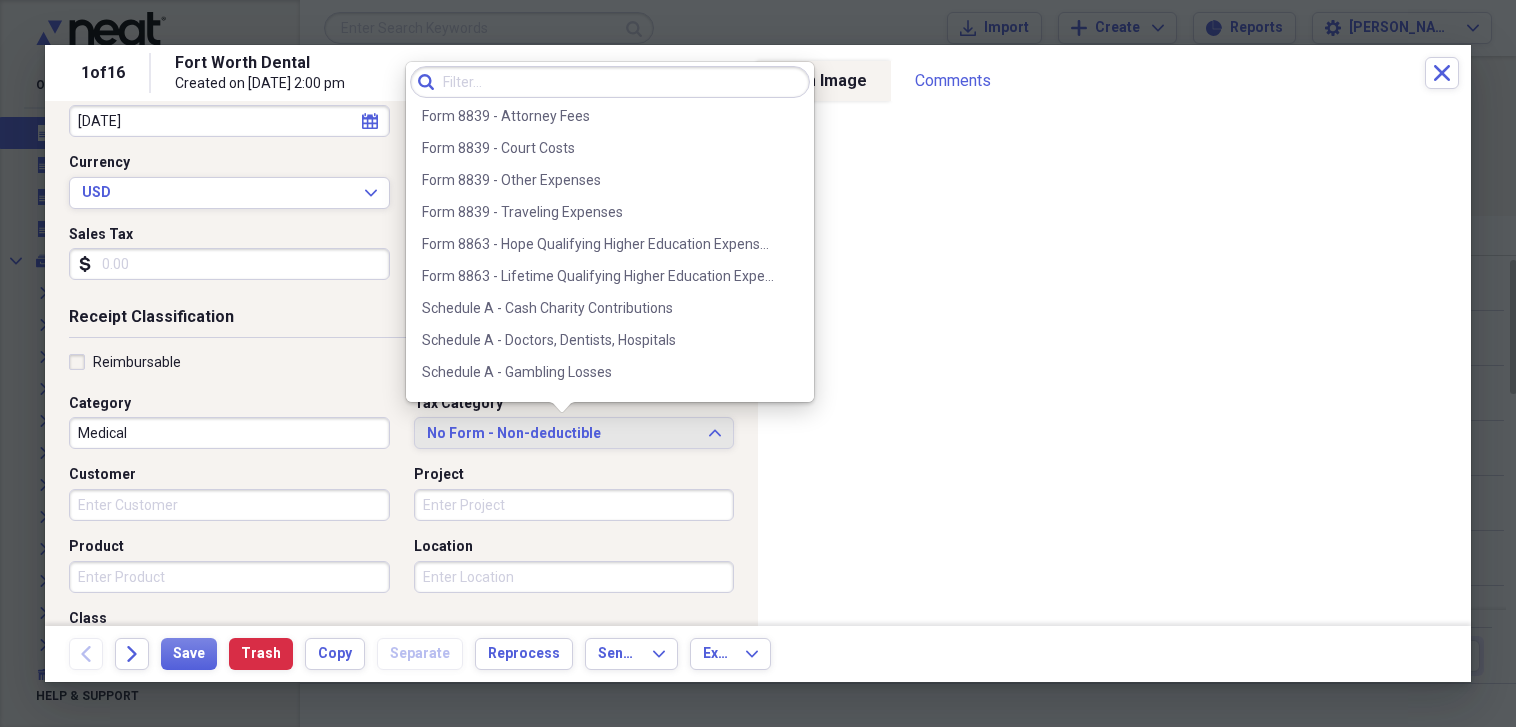 scroll, scrollTop: 961, scrollLeft: 0, axis: vertical 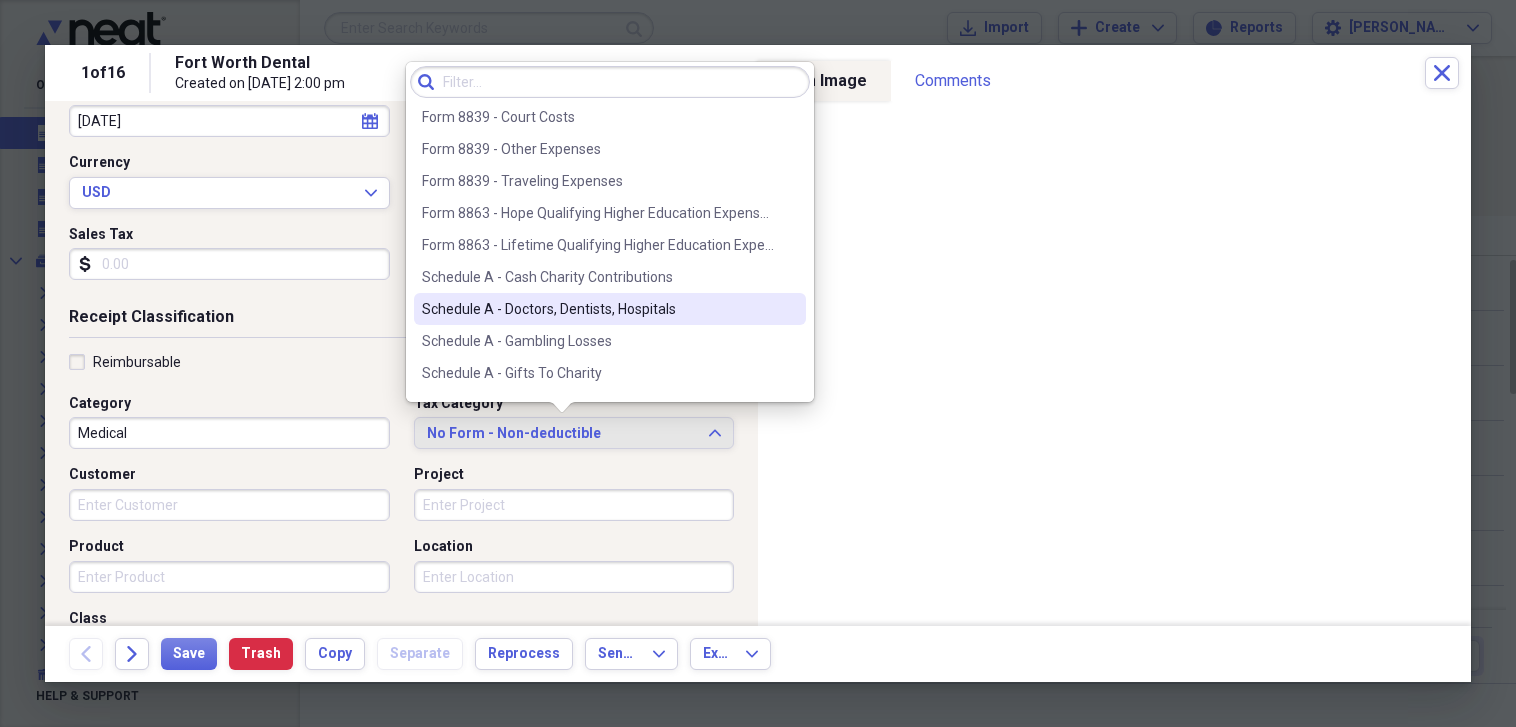 click on "Schedule A - Doctors, Dentists, Hospitals" at bounding box center [598, 309] 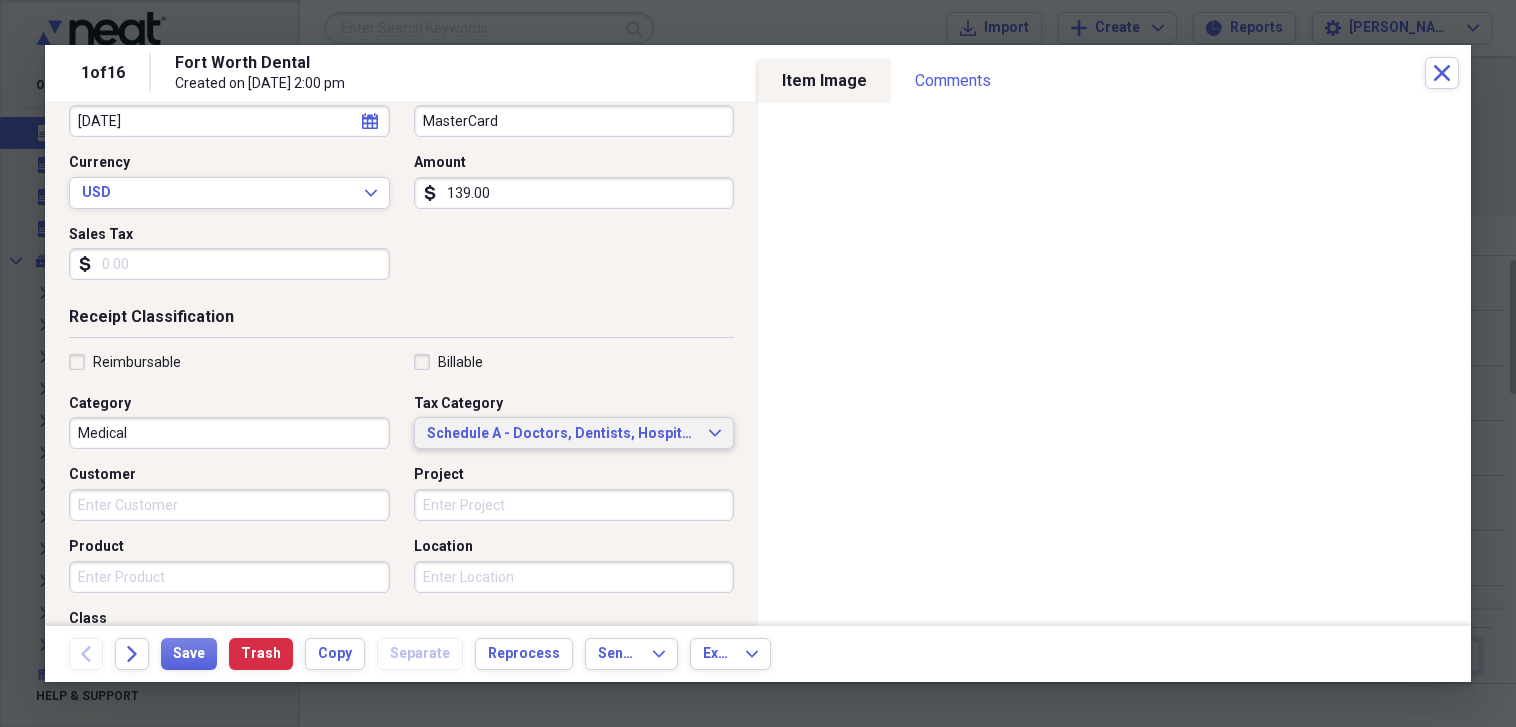 scroll, scrollTop: 0, scrollLeft: 0, axis: both 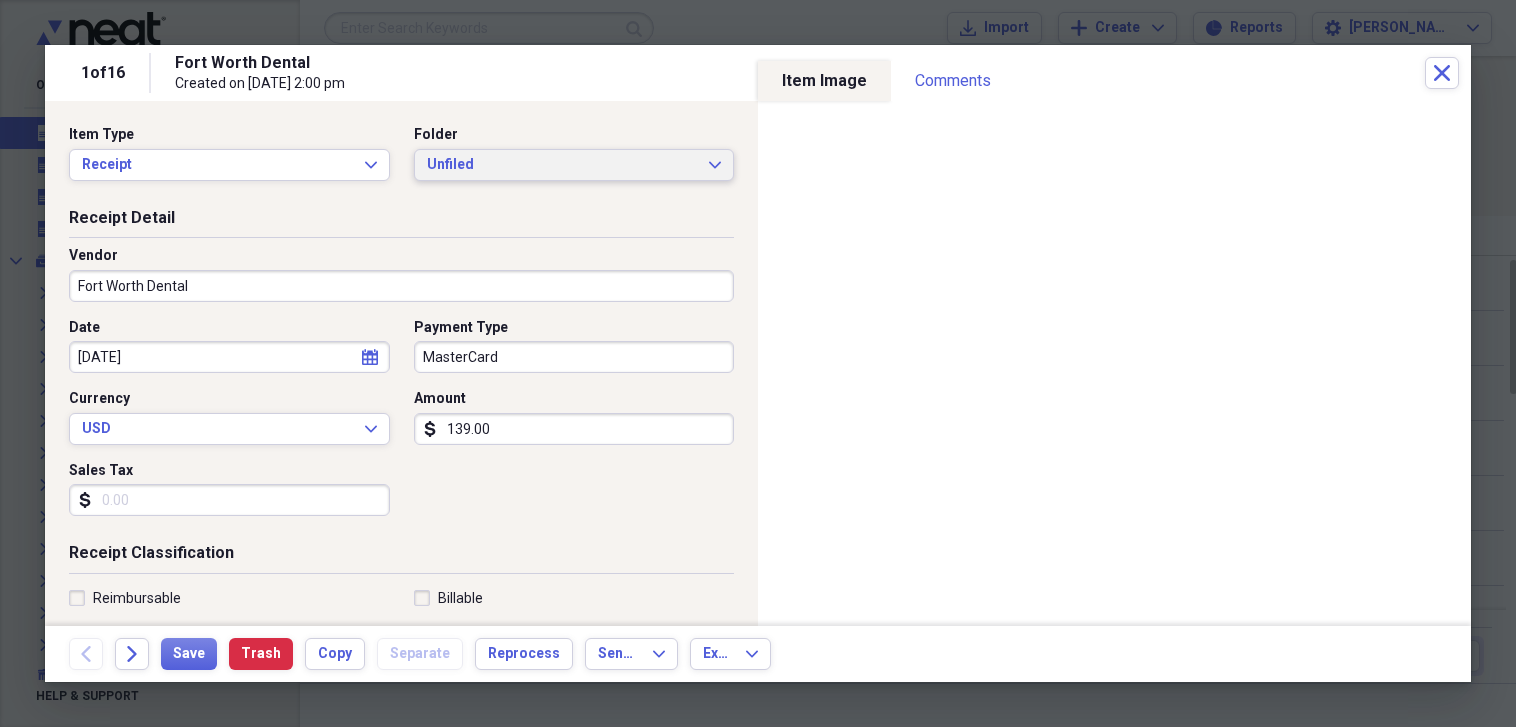 click on "Unfiled Expand" at bounding box center [574, 165] 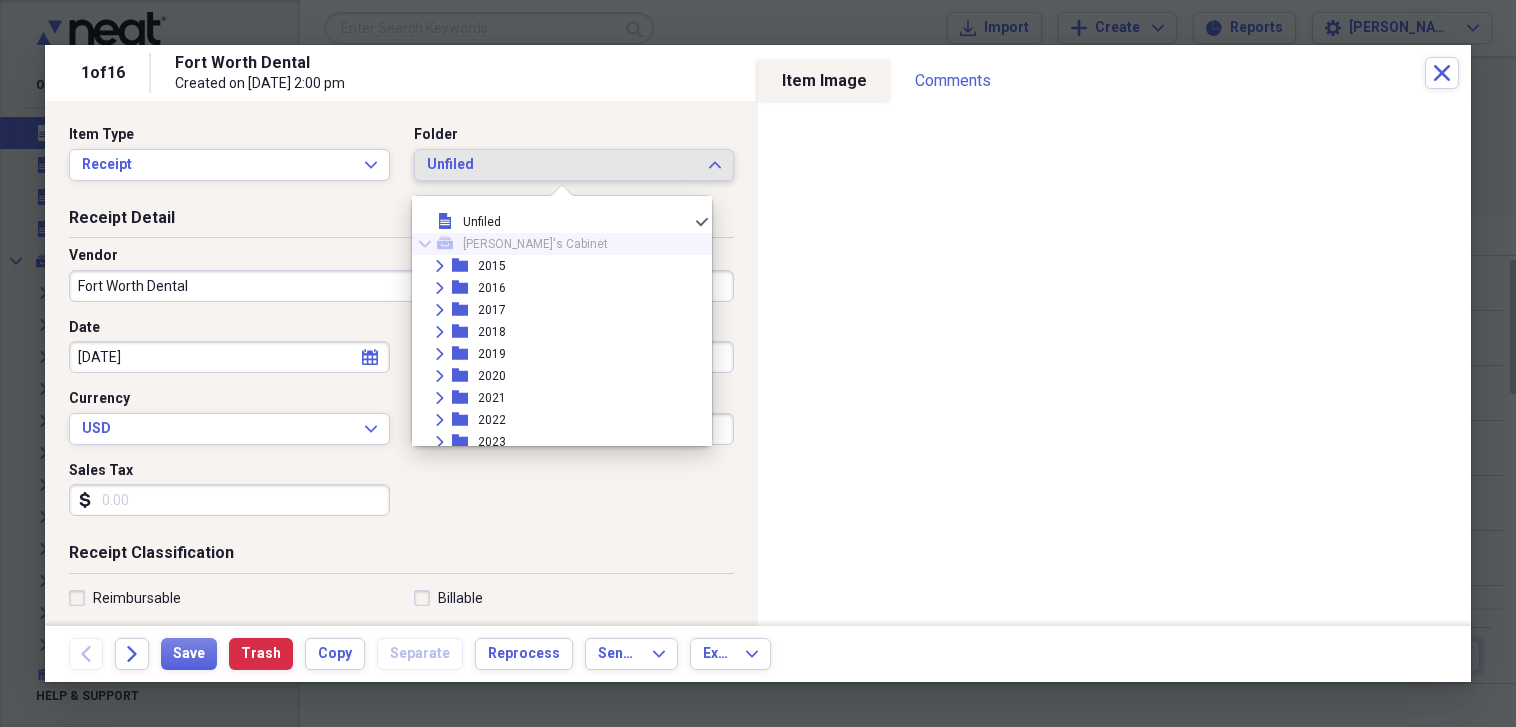 scroll, scrollTop: 94, scrollLeft: 0, axis: vertical 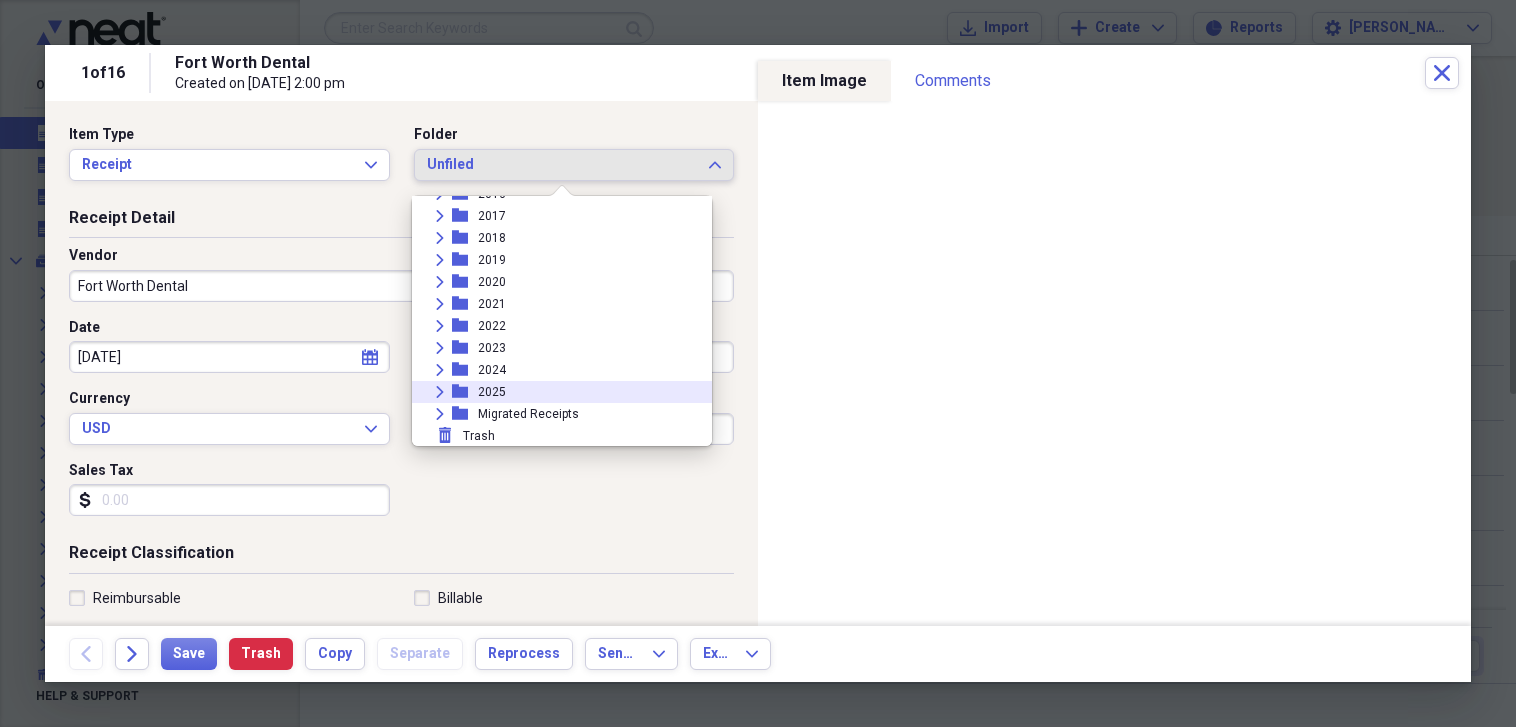click 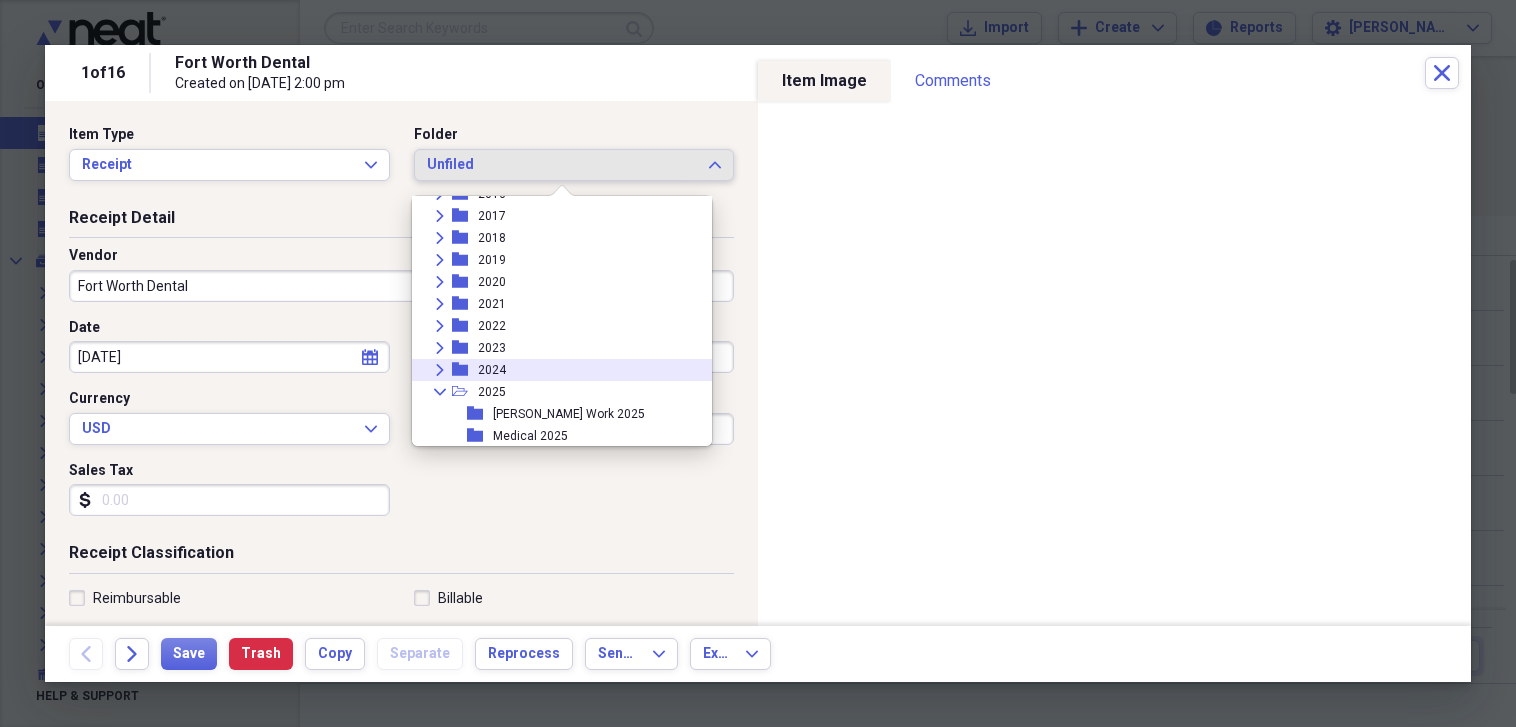 scroll, scrollTop: 160, scrollLeft: 0, axis: vertical 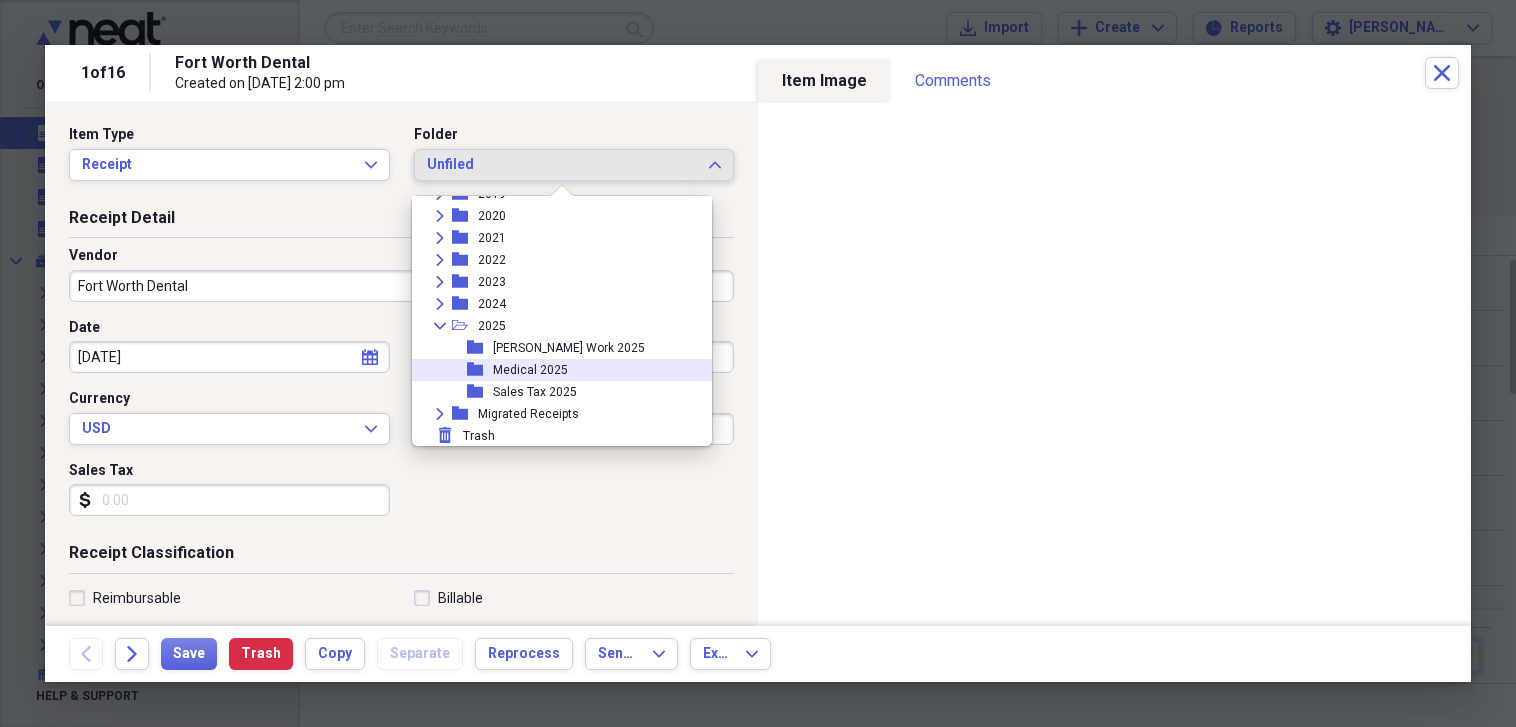 click on "Medical 2025" at bounding box center [530, 370] 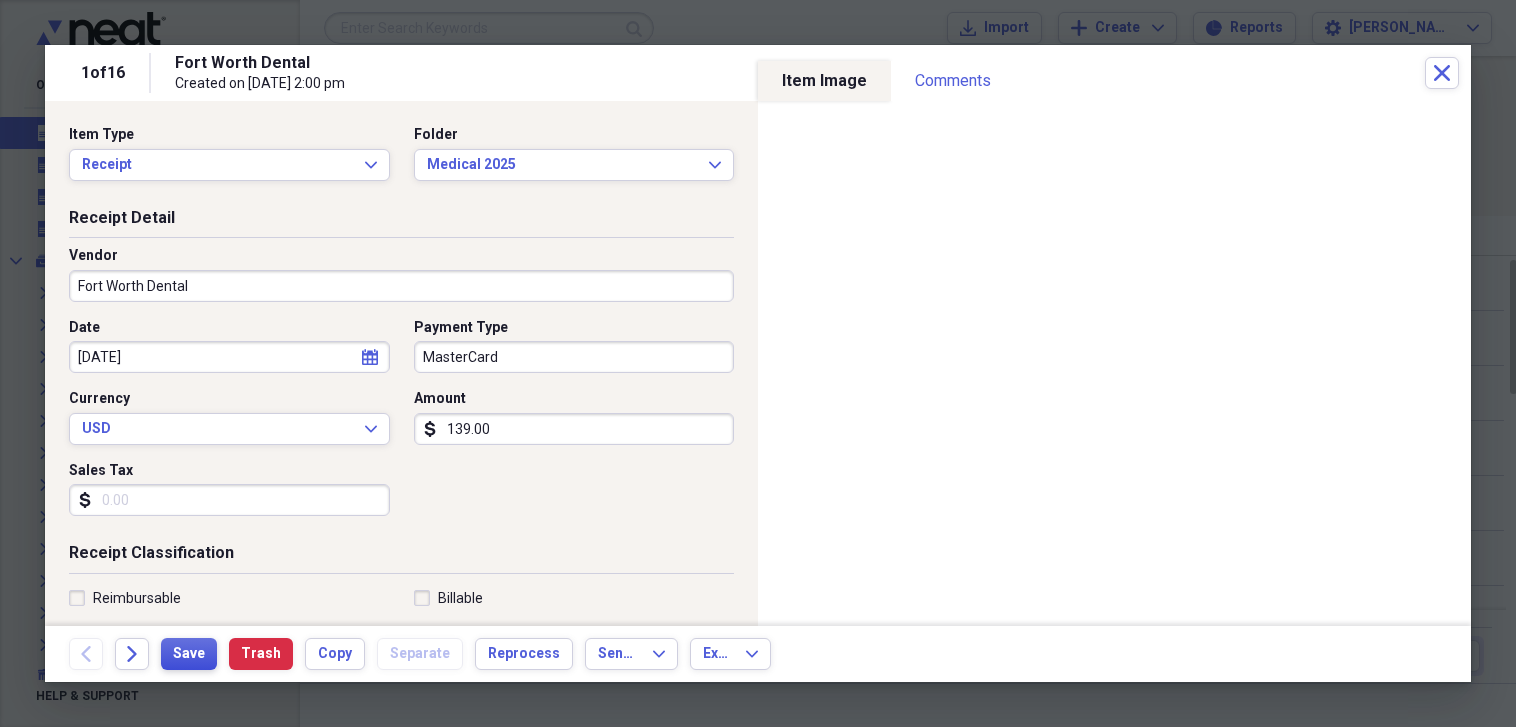 click on "Save" at bounding box center (189, 654) 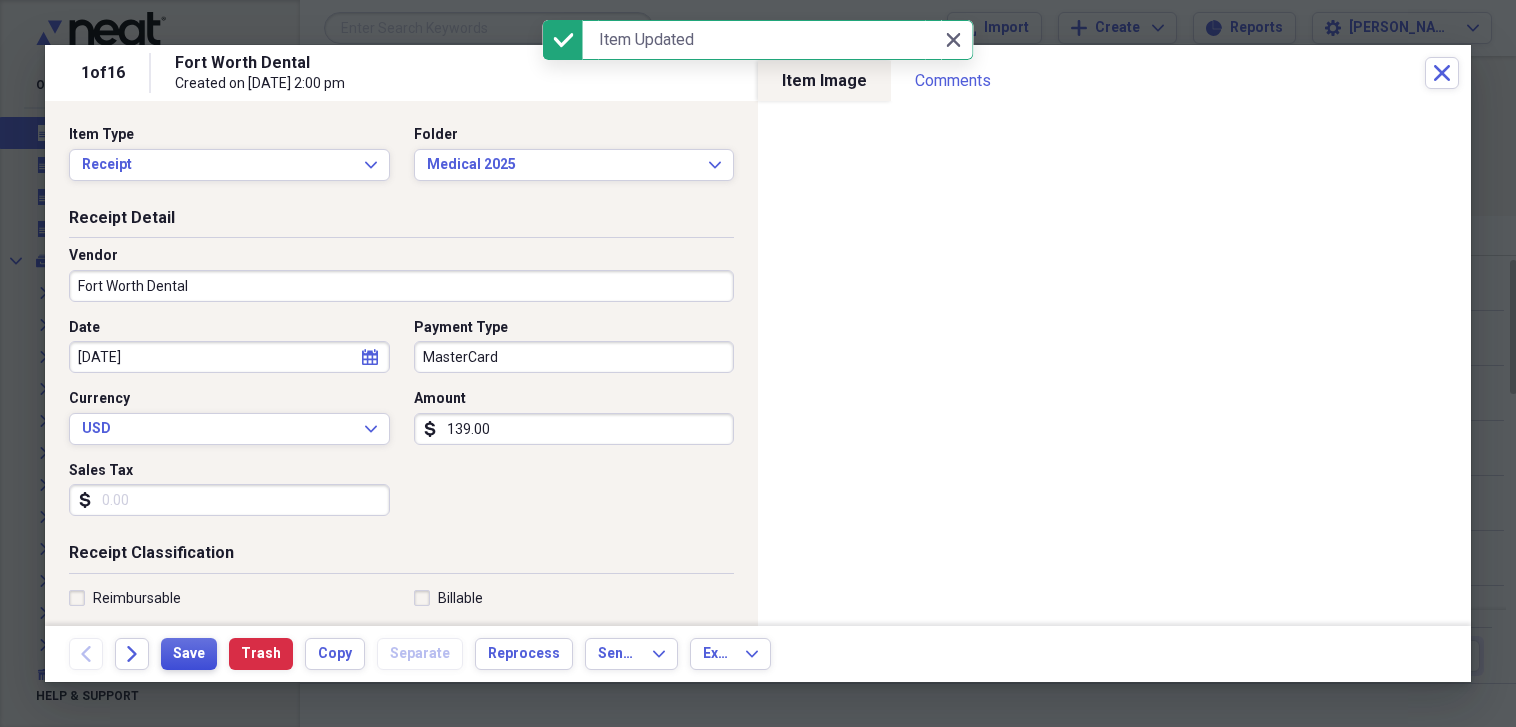 click on "Save" at bounding box center [189, 654] 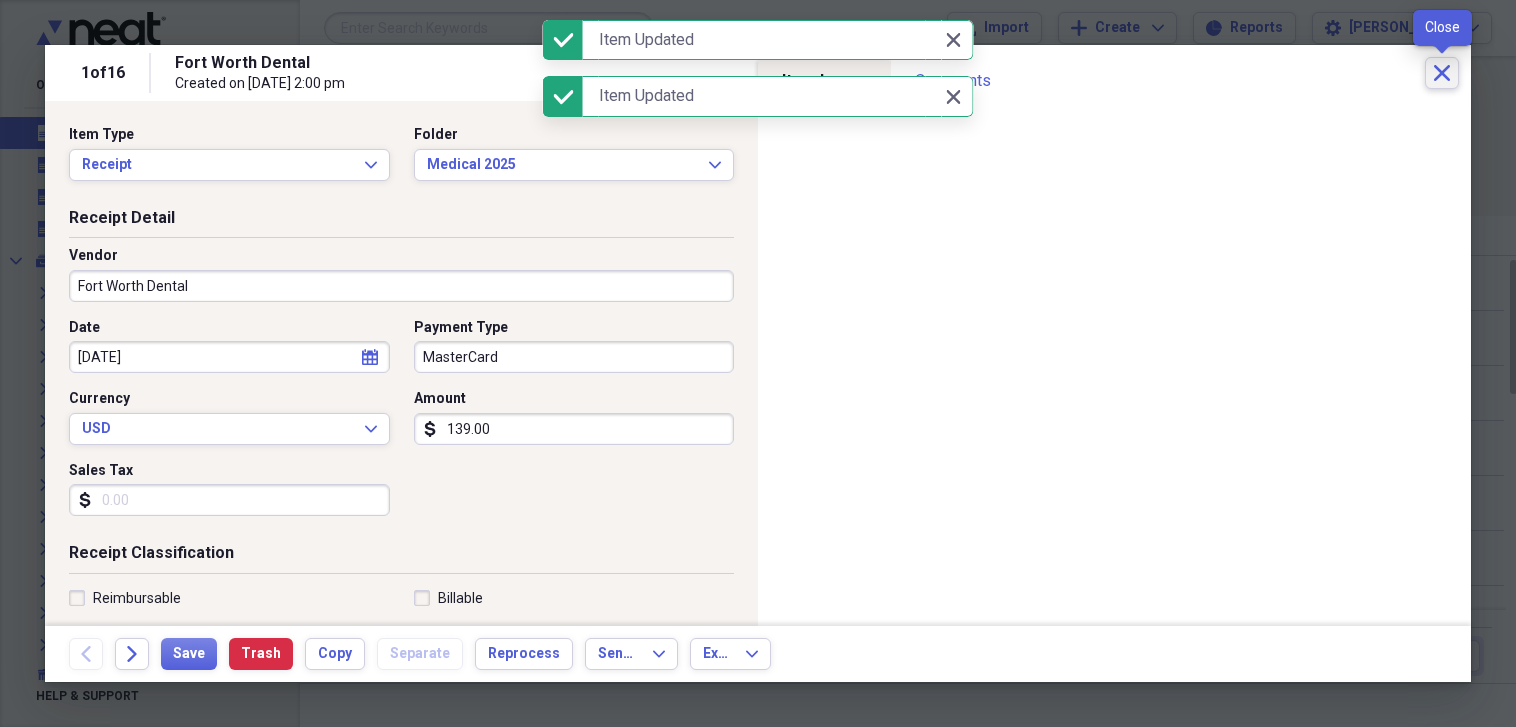 click 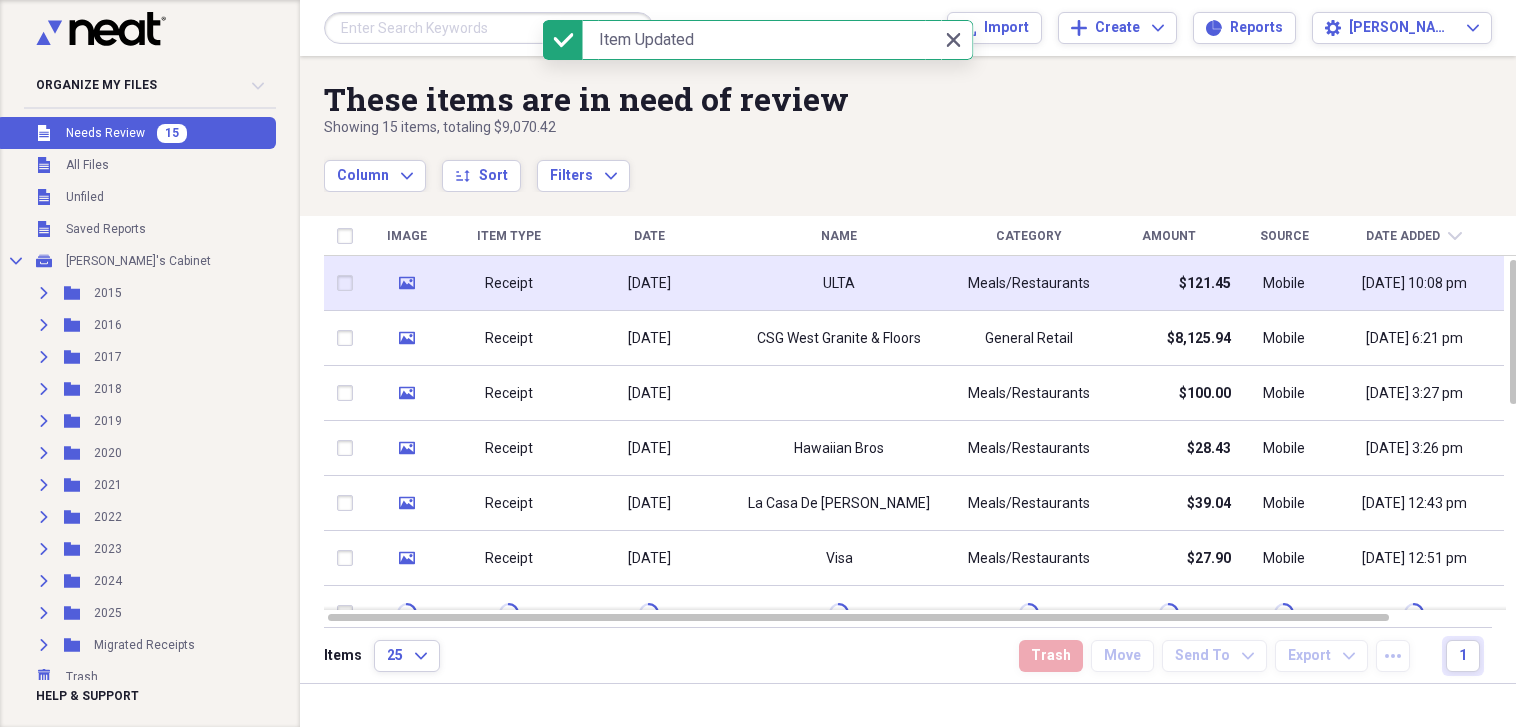 click on "ULTA" at bounding box center (839, 284) 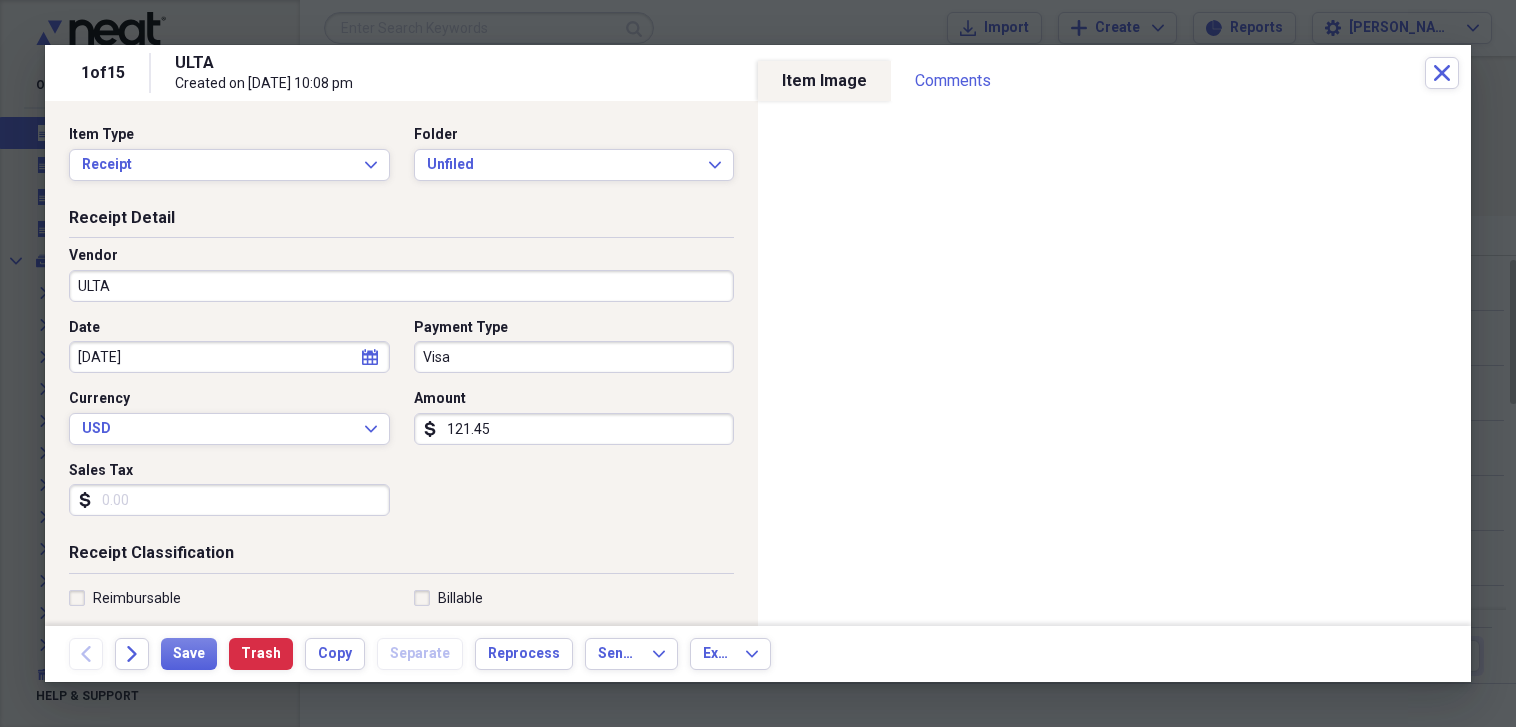 click on "Sales Tax" at bounding box center [229, 500] 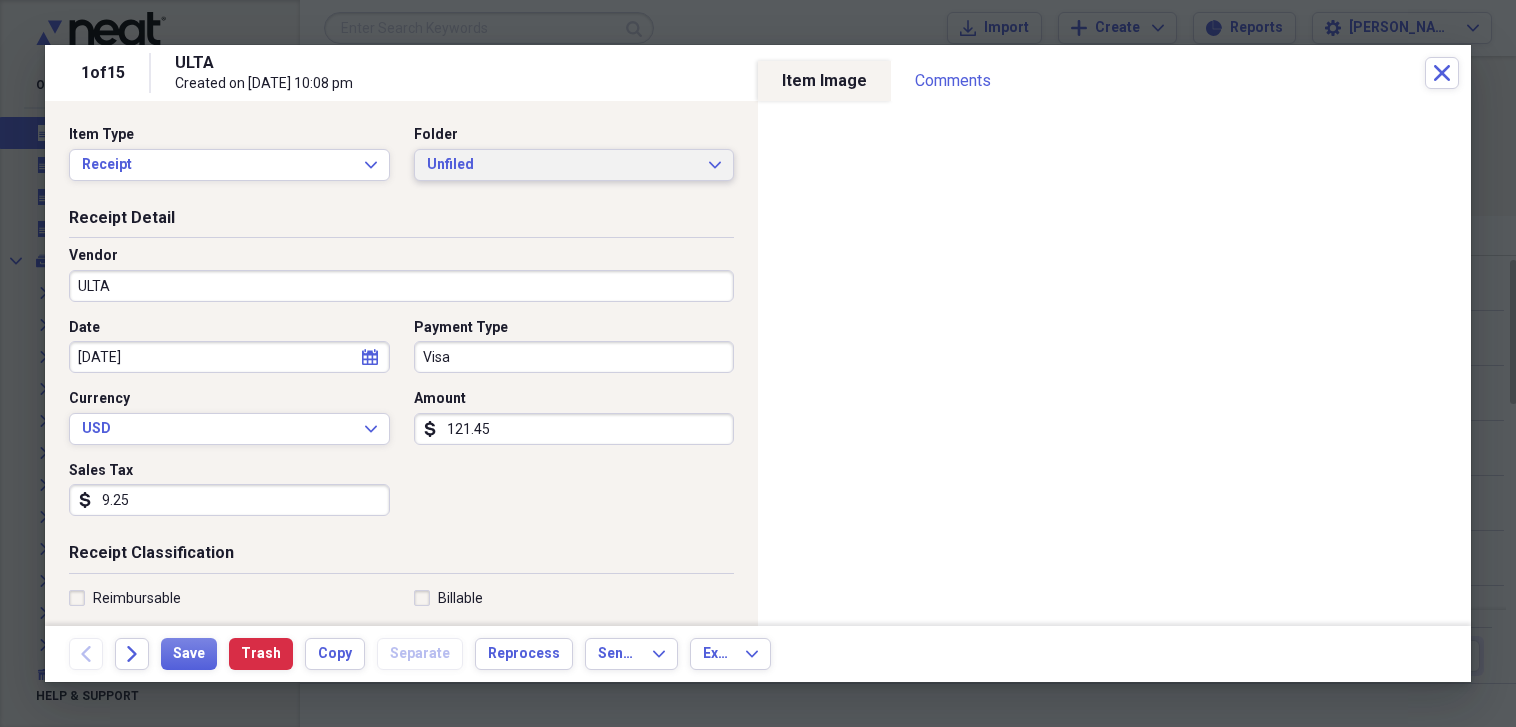 type on "9.25" 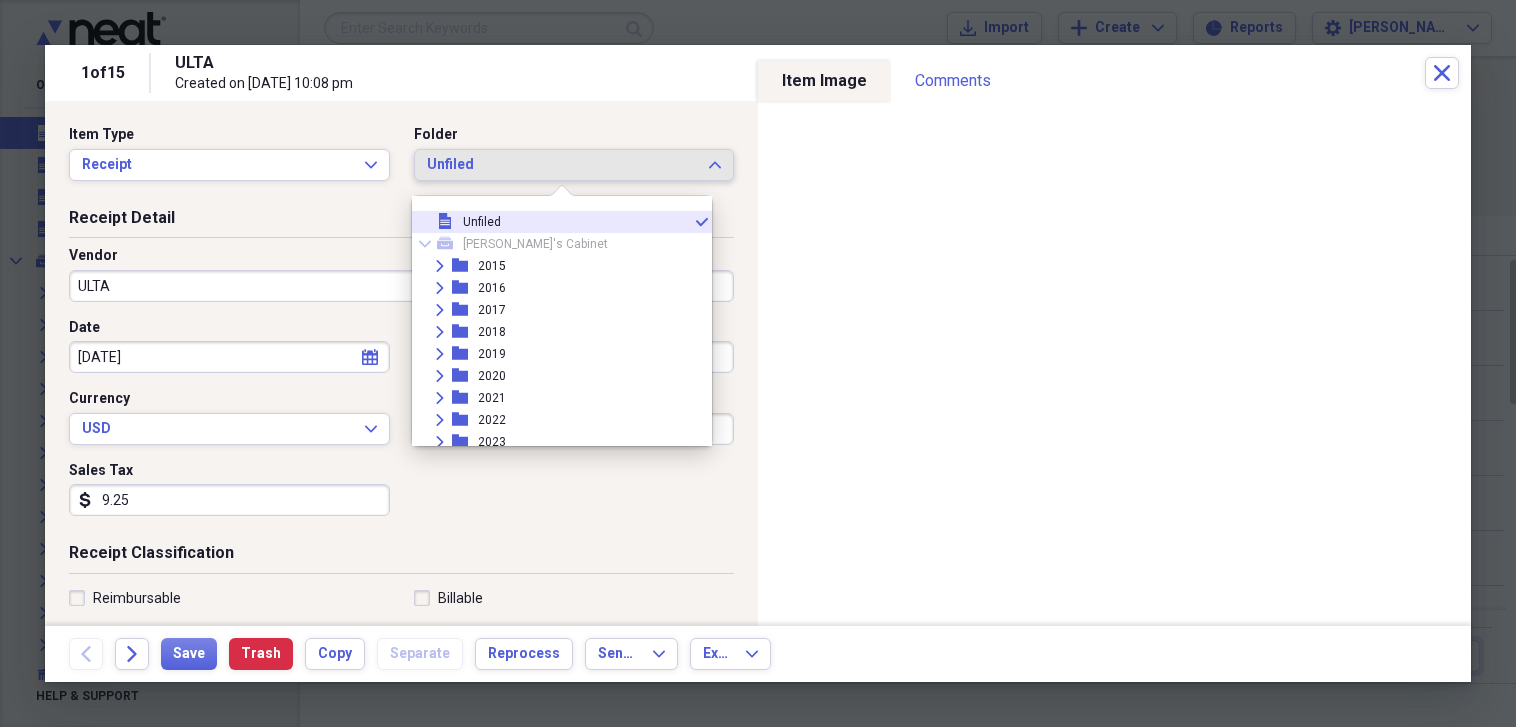 scroll, scrollTop: 160, scrollLeft: 0, axis: vertical 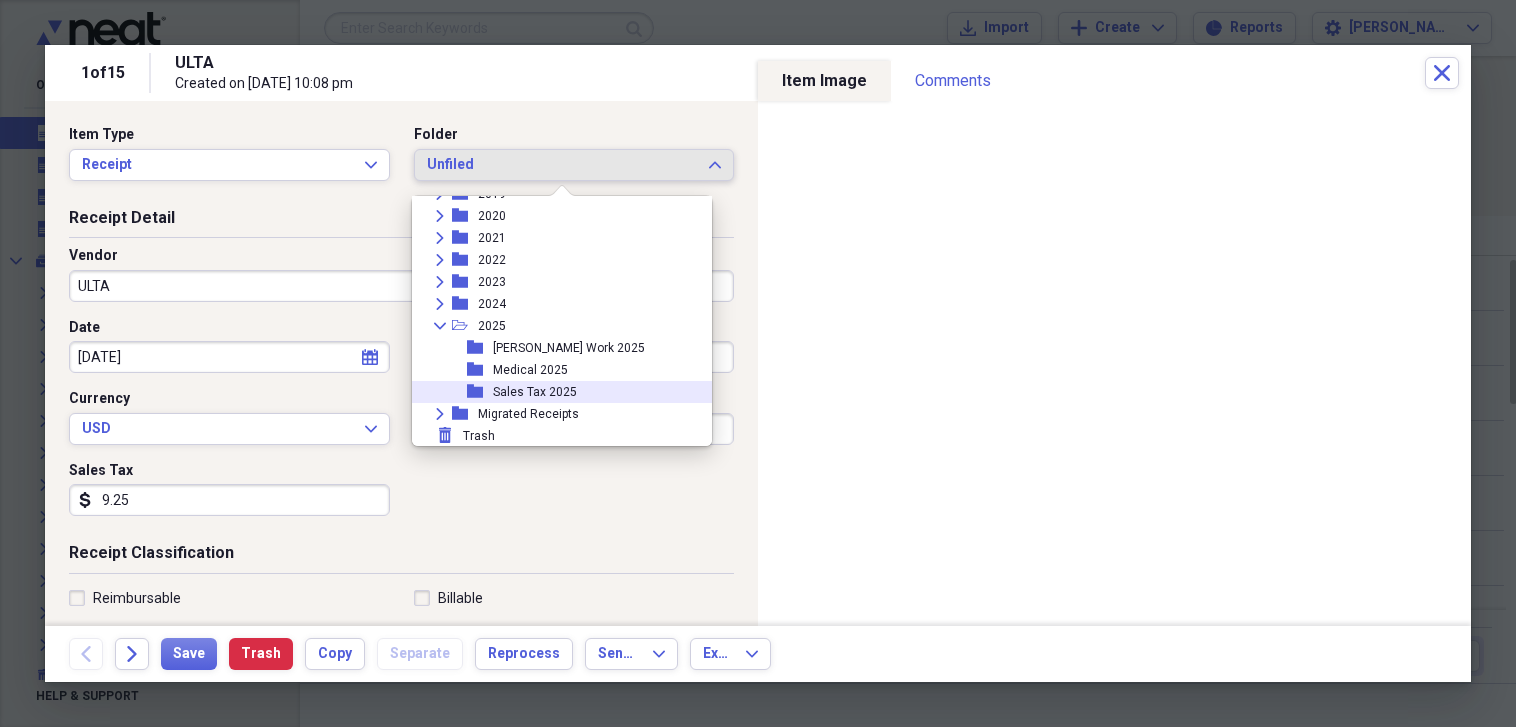 click on "Sales Tax 2025" at bounding box center [535, 392] 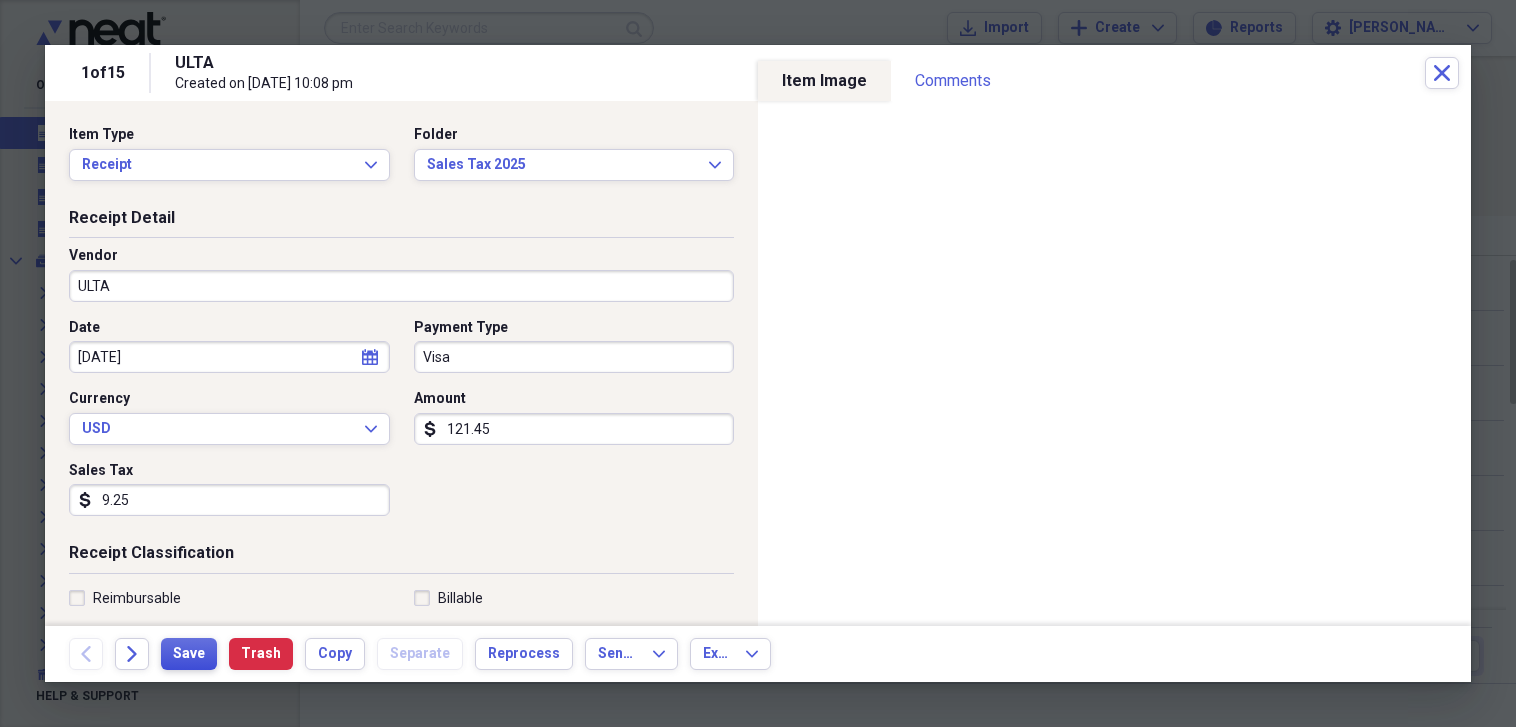 click on "Save" at bounding box center [189, 654] 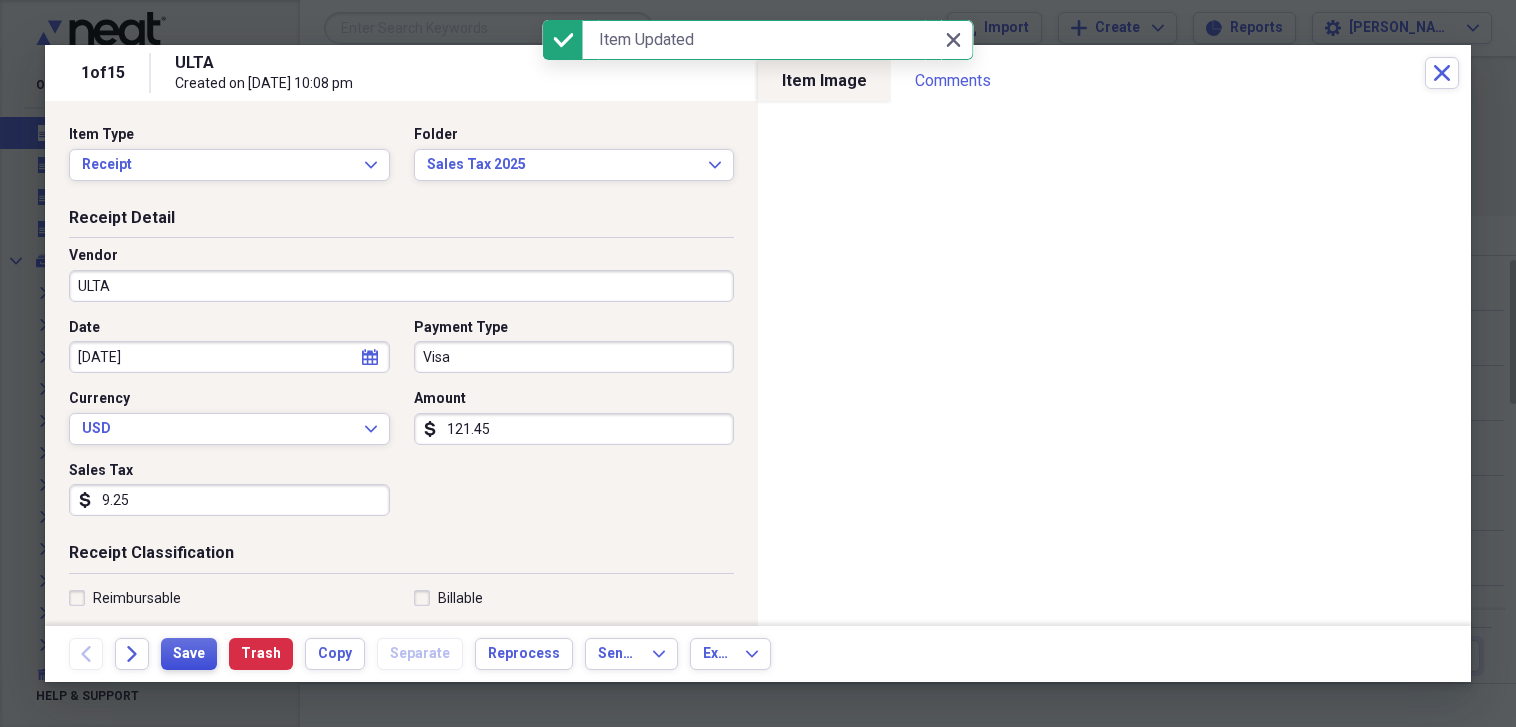 click on "Save" at bounding box center [189, 654] 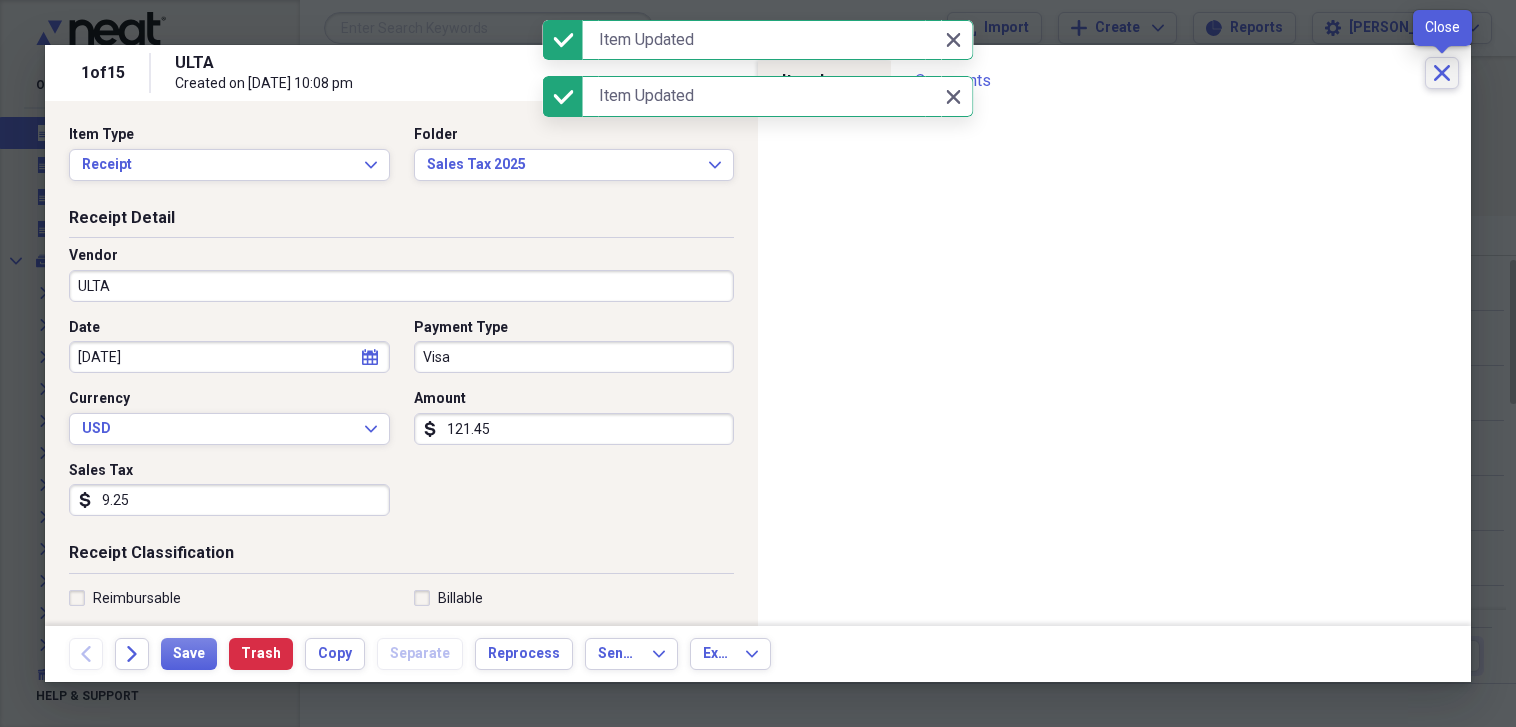 click on "Close" 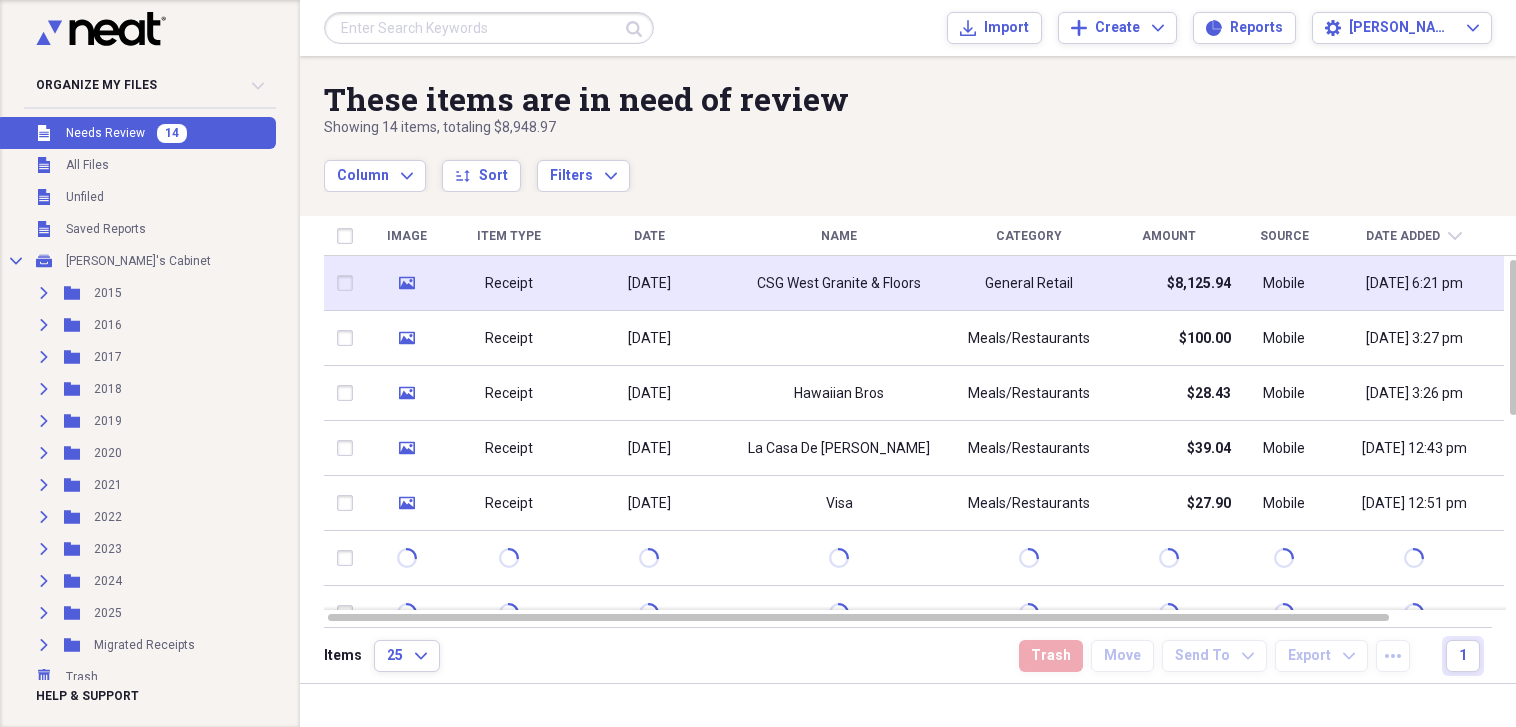 click on "CSG West Granite & Floors" at bounding box center [839, 284] 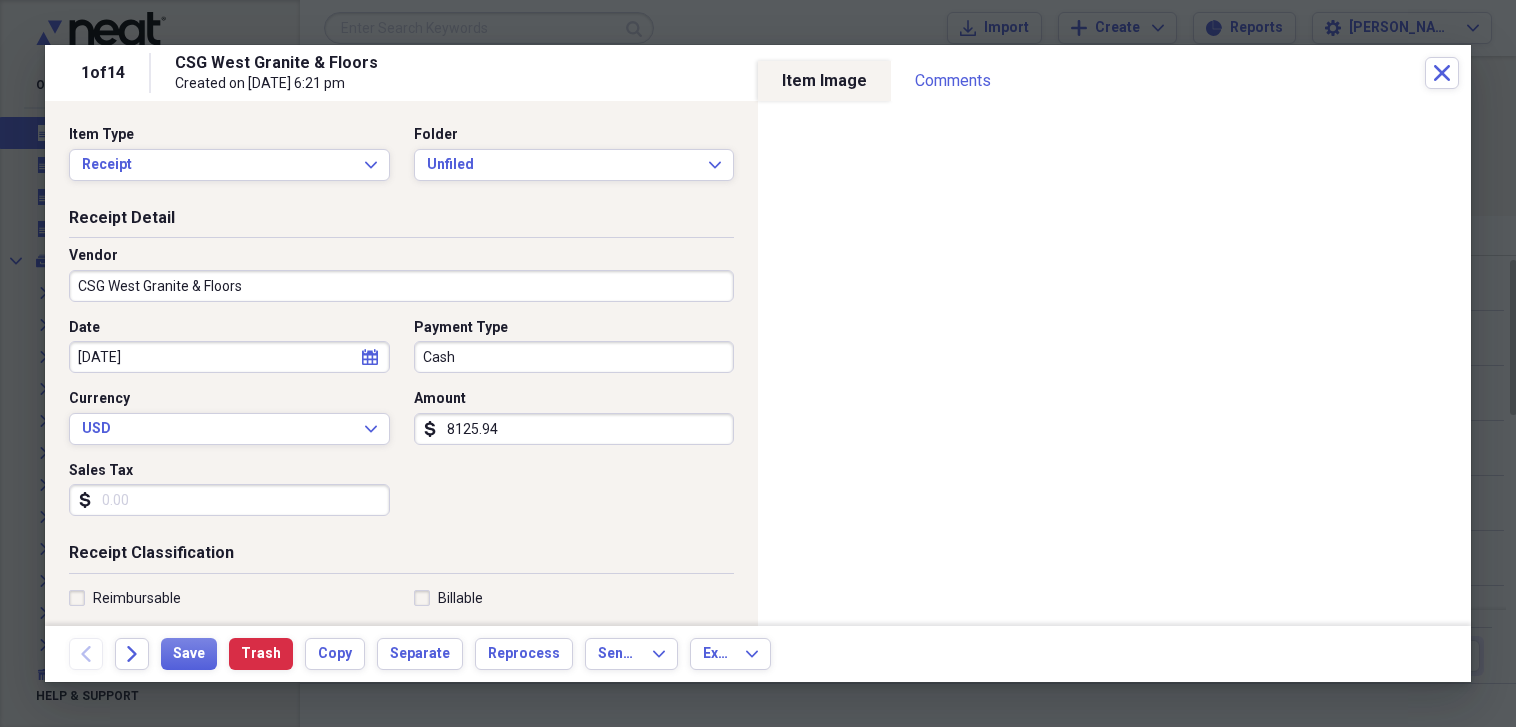 click on "Sales Tax" at bounding box center [229, 500] 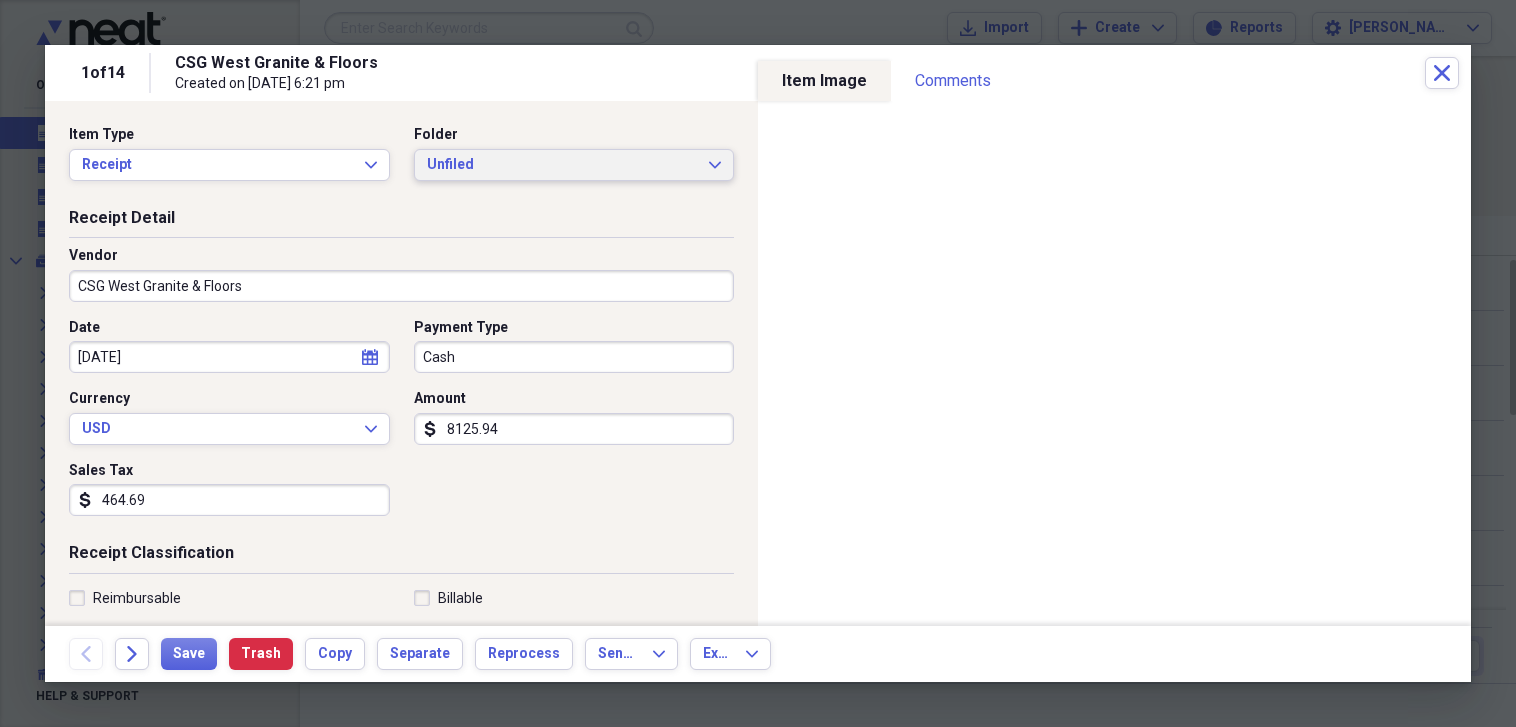 type on "464.69" 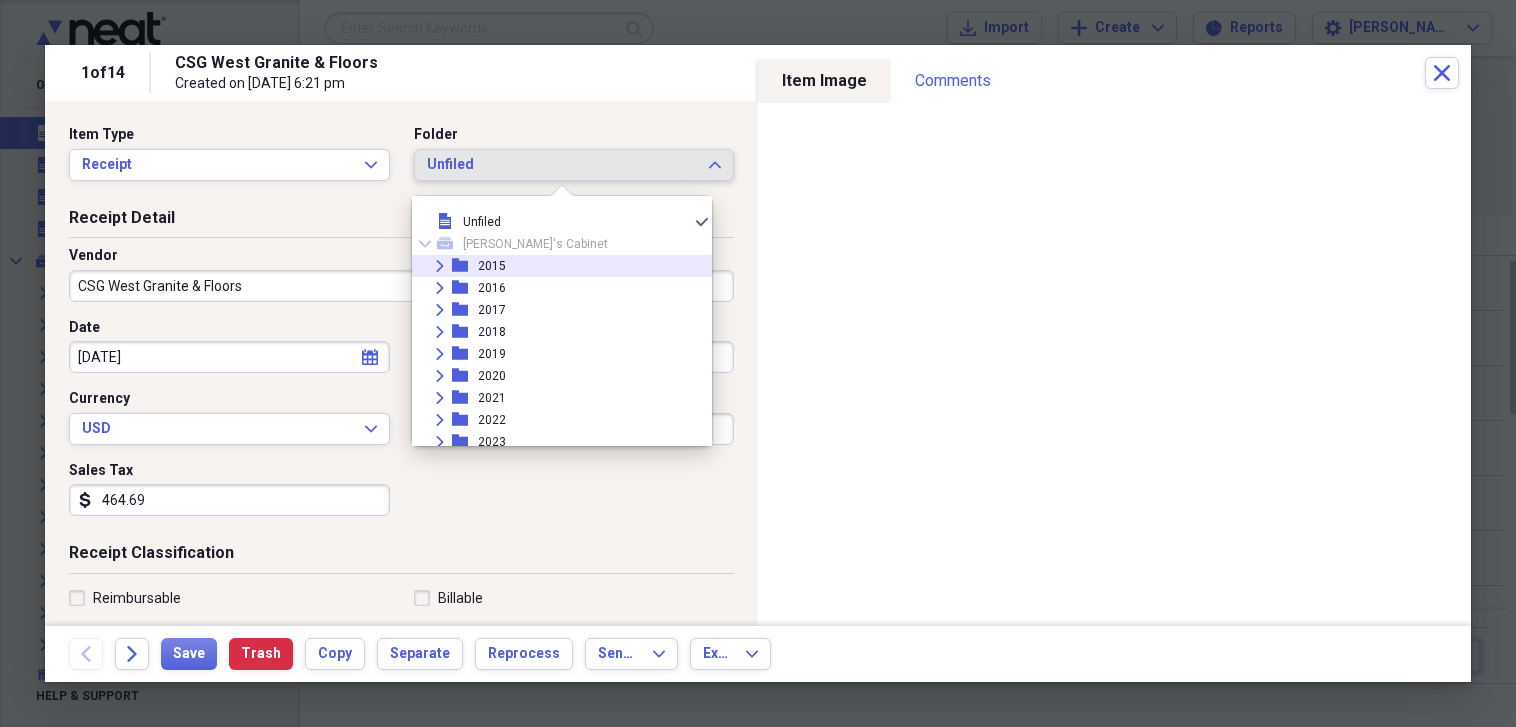 scroll, scrollTop: 160, scrollLeft: 0, axis: vertical 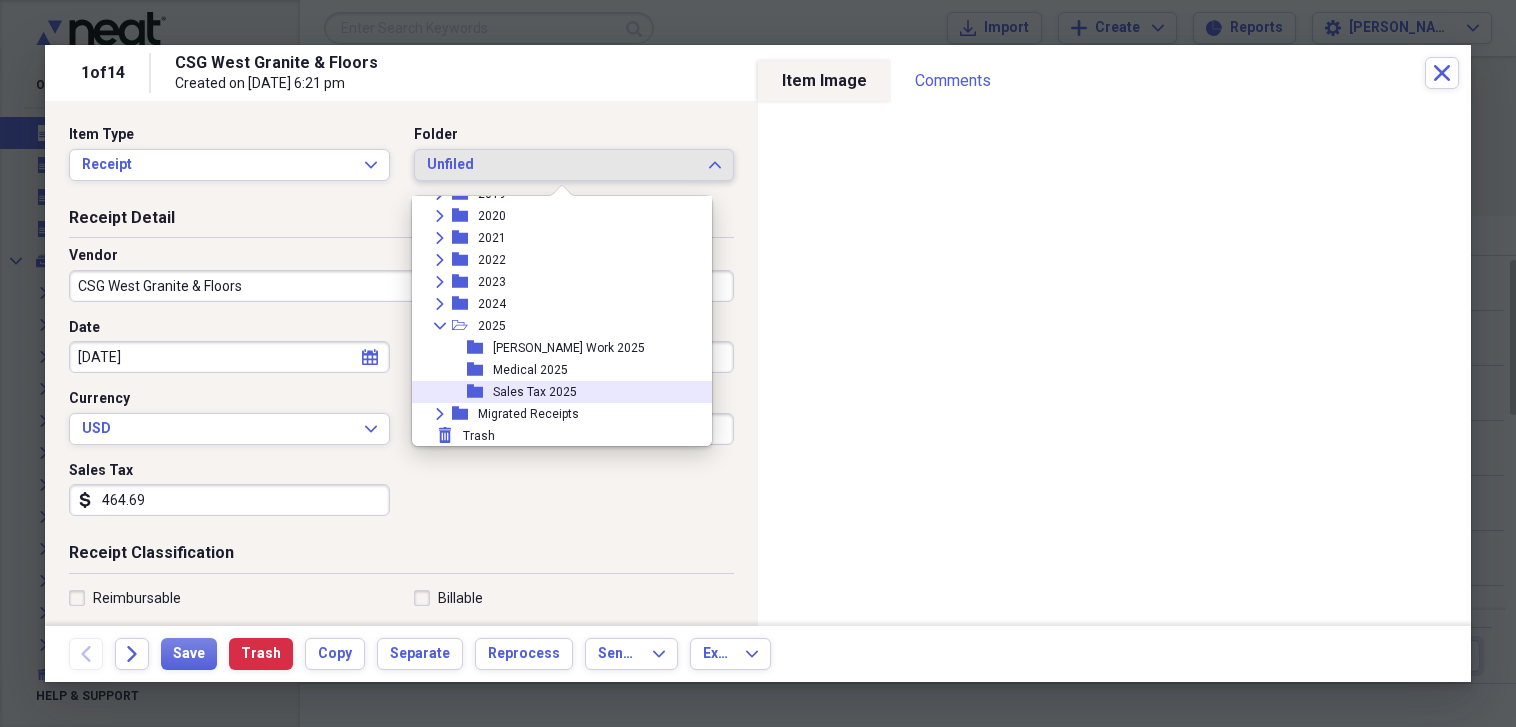click on "Sales Tax 2025" at bounding box center (535, 392) 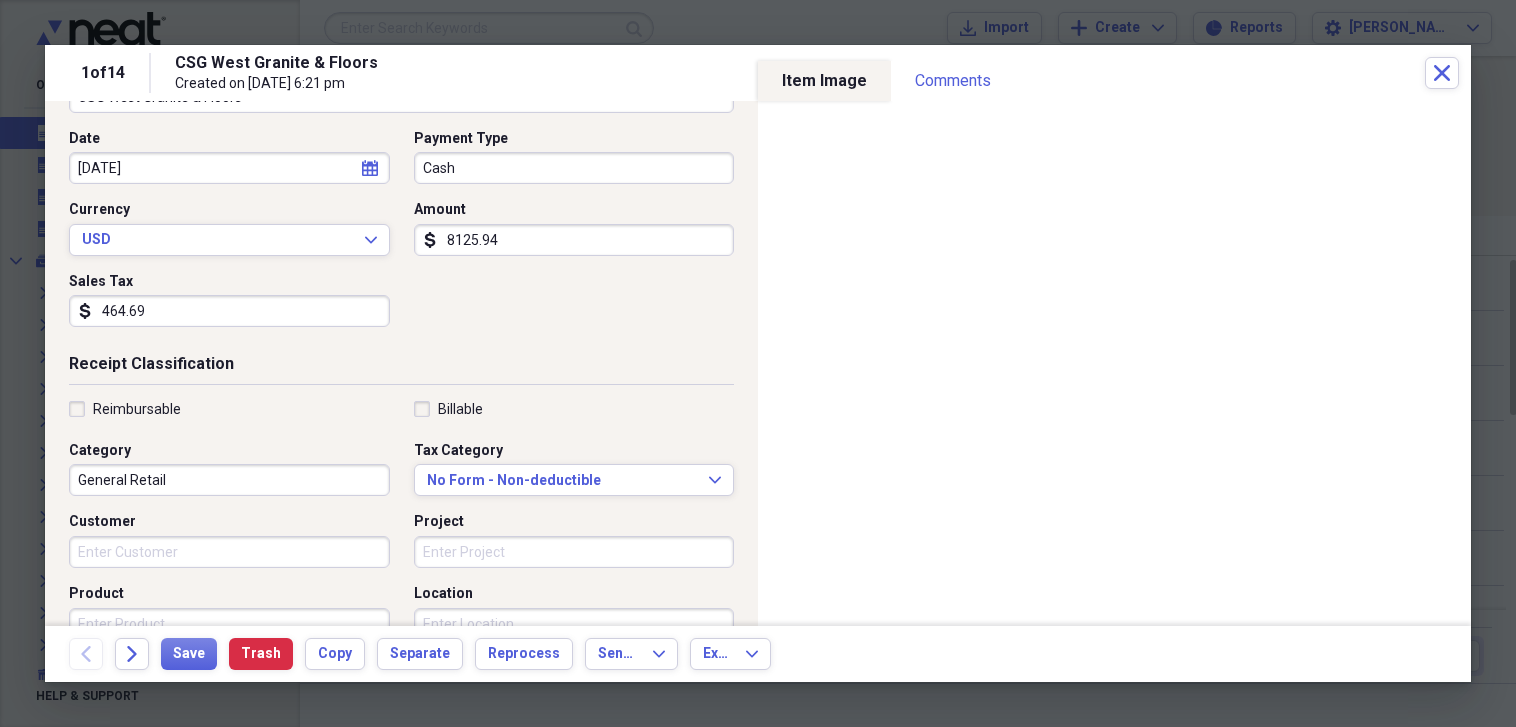 scroll, scrollTop: 0, scrollLeft: 0, axis: both 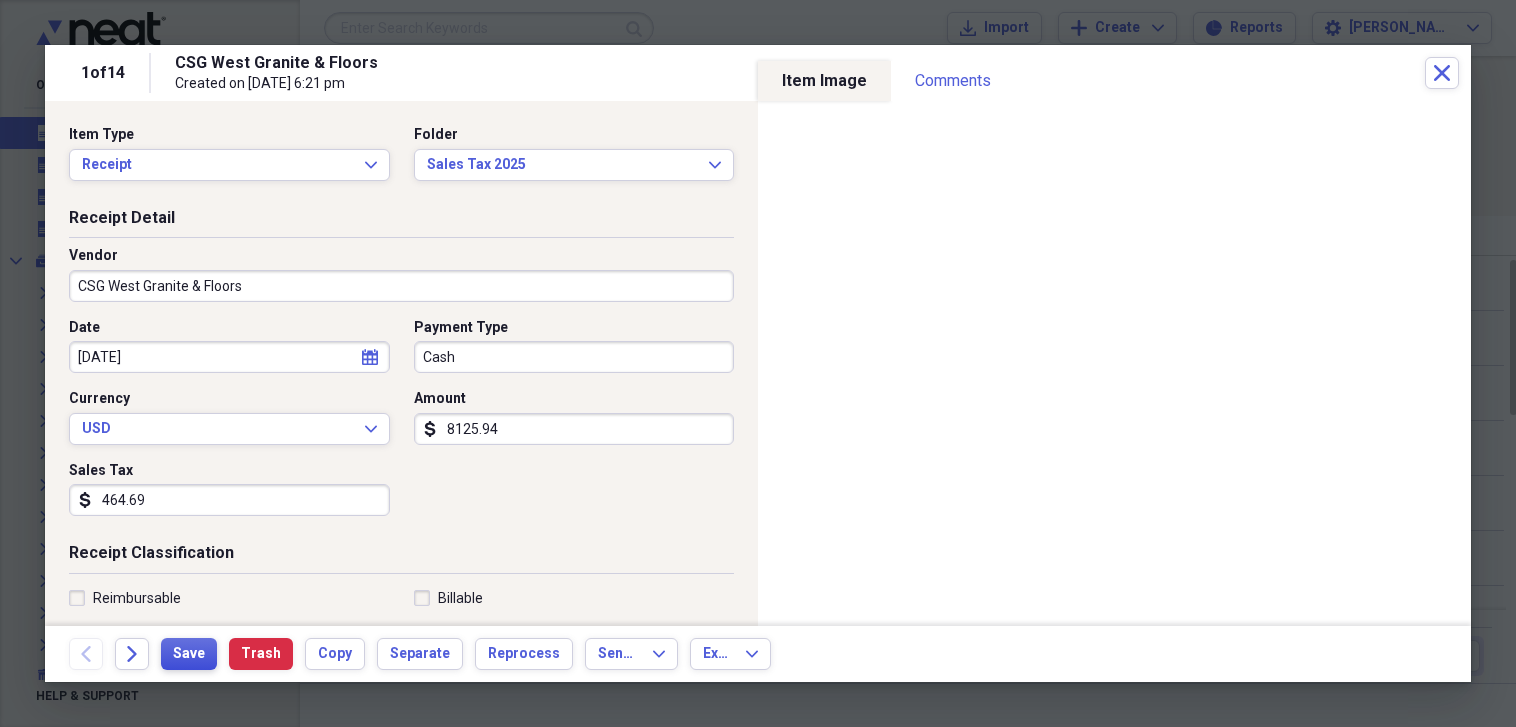 click on "Save" at bounding box center [189, 654] 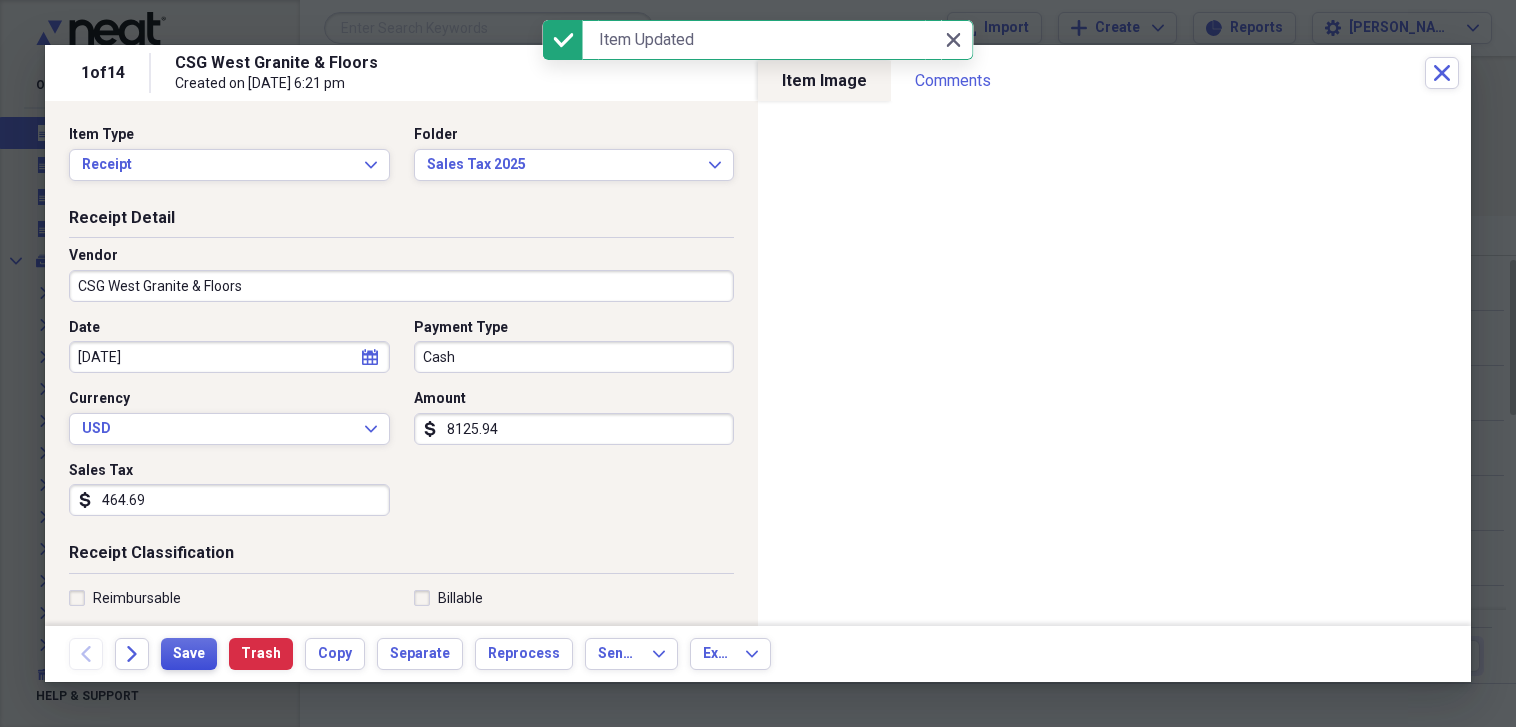 click on "Save" at bounding box center [189, 654] 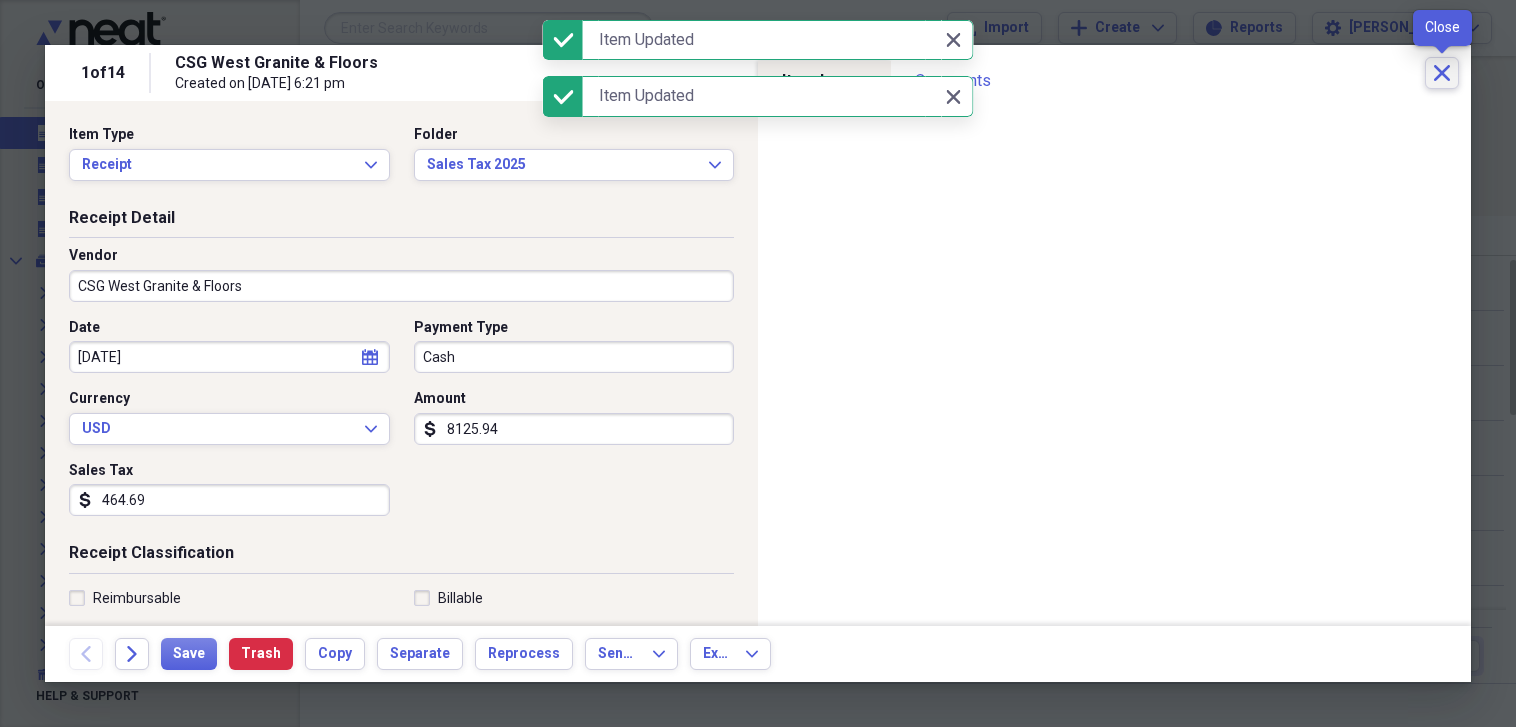 click on "Close" at bounding box center (1442, 73) 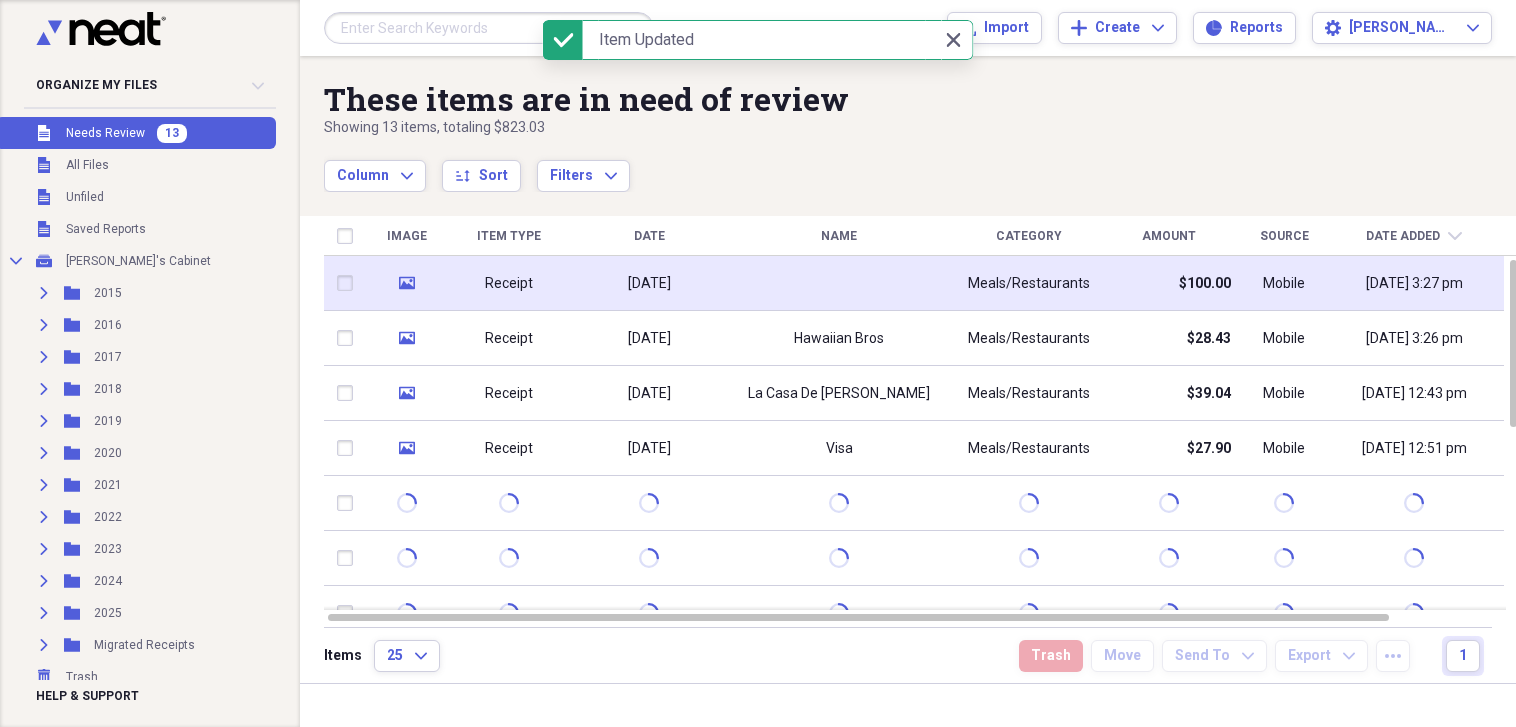 click at bounding box center (839, 283) 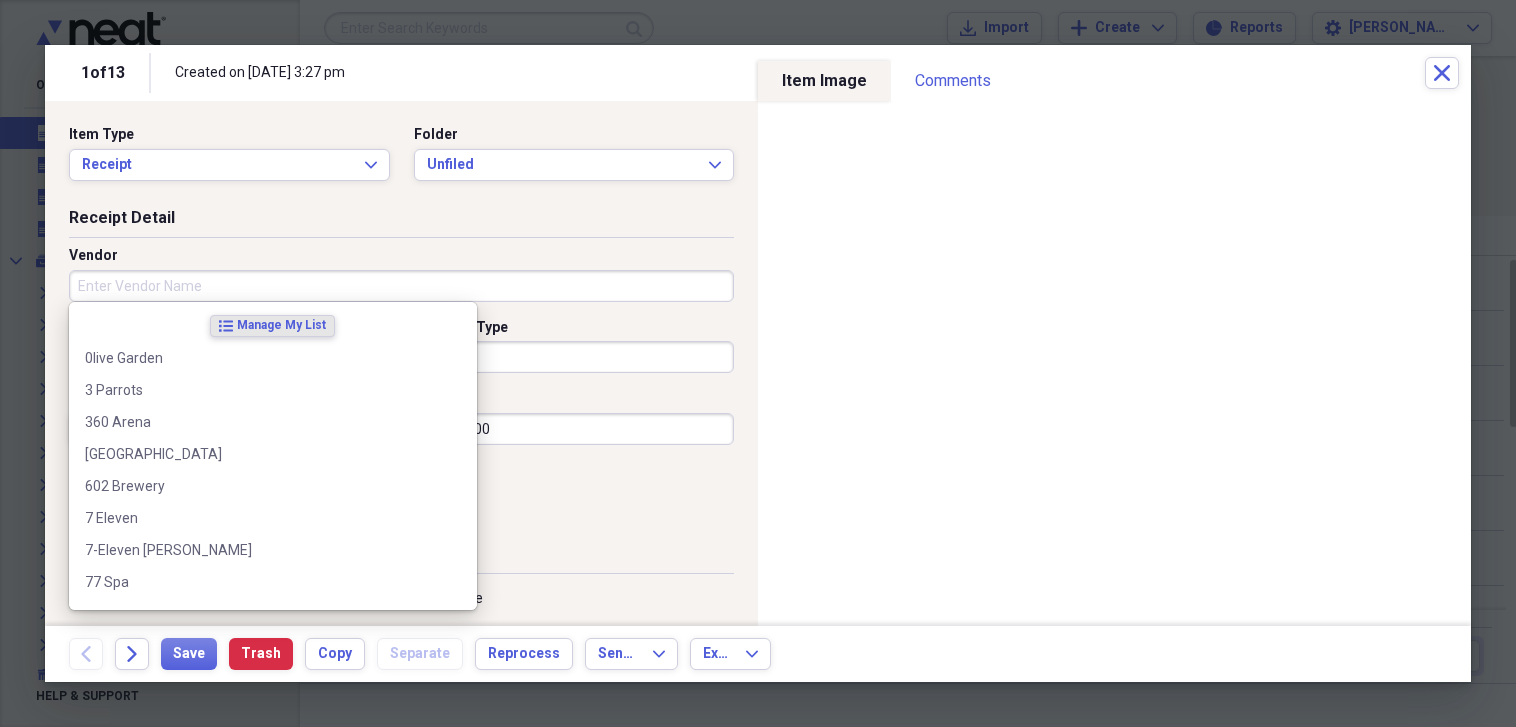 click on "Vendor" at bounding box center (401, 286) 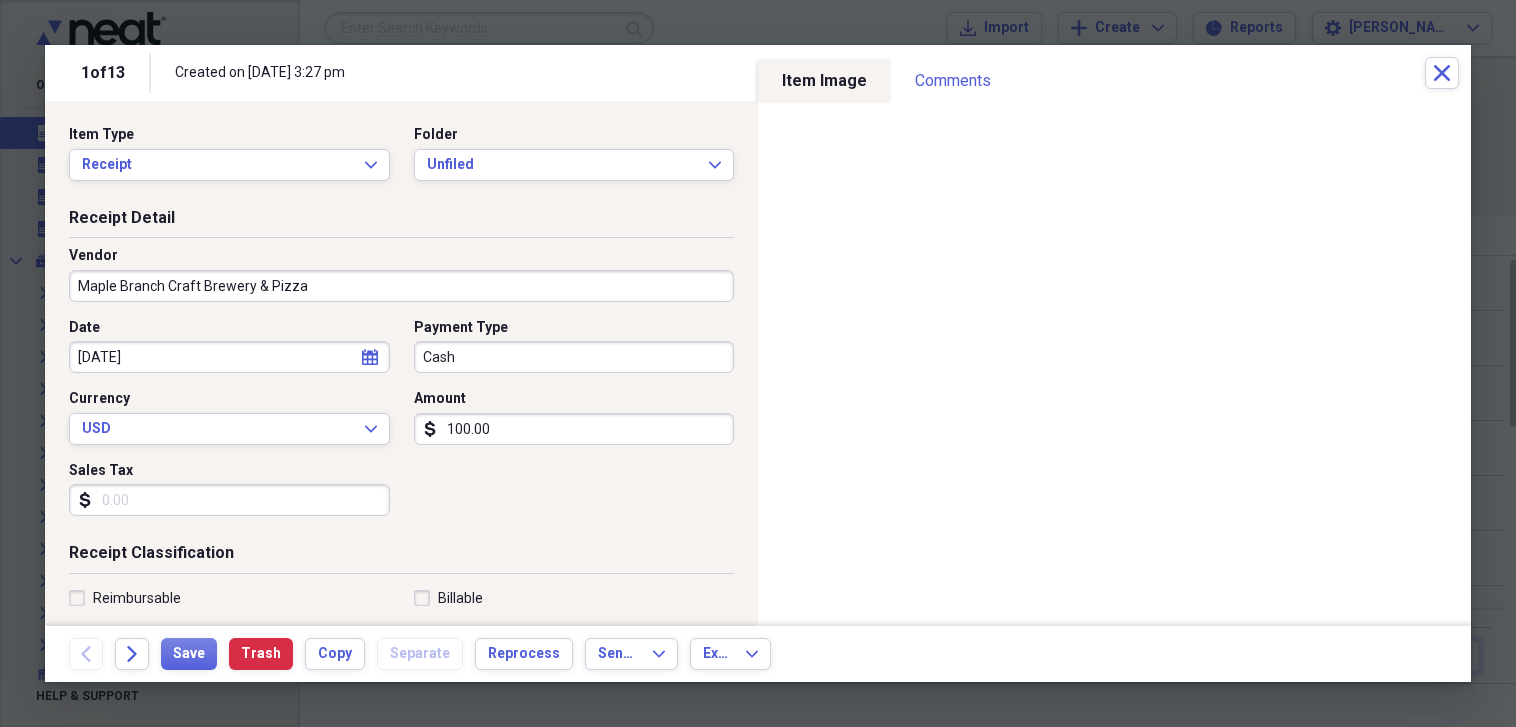 type on "Maple Branch Craft Brewery & Pizza" 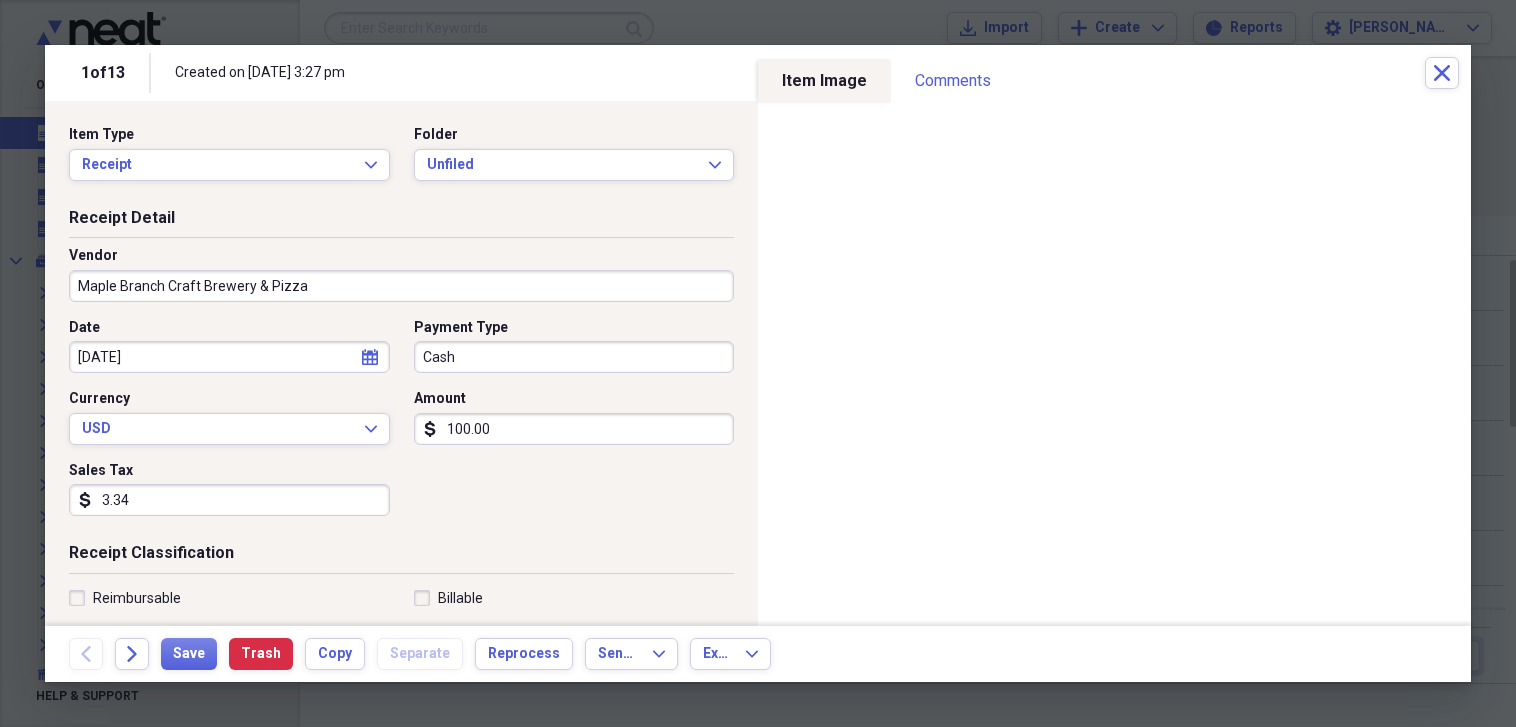 type on "3.34" 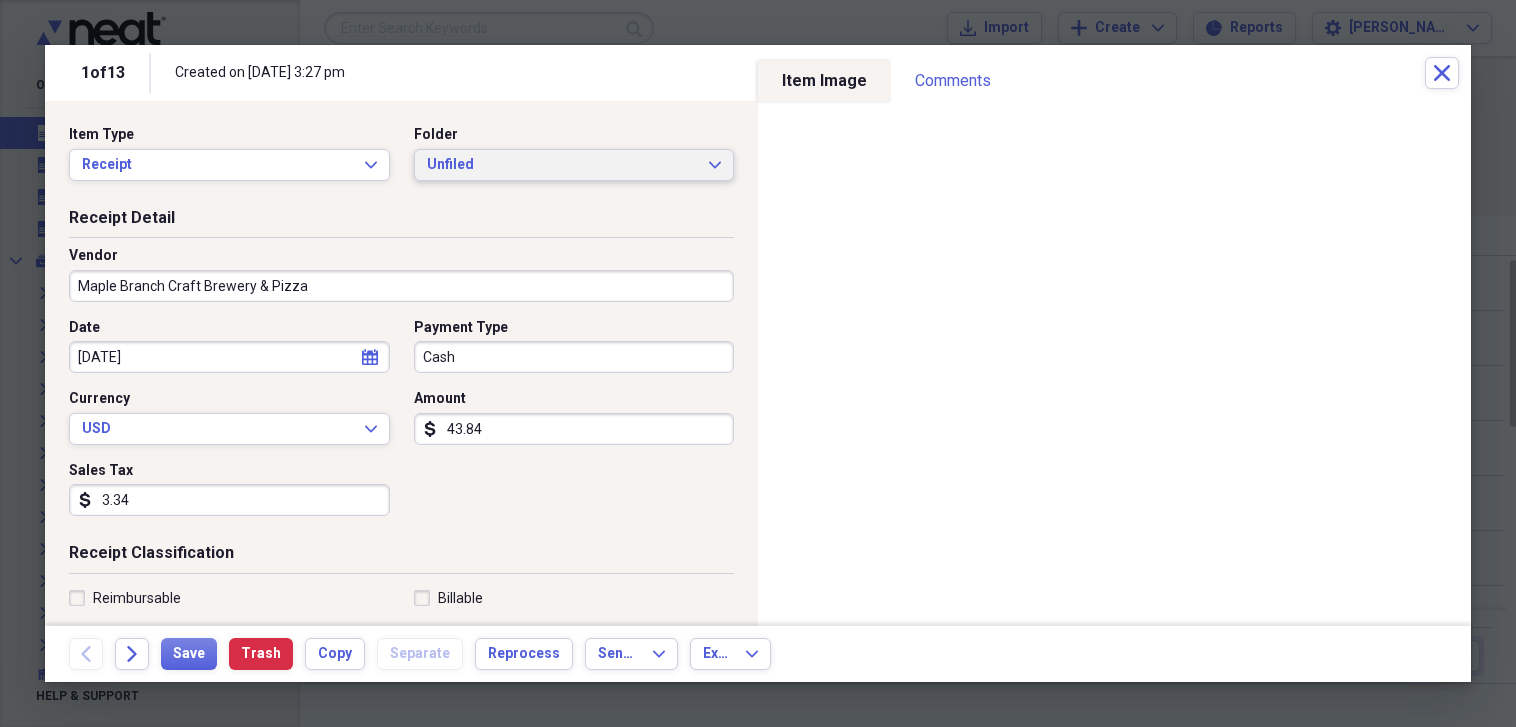 type on "43.84" 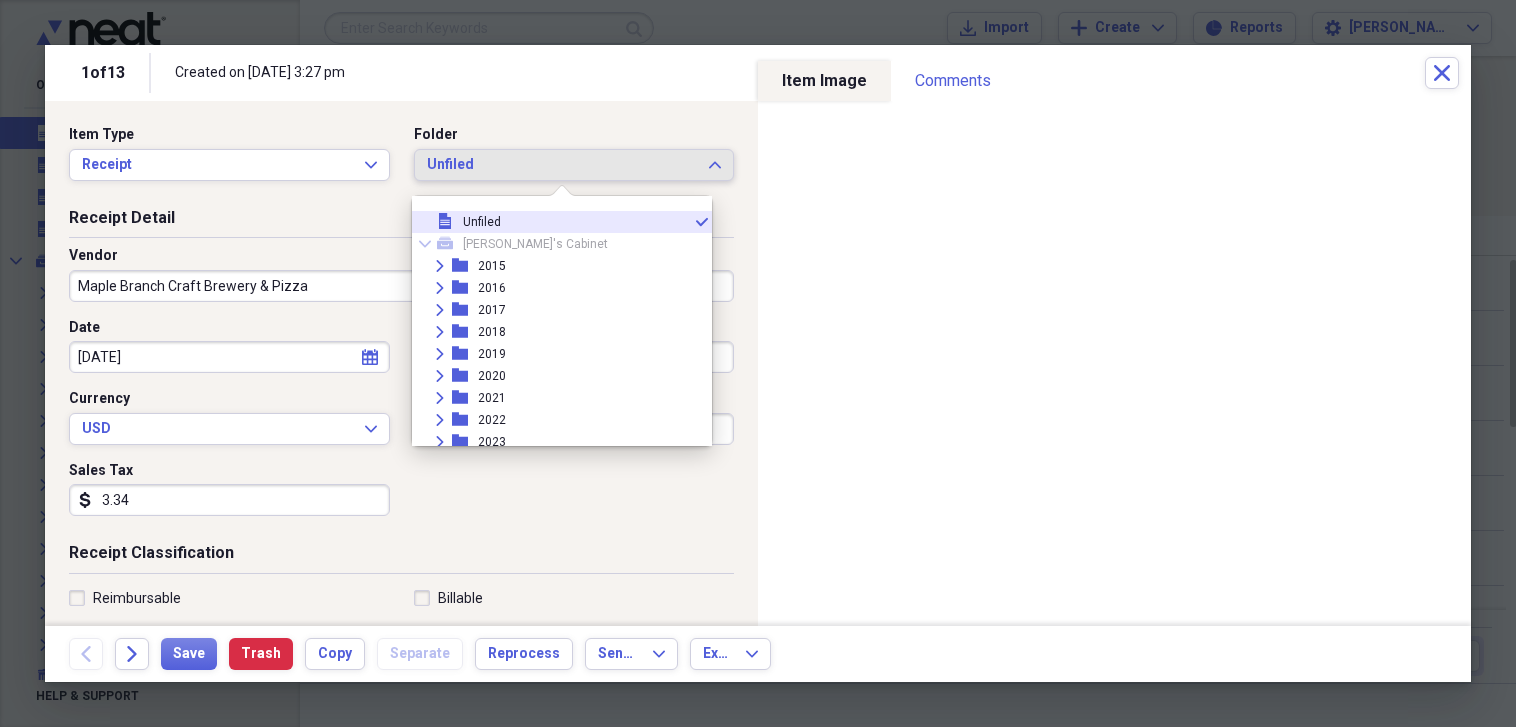 scroll, scrollTop: 160, scrollLeft: 0, axis: vertical 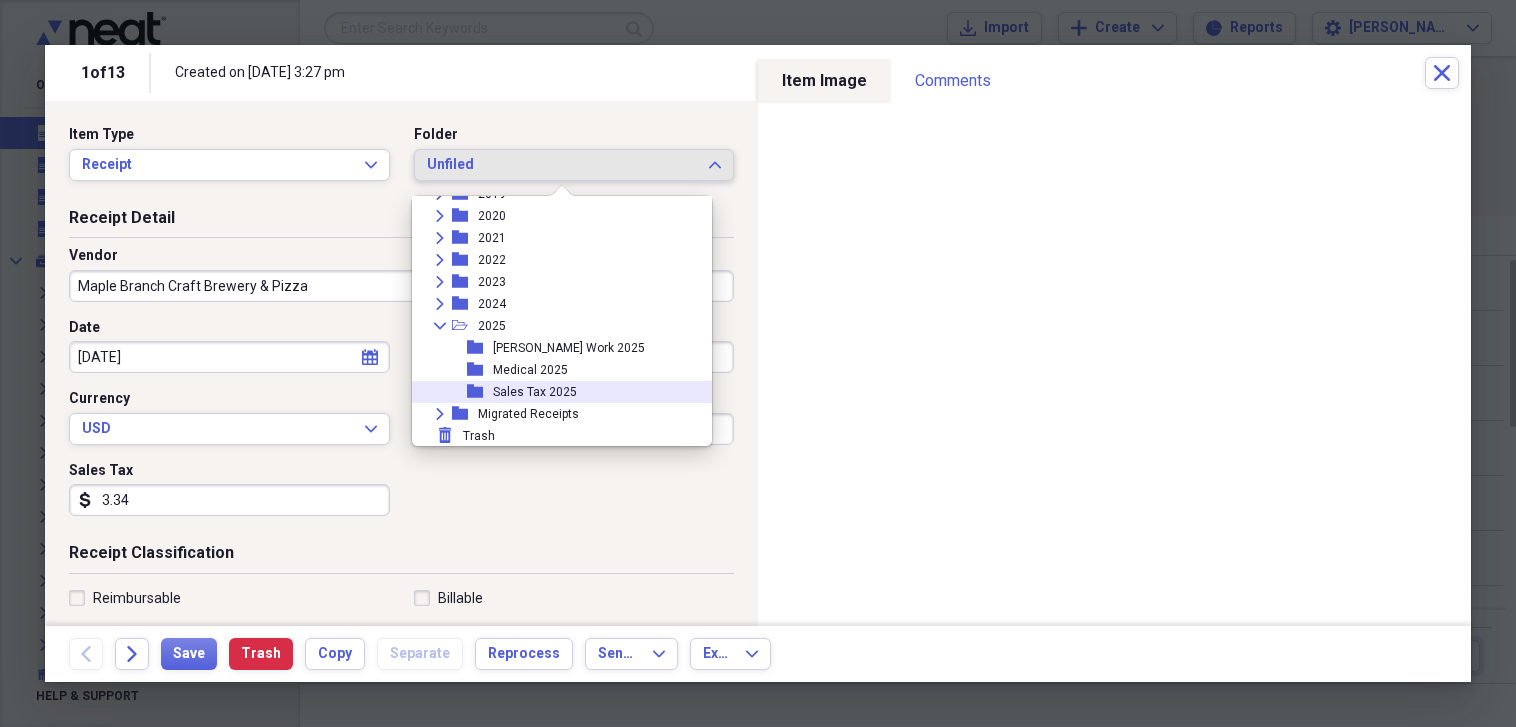 click on "folder Sales Tax 2025" at bounding box center (554, 392) 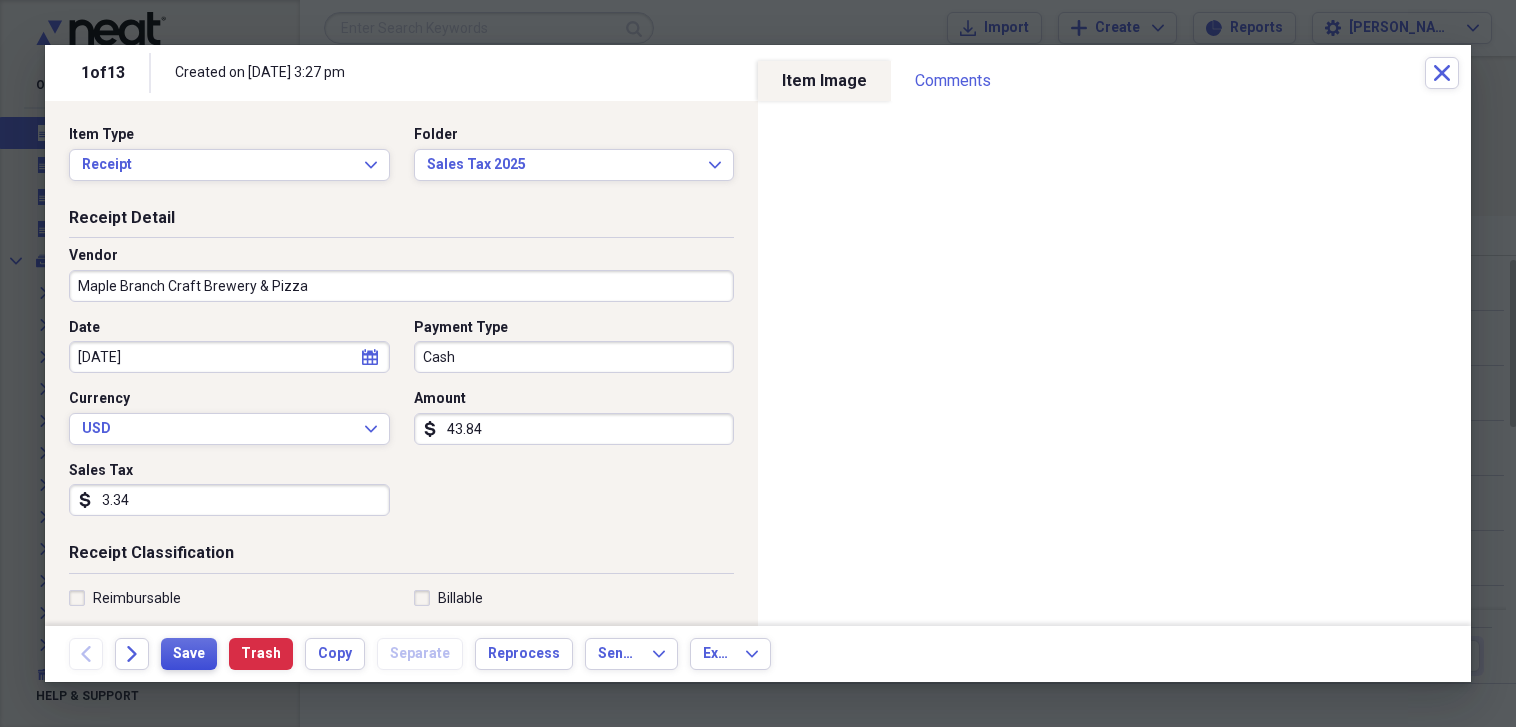 click on "Save" at bounding box center (189, 654) 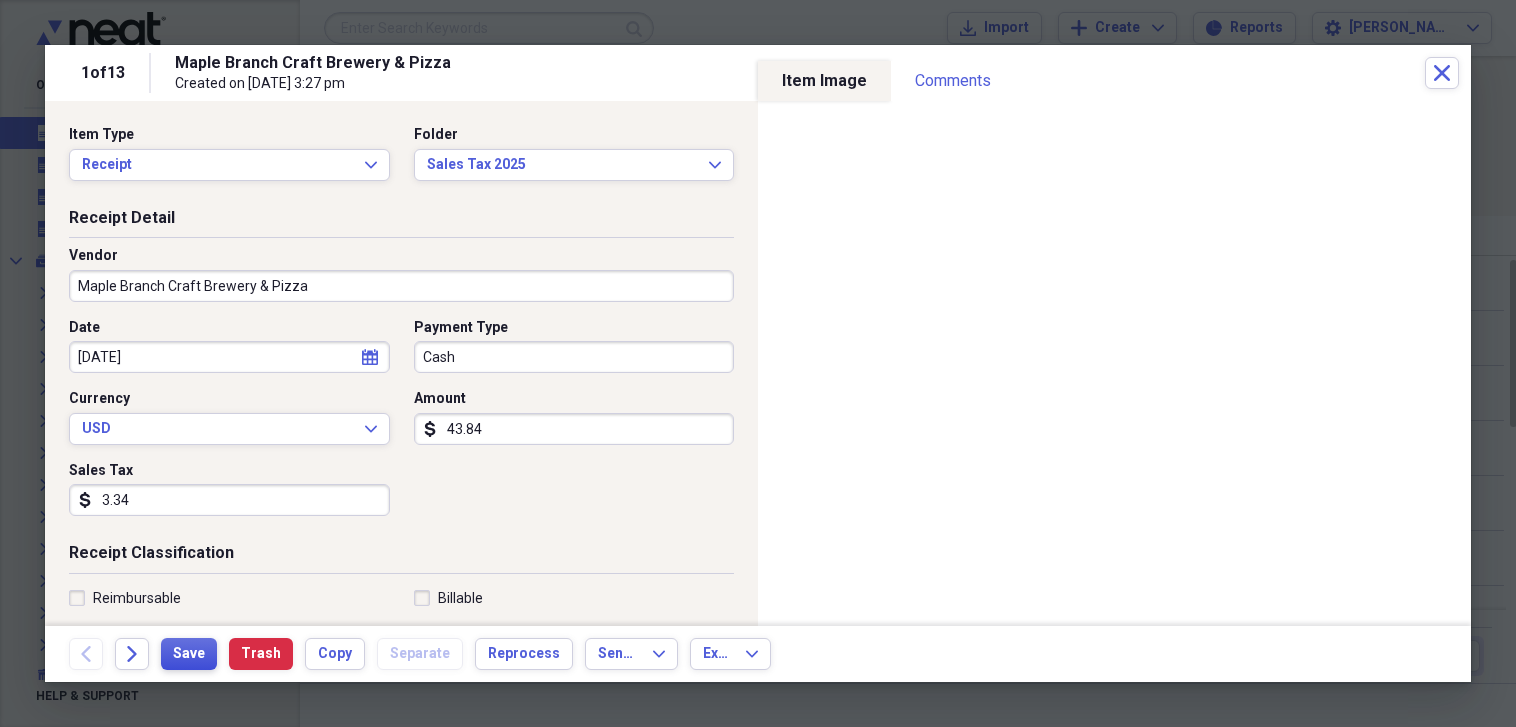 click on "Save" at bounding box center [189, 654] 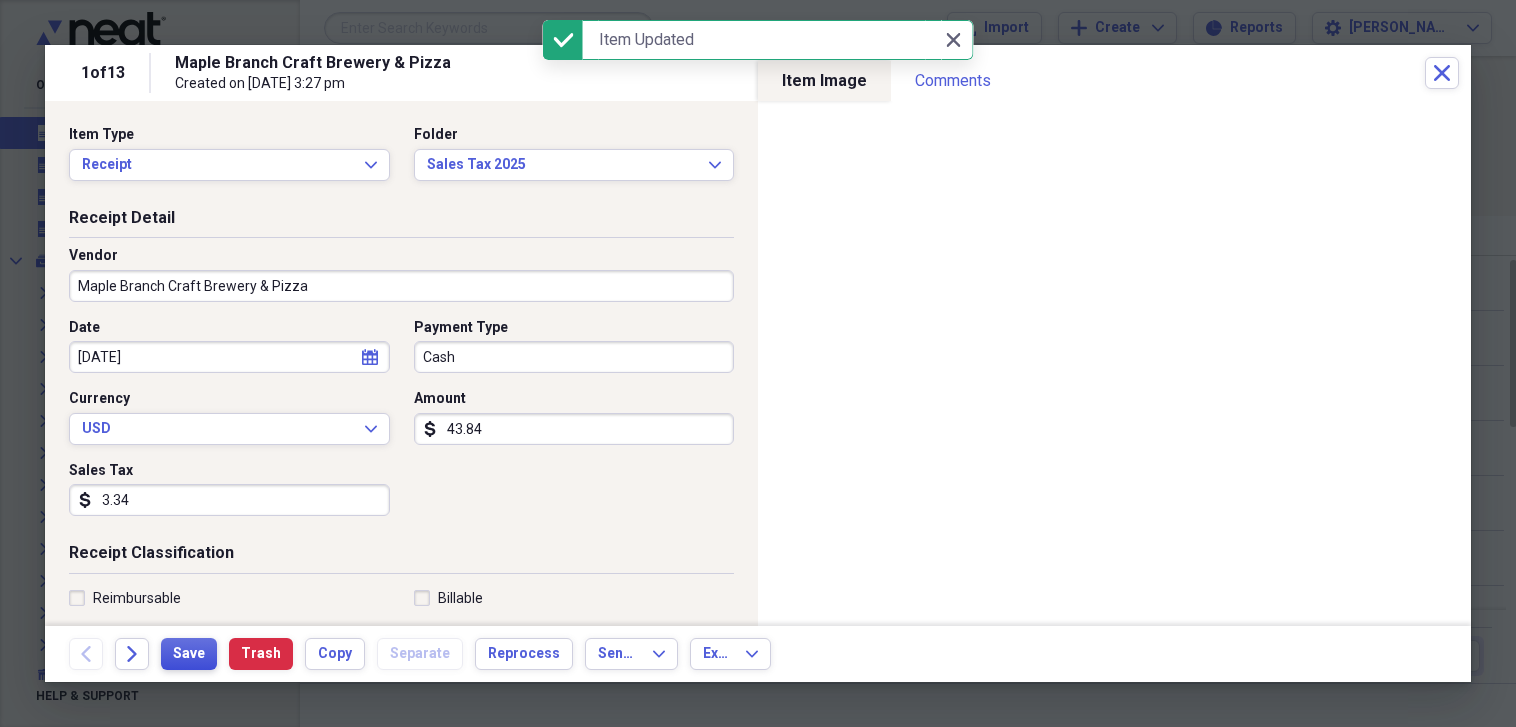 click on "Save" at bounding box center [189, 654] 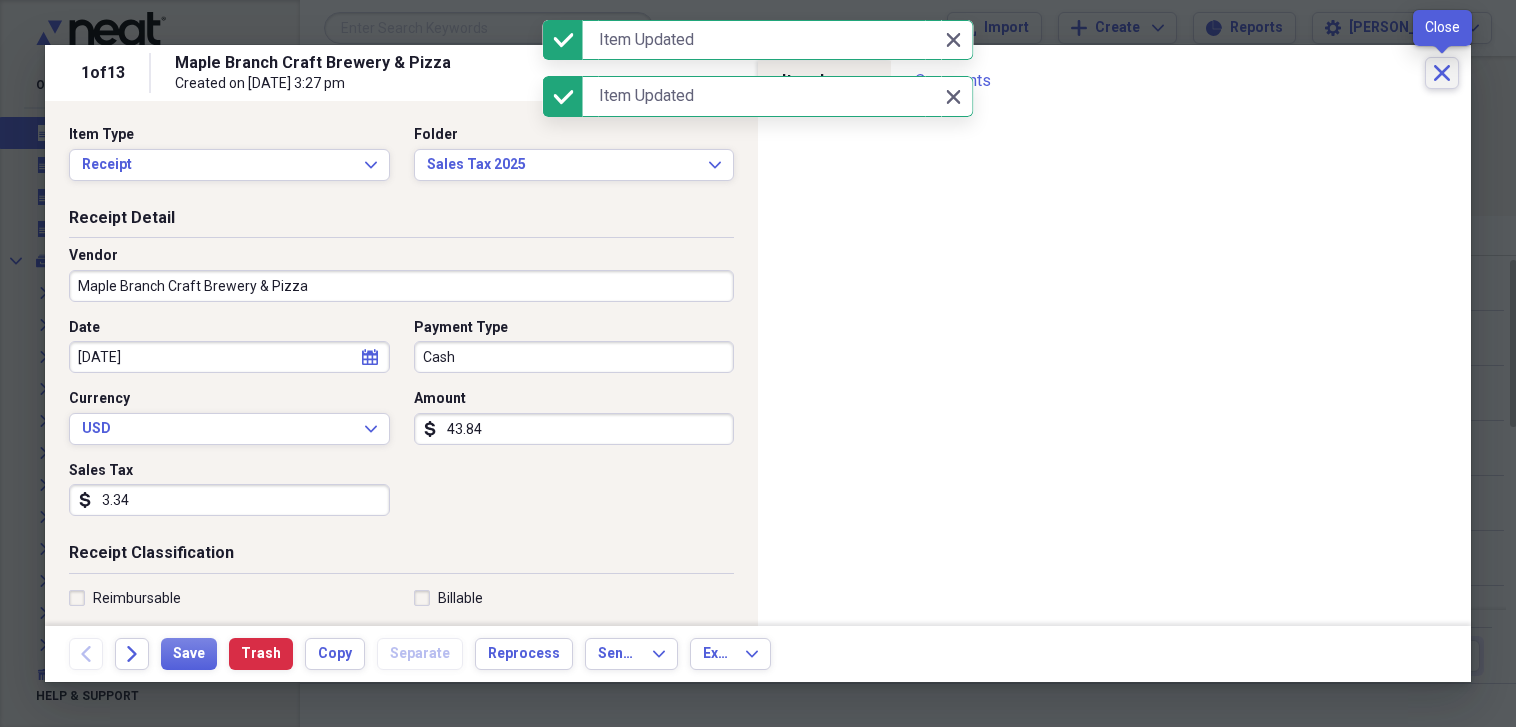 click on "Close" 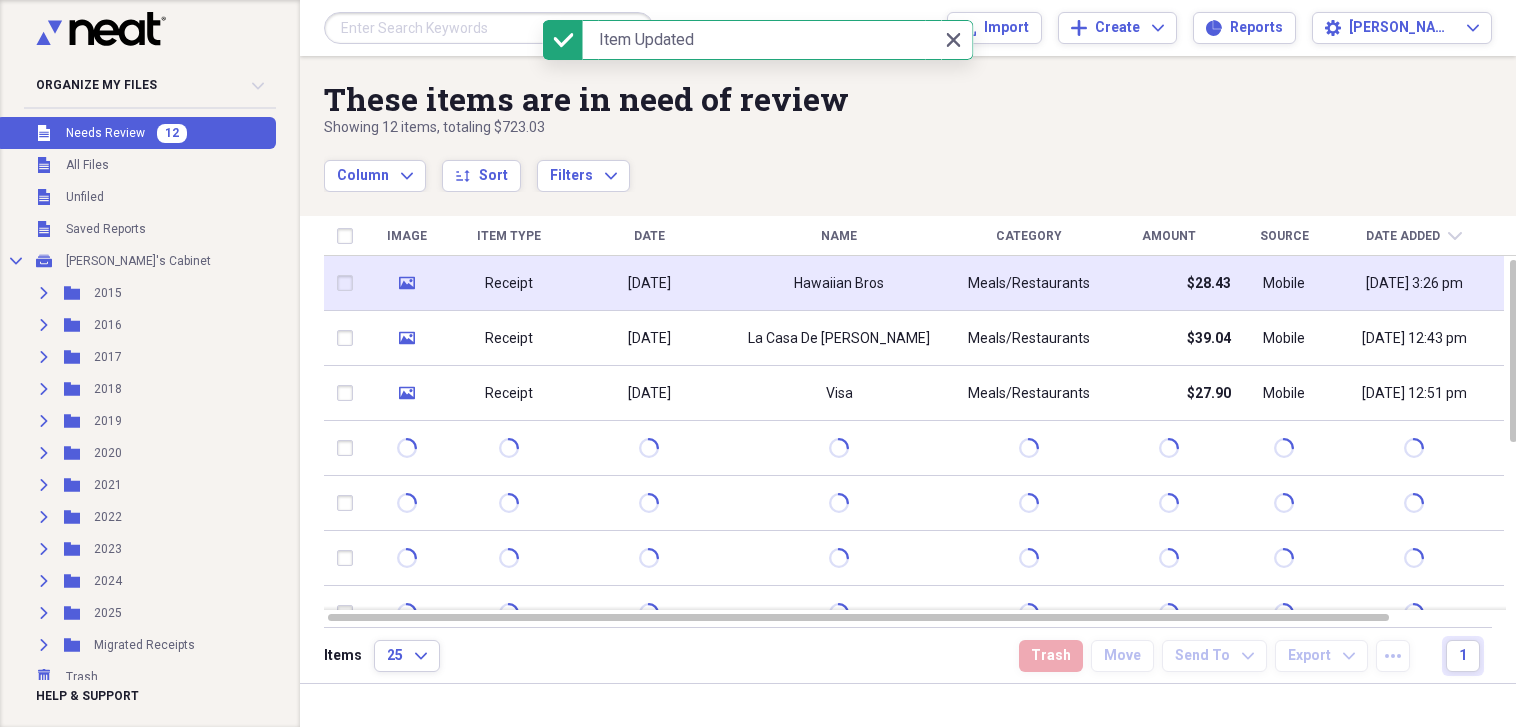 click on "Hawaiian Bros" at bounding box center (839, 283) 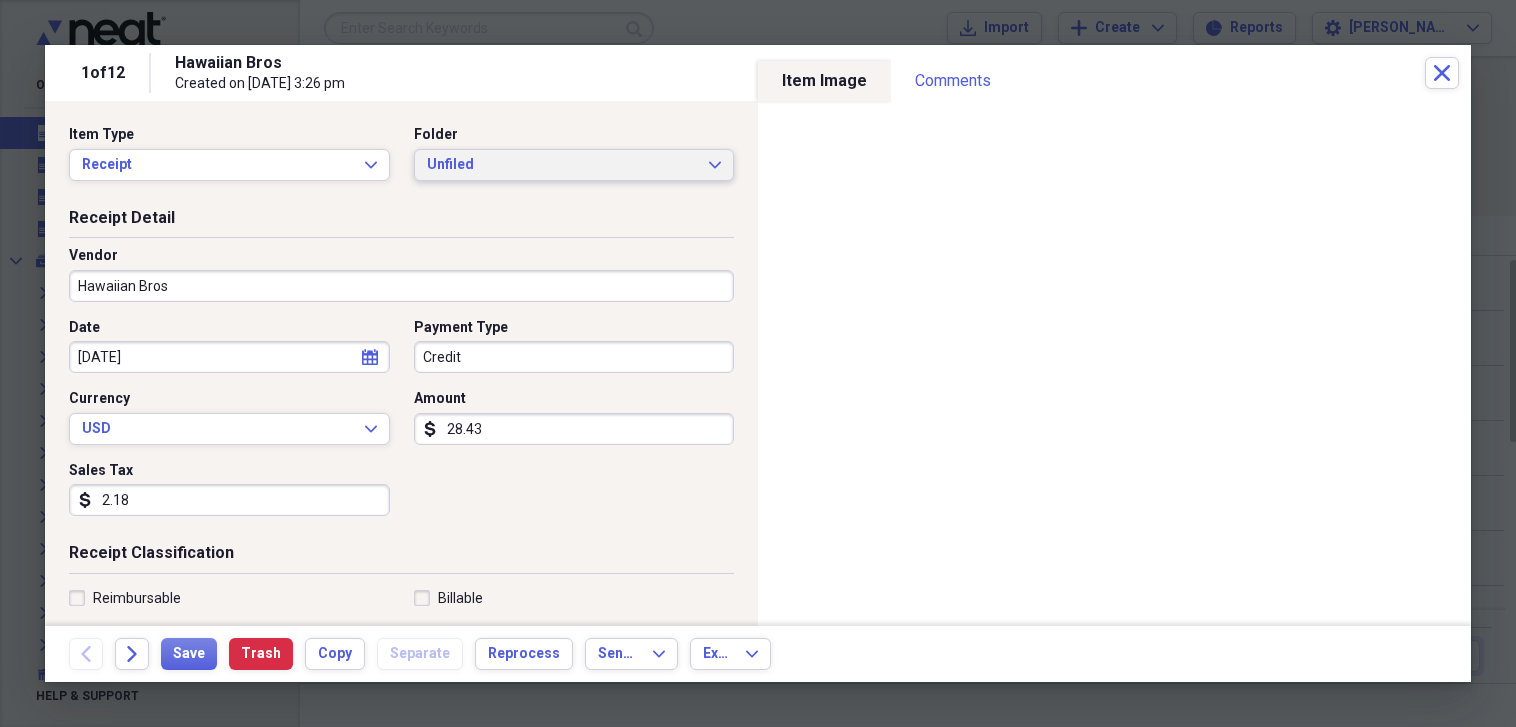 click on "Expand" 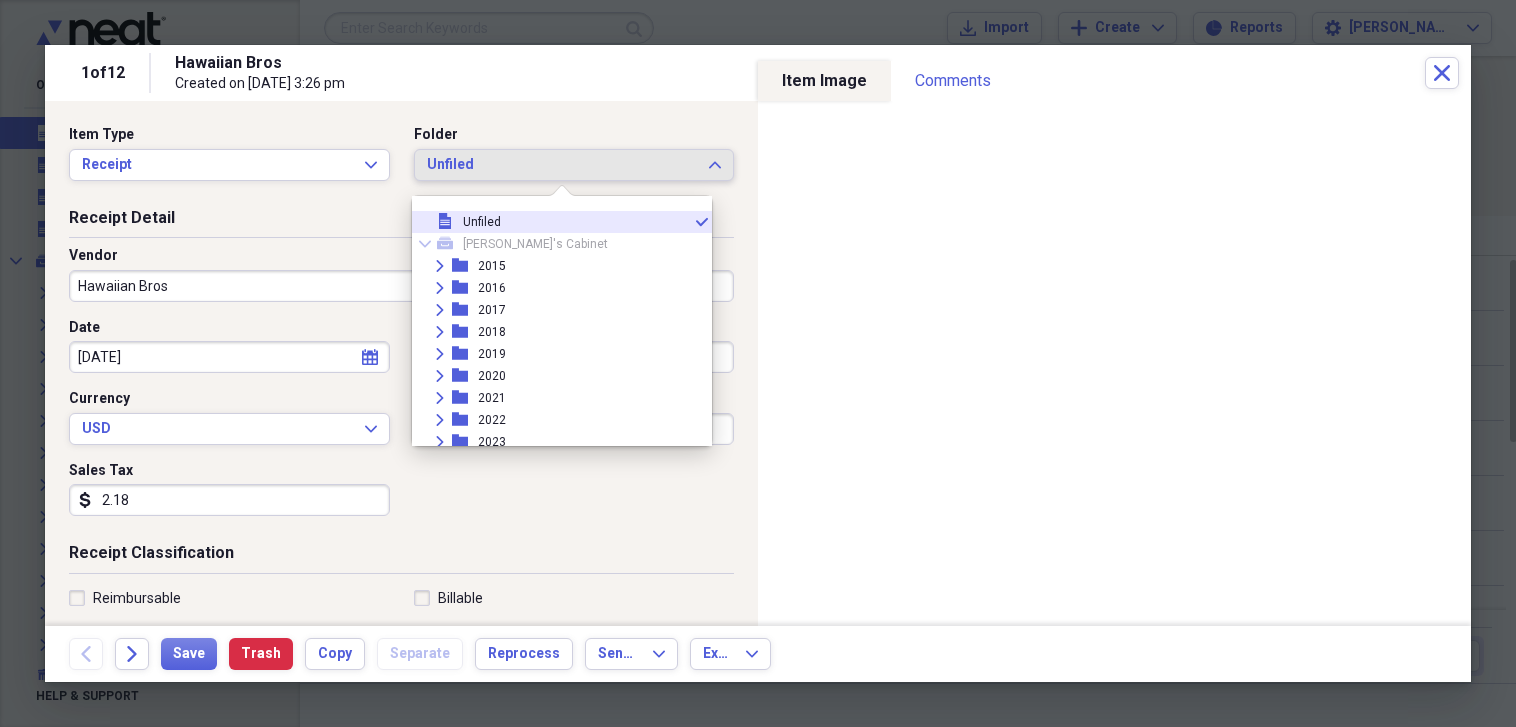 scroll, scrollTop: 160, scrollLeft: 0, axis: vertical 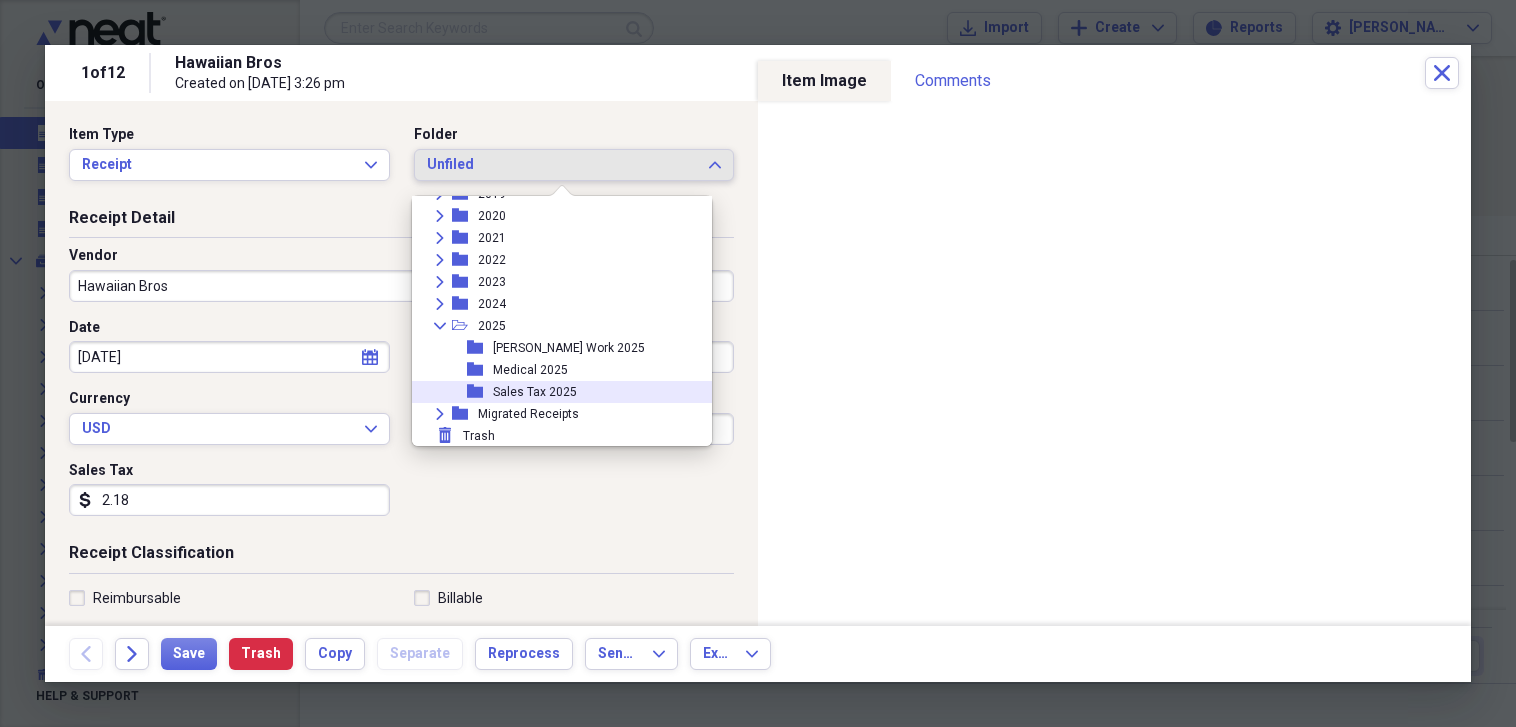 click on "folder Sales Tax 2025" at bounding box center [554, 392] 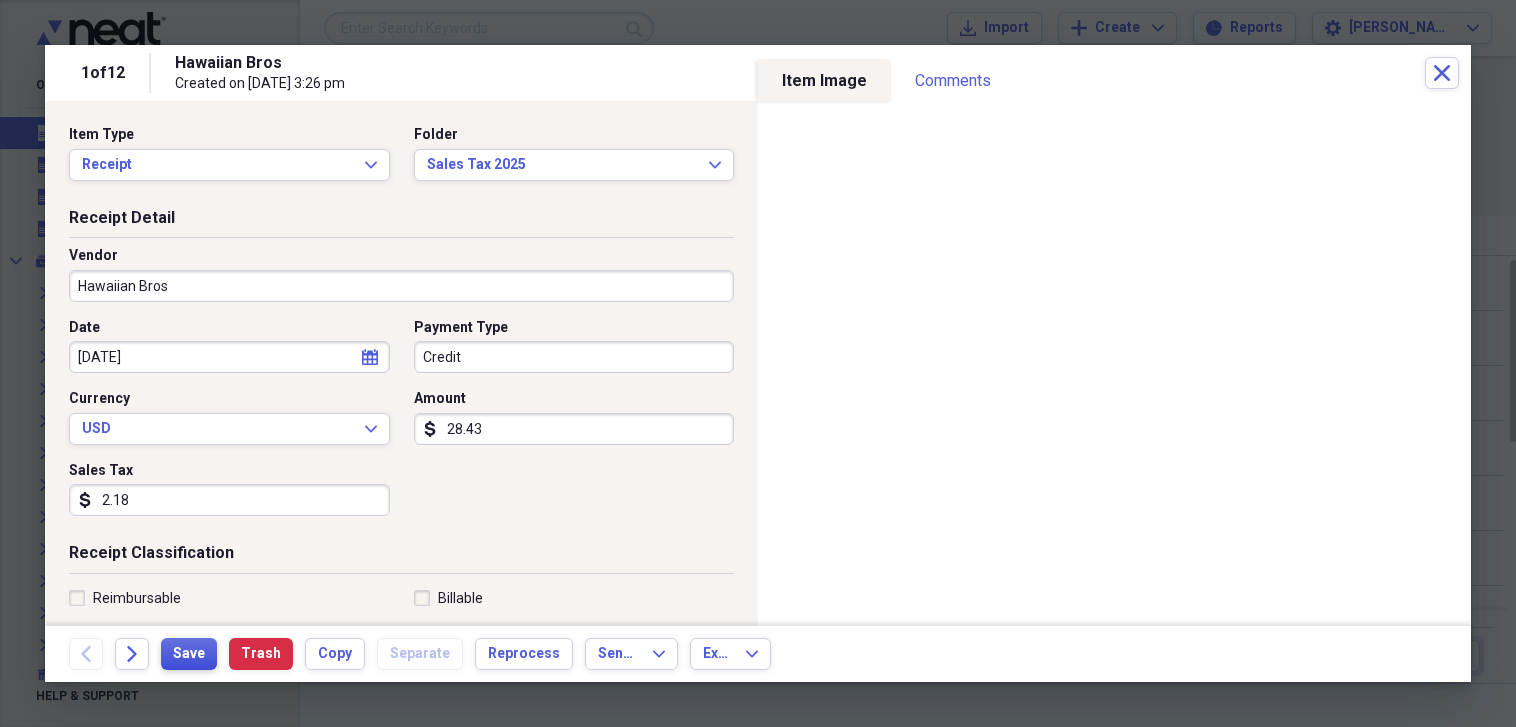click on "Save" at bounding box center [189, 654] 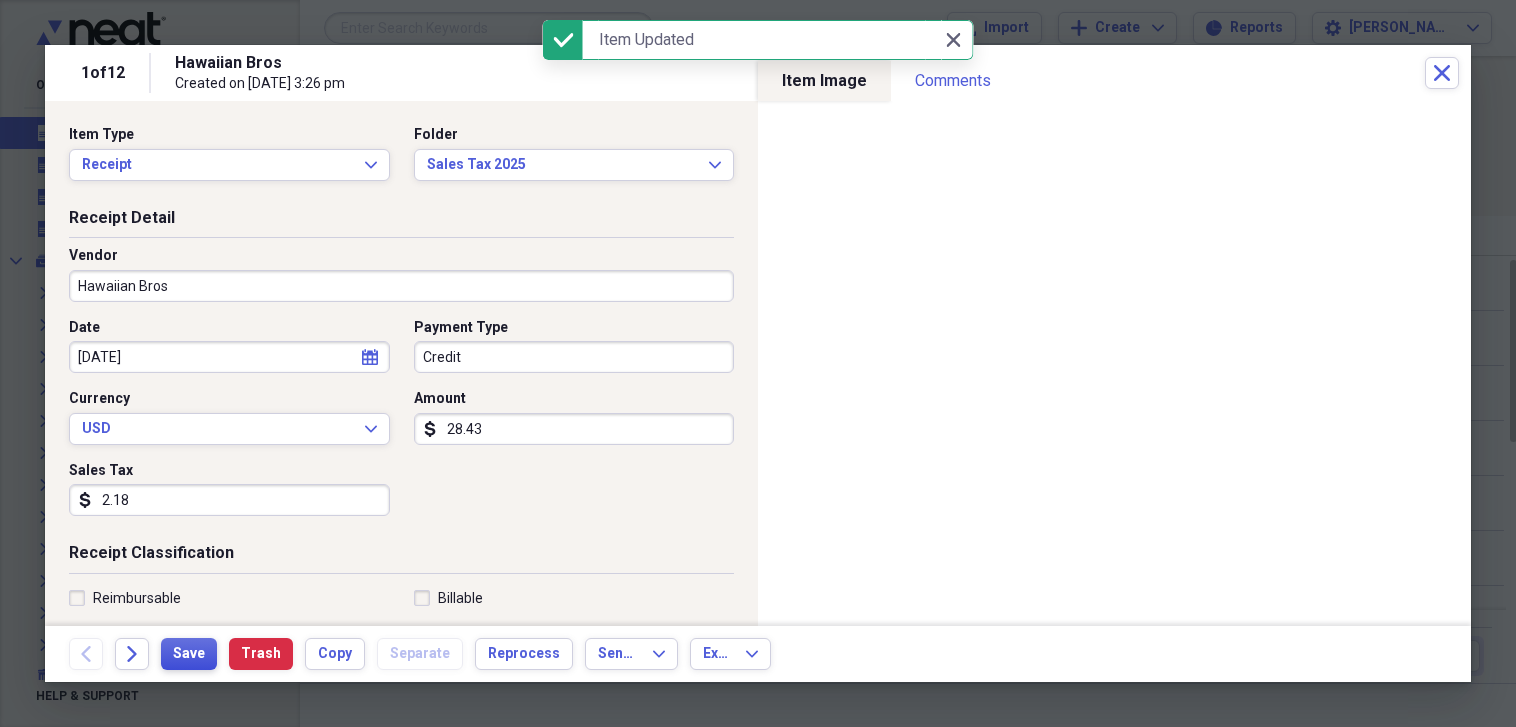 click on "Save" at bounding box center (189, 654) 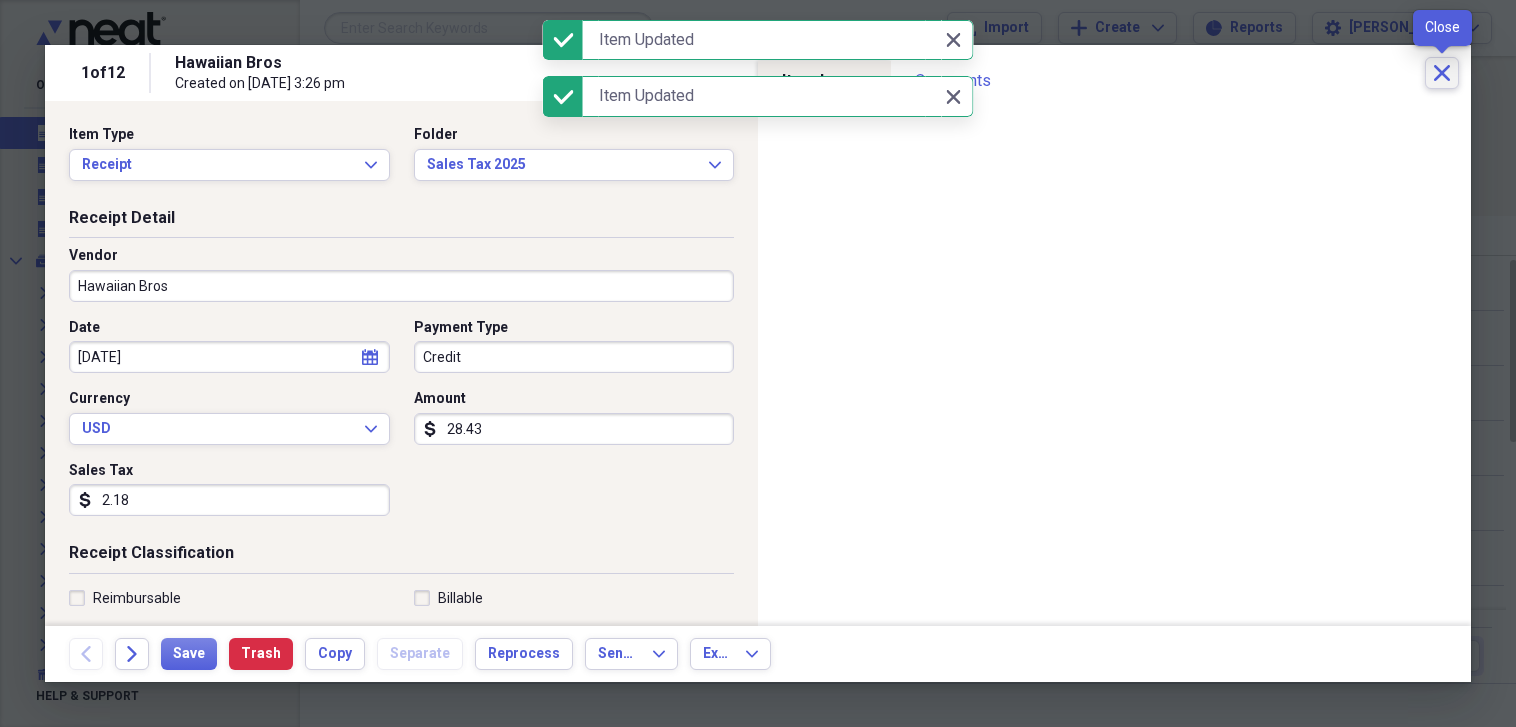 click on "Close" 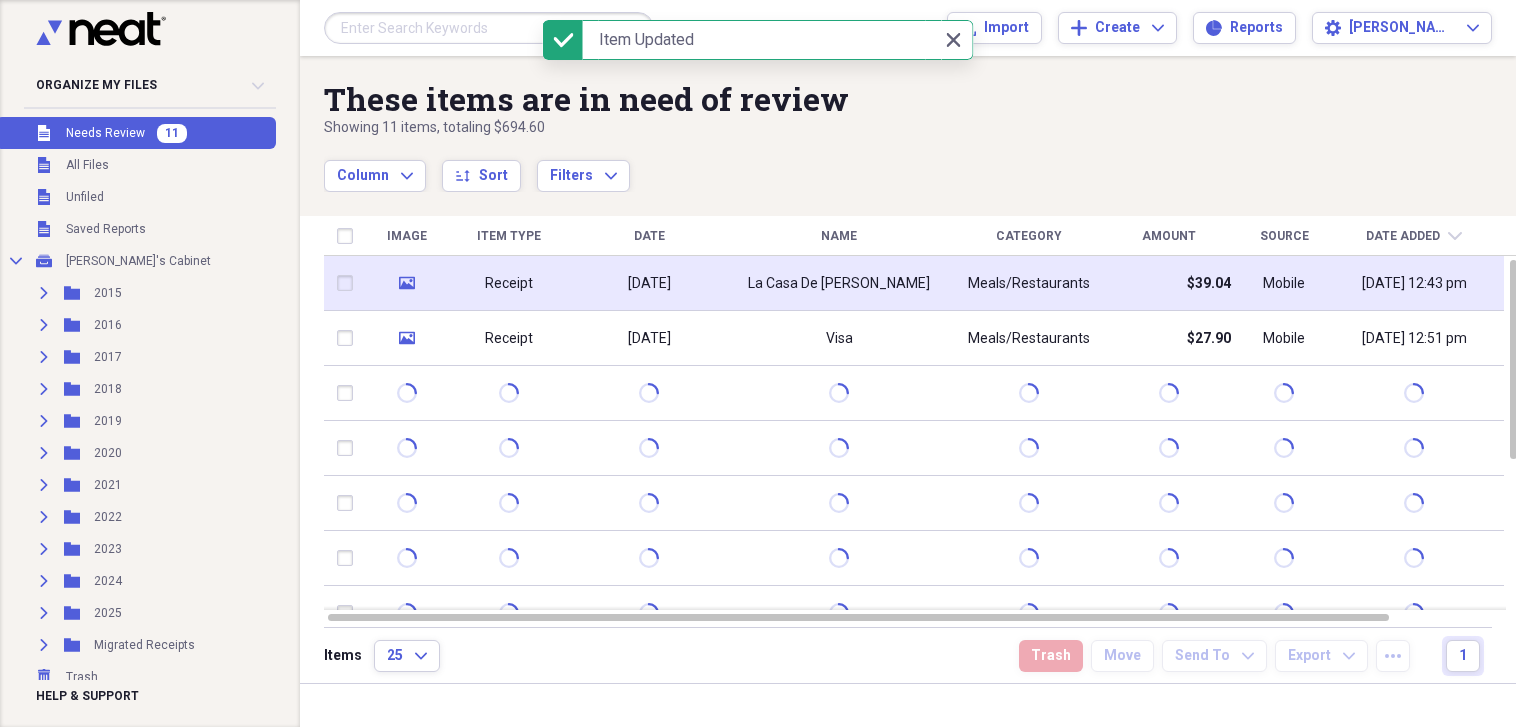 click on "La Casa De Lina" at bounding box center [839, 283] 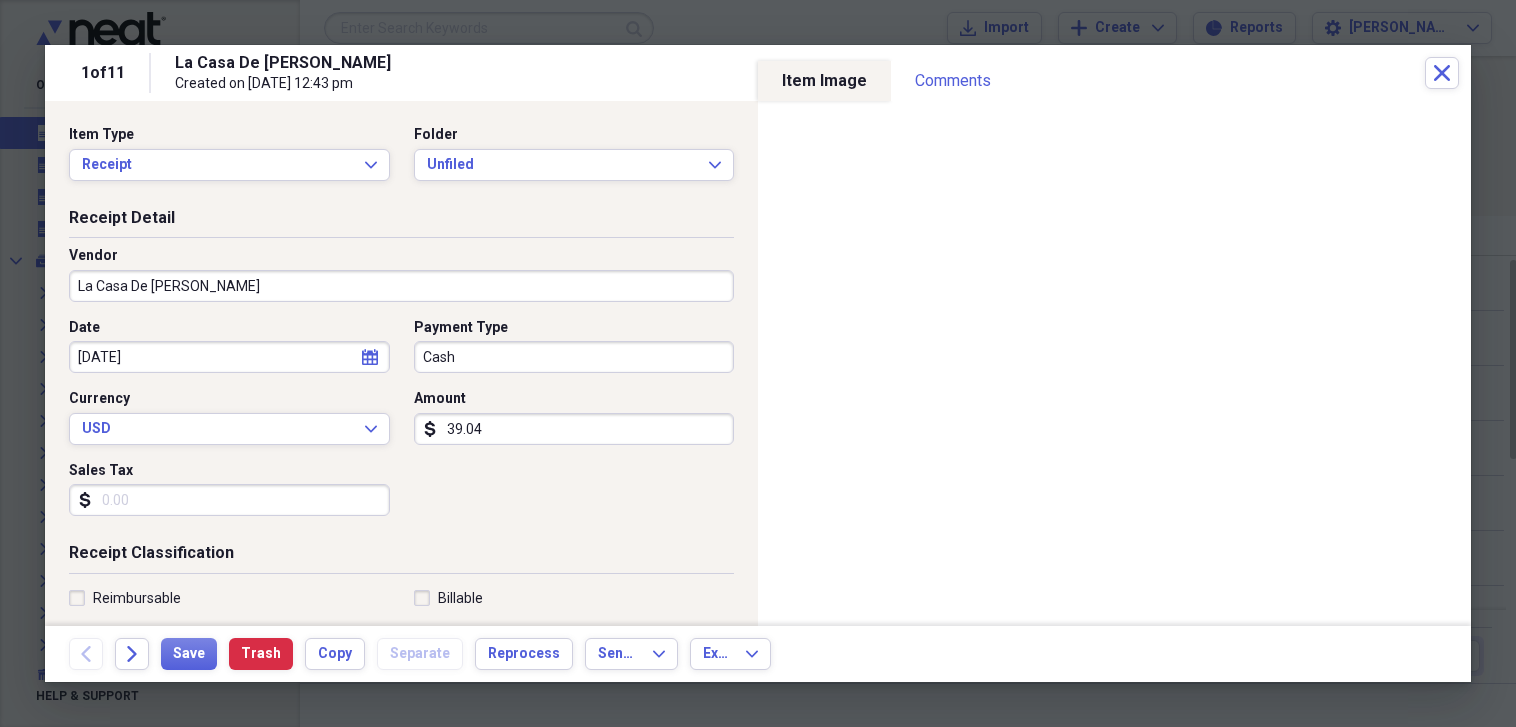 click on "Sales Tax" at bounding box center (229, 500) 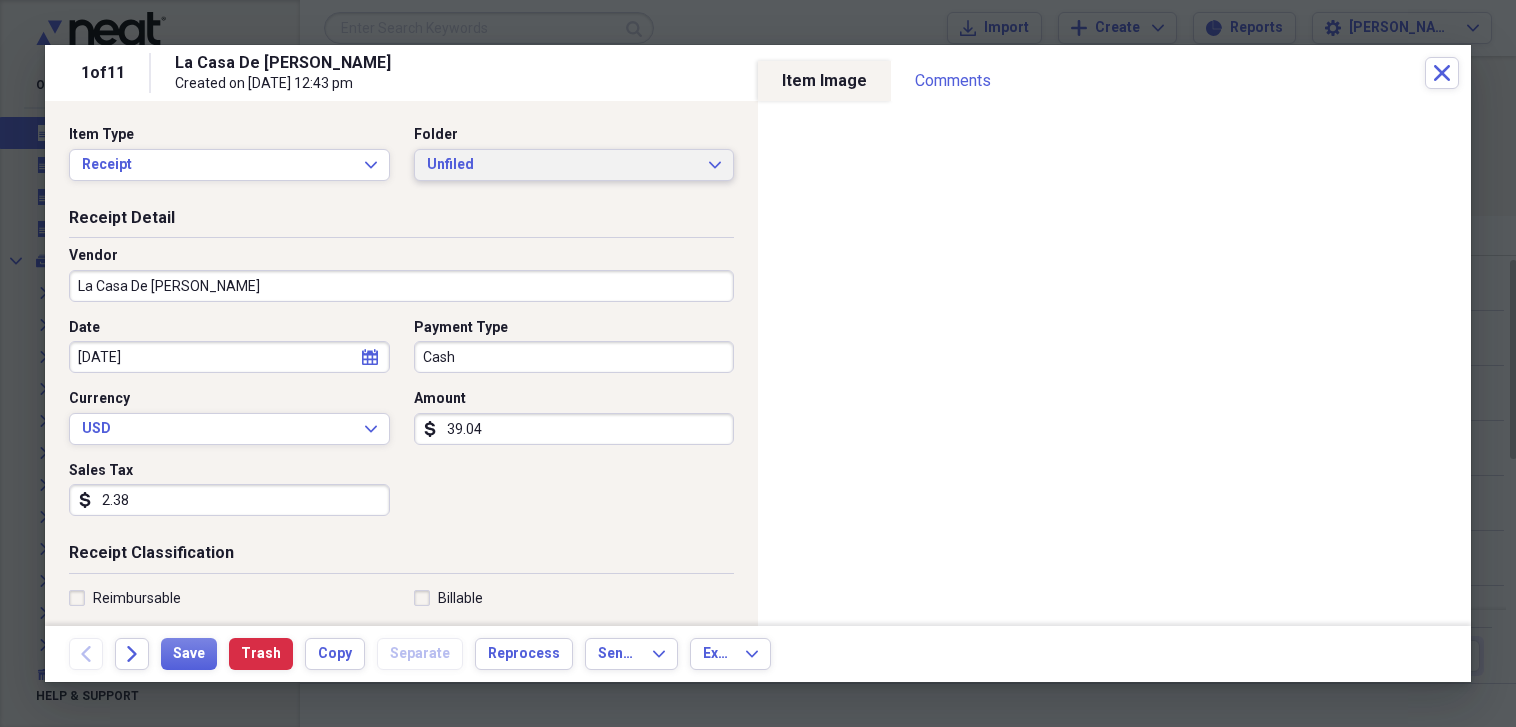 type on "2.38" 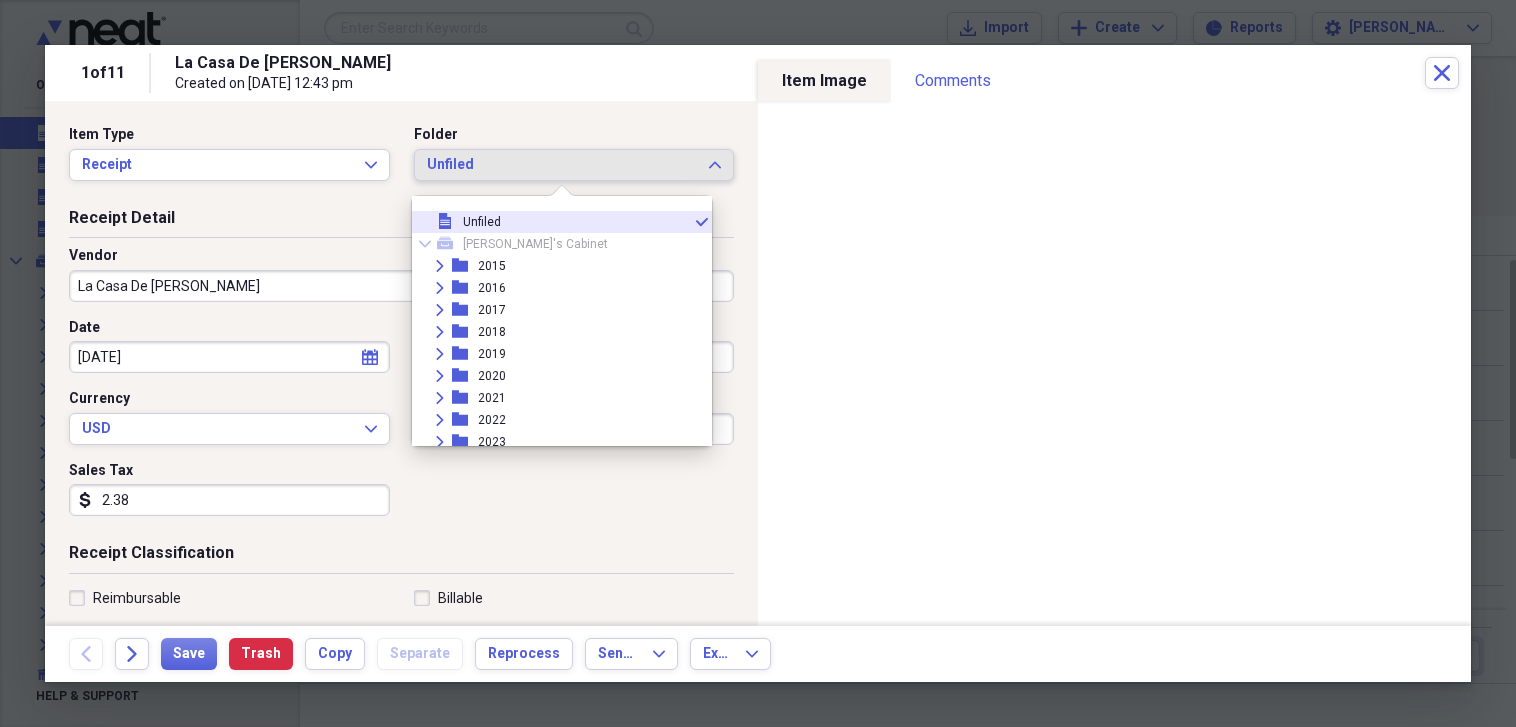 scroll, scrollTop: 160, scrollLeft: 0, axis: vertical 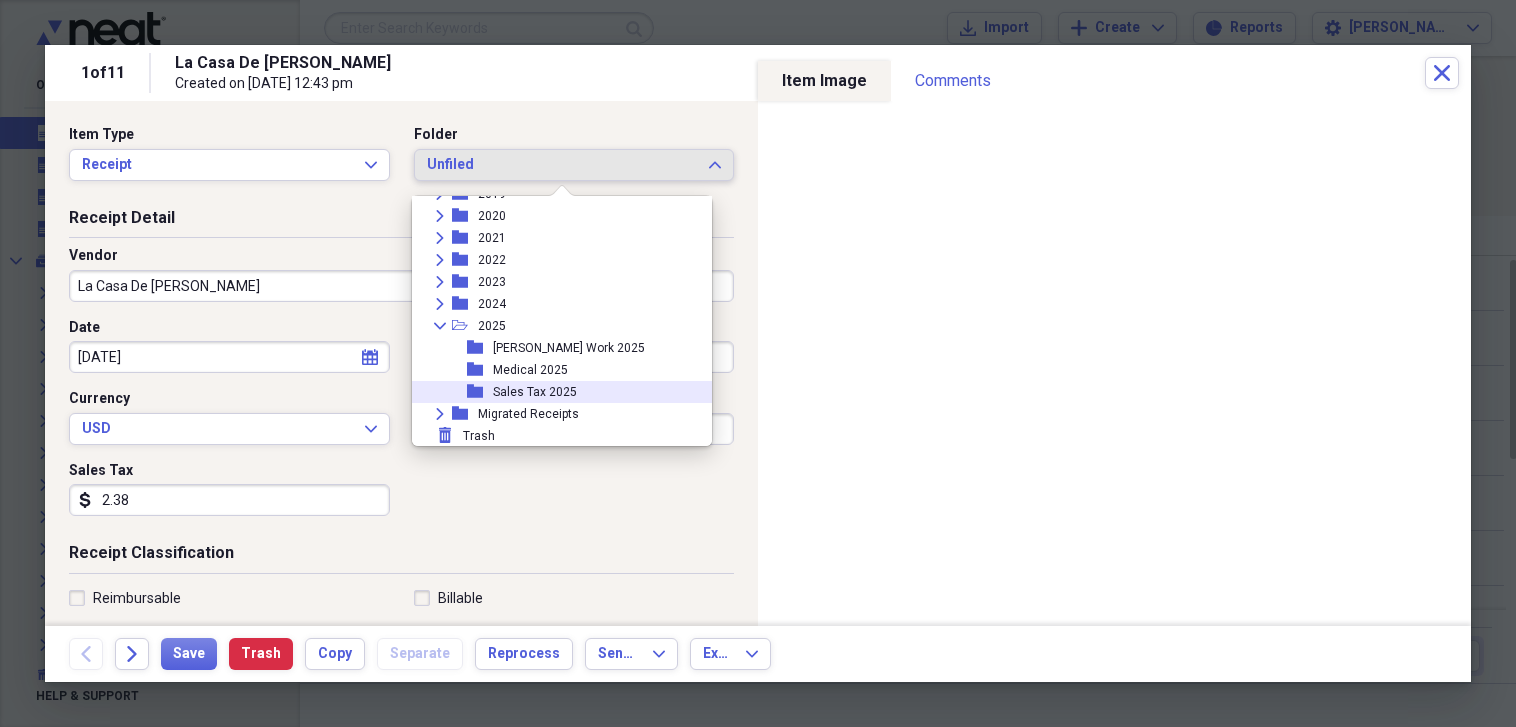 click on "folder Sales Tax 2025" at bounding box center (554, 392) 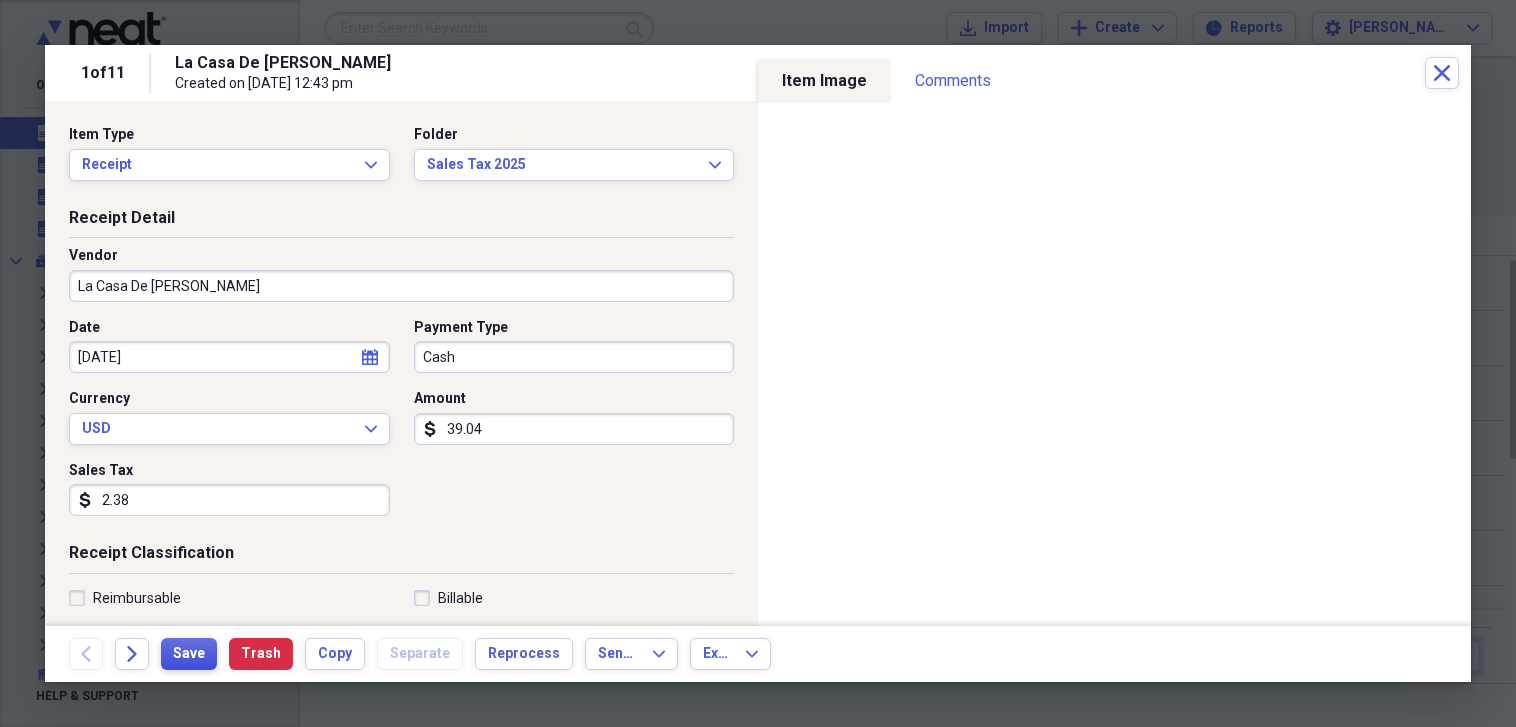 click on "Save" at bounding box center (189, 654) 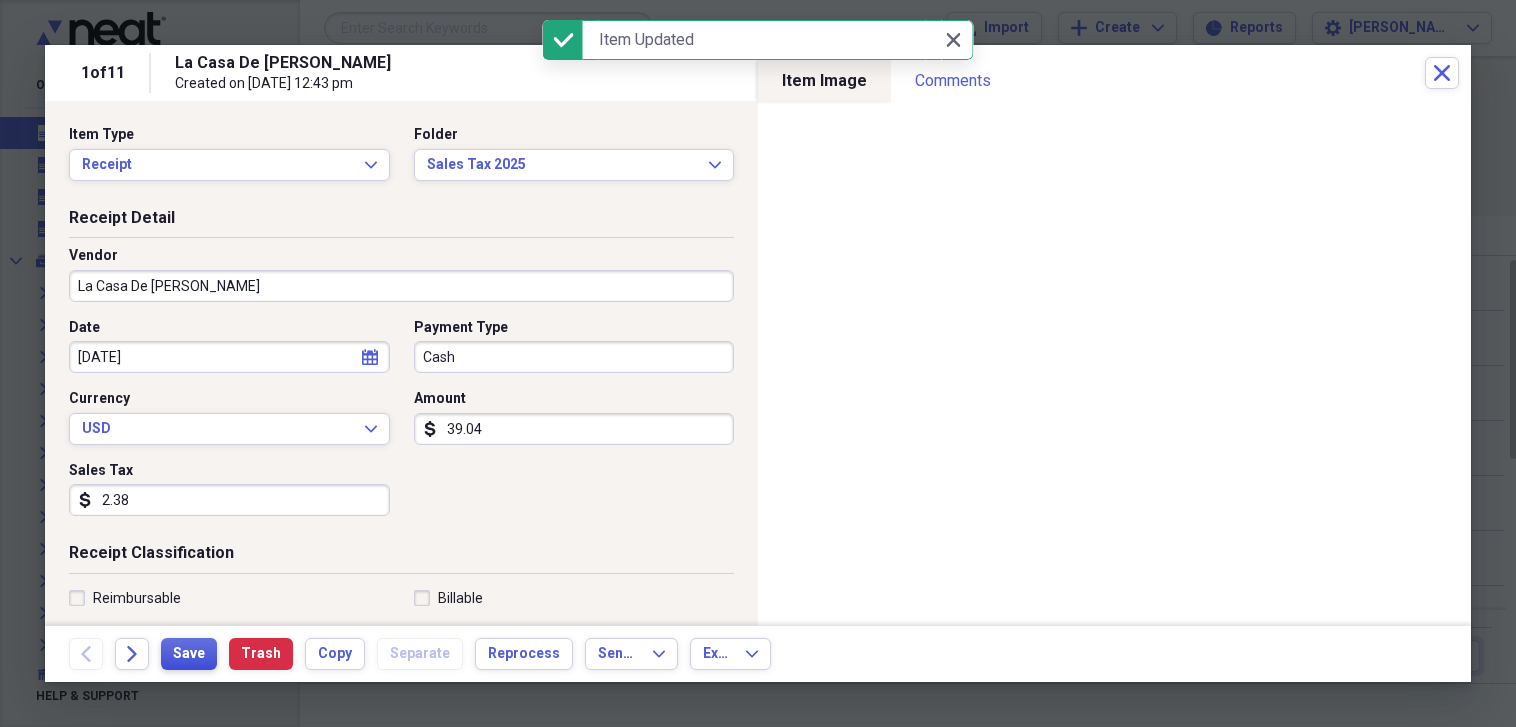 click on "Save" at bounding box center [189, 654] 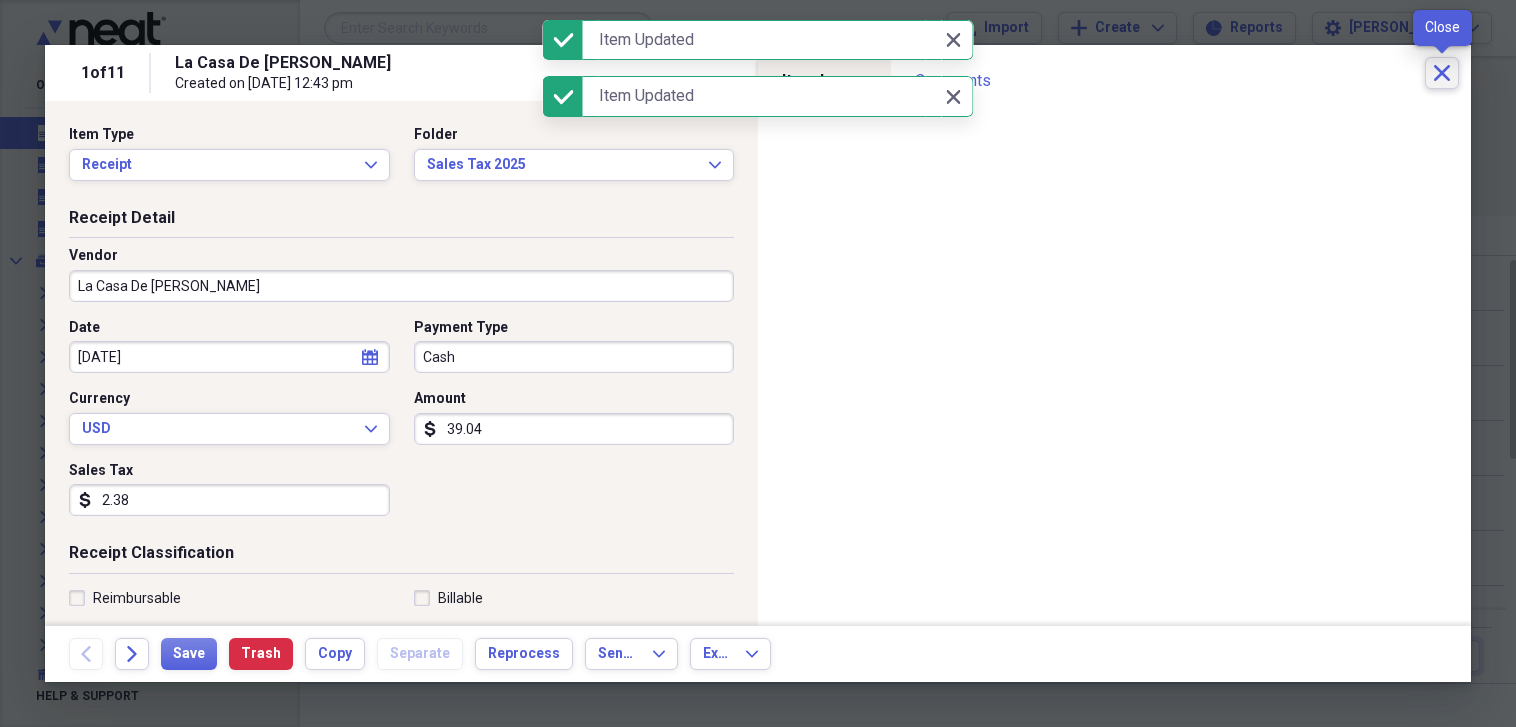 click 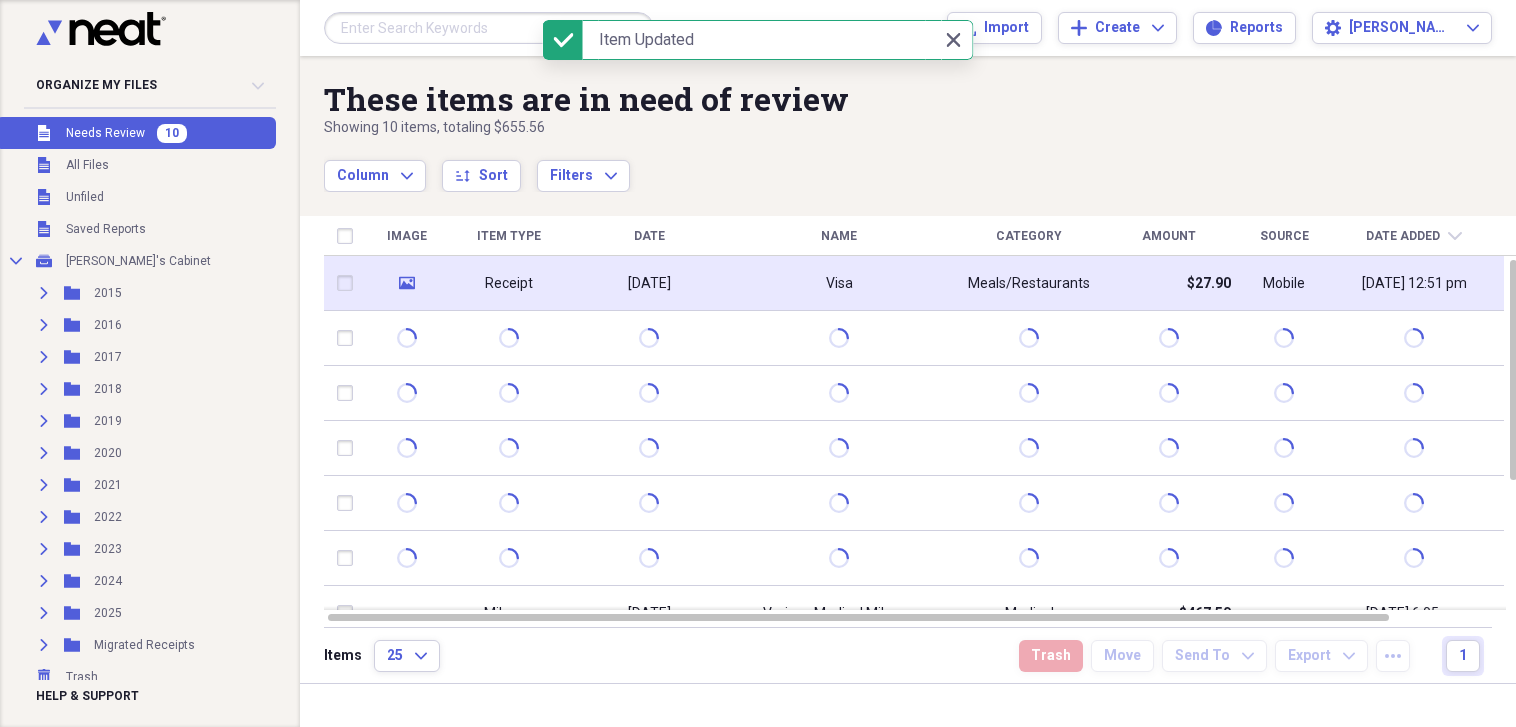 click on "Visa" at bounding box center (839, 283) 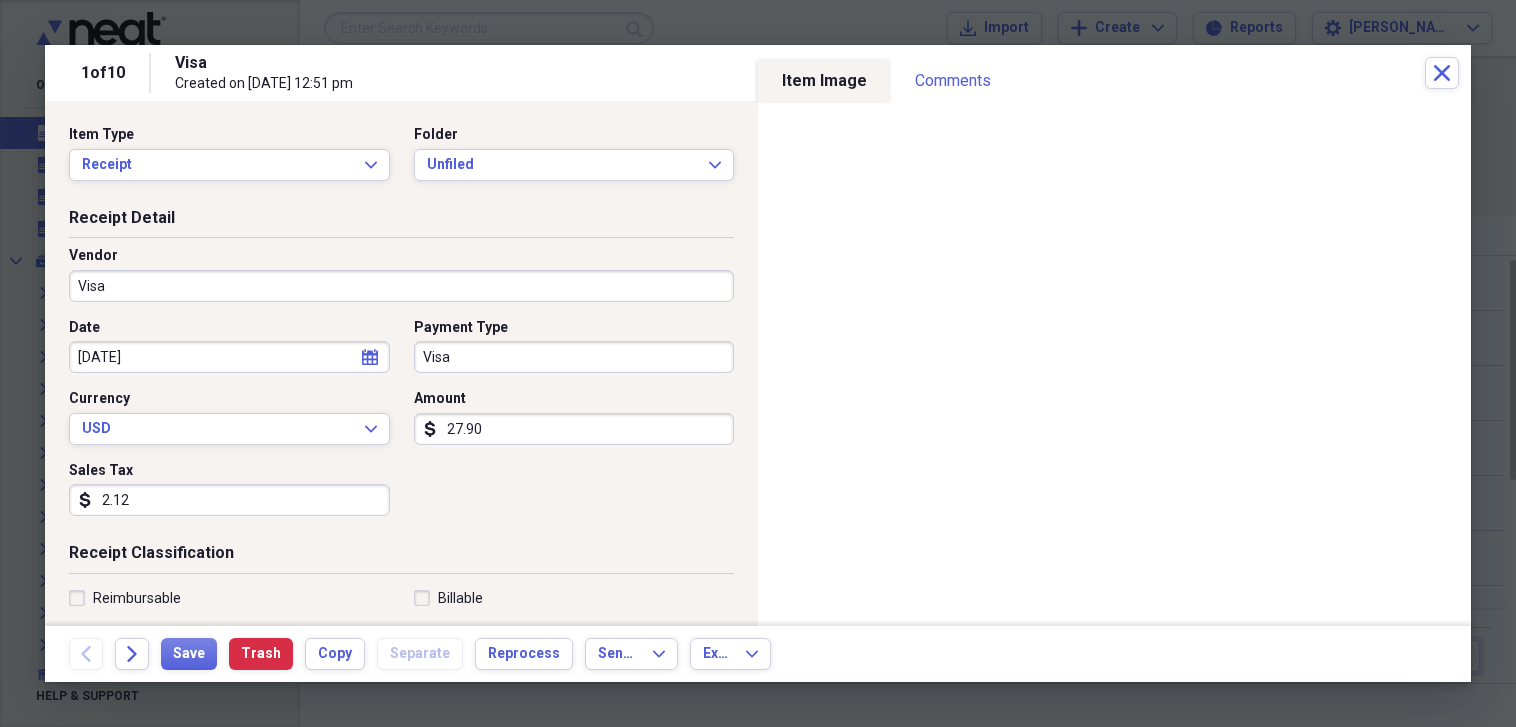 click on "Visa" at bounding box center [401, 286] 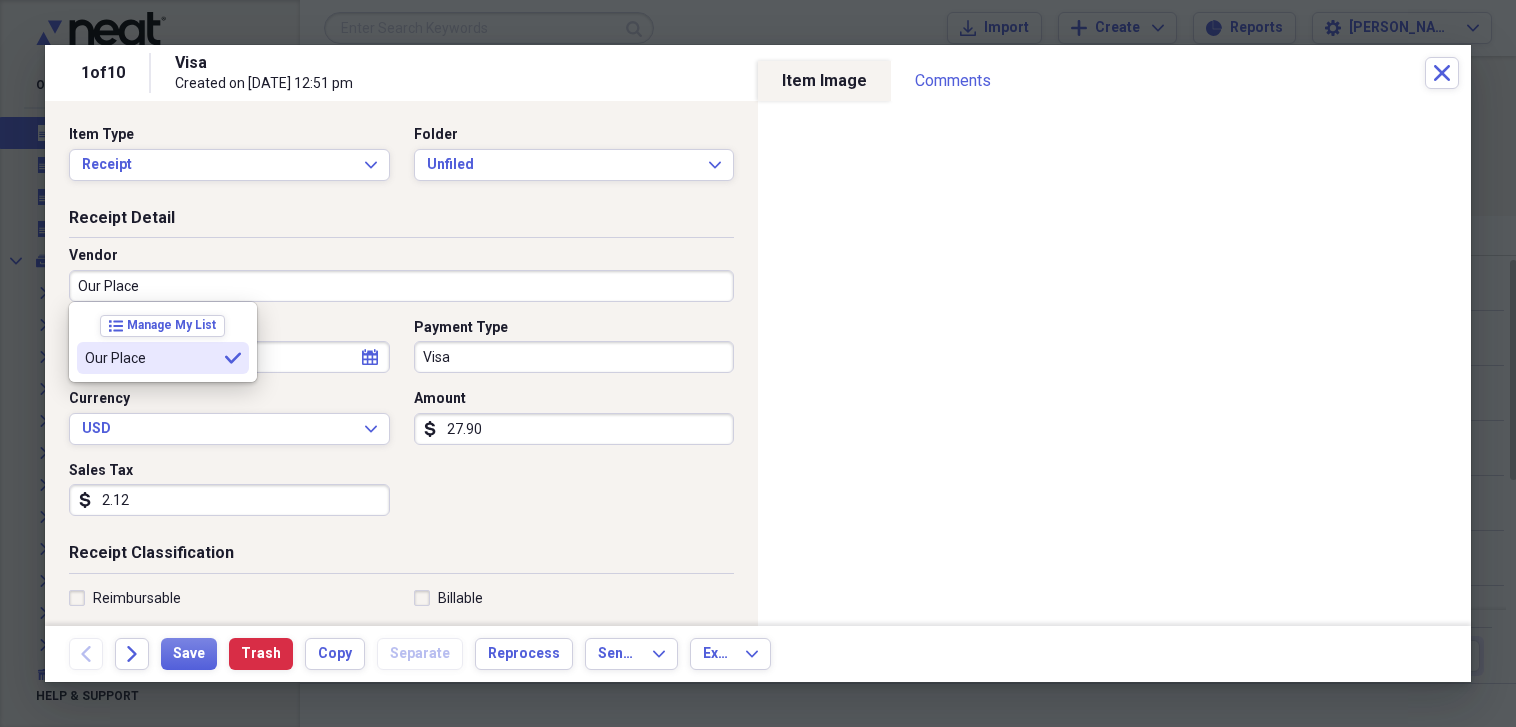 type on "Our Place" 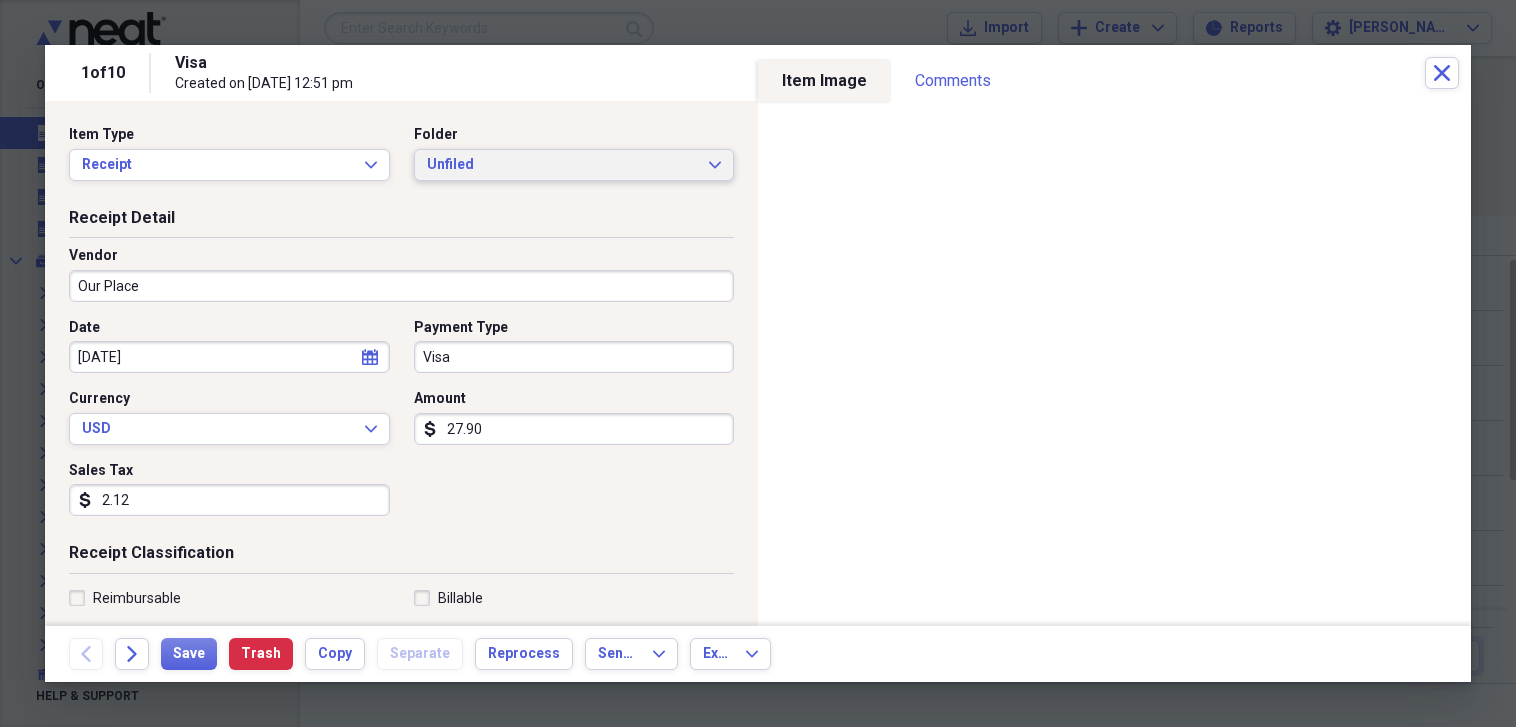 click on "Expand" 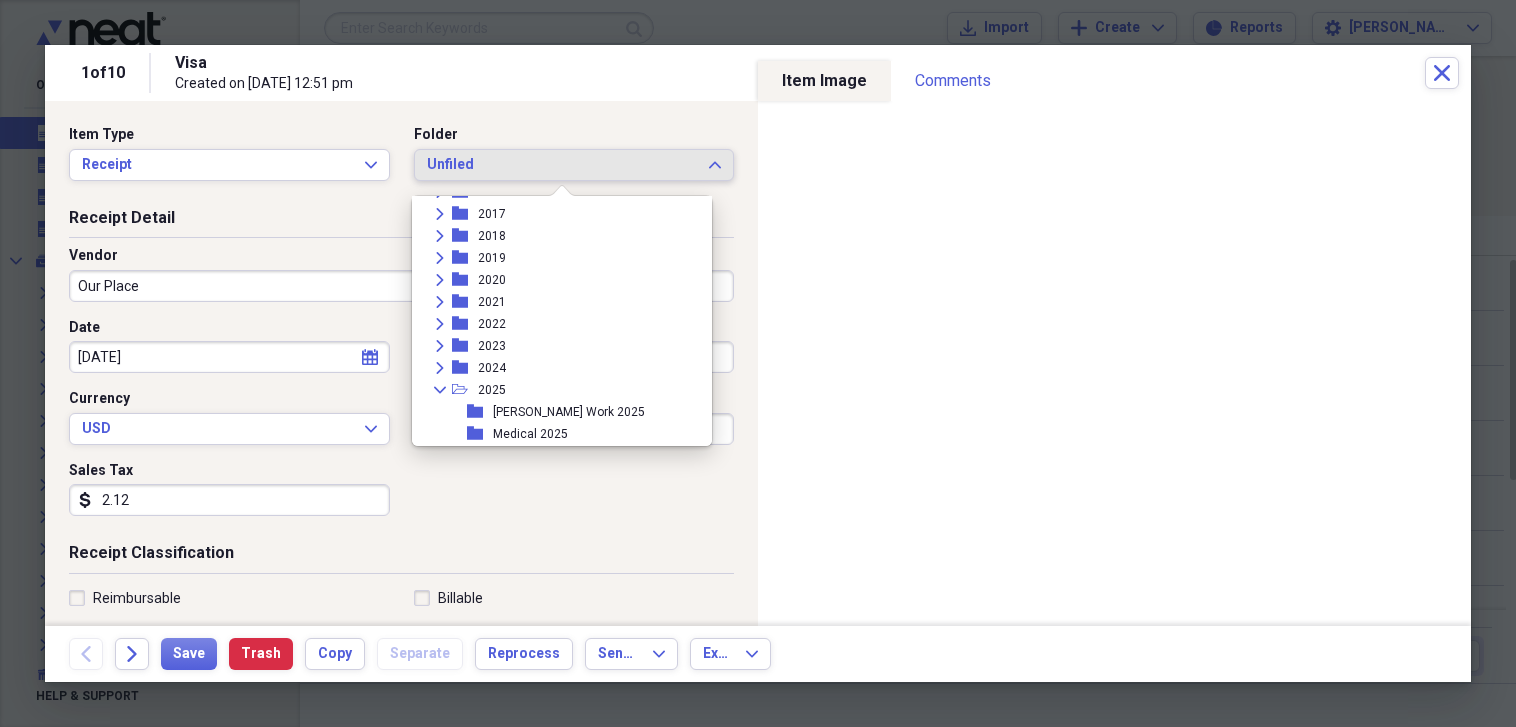 scroll, scrollTop: 160, scrollLeft: 0, axis: vertical 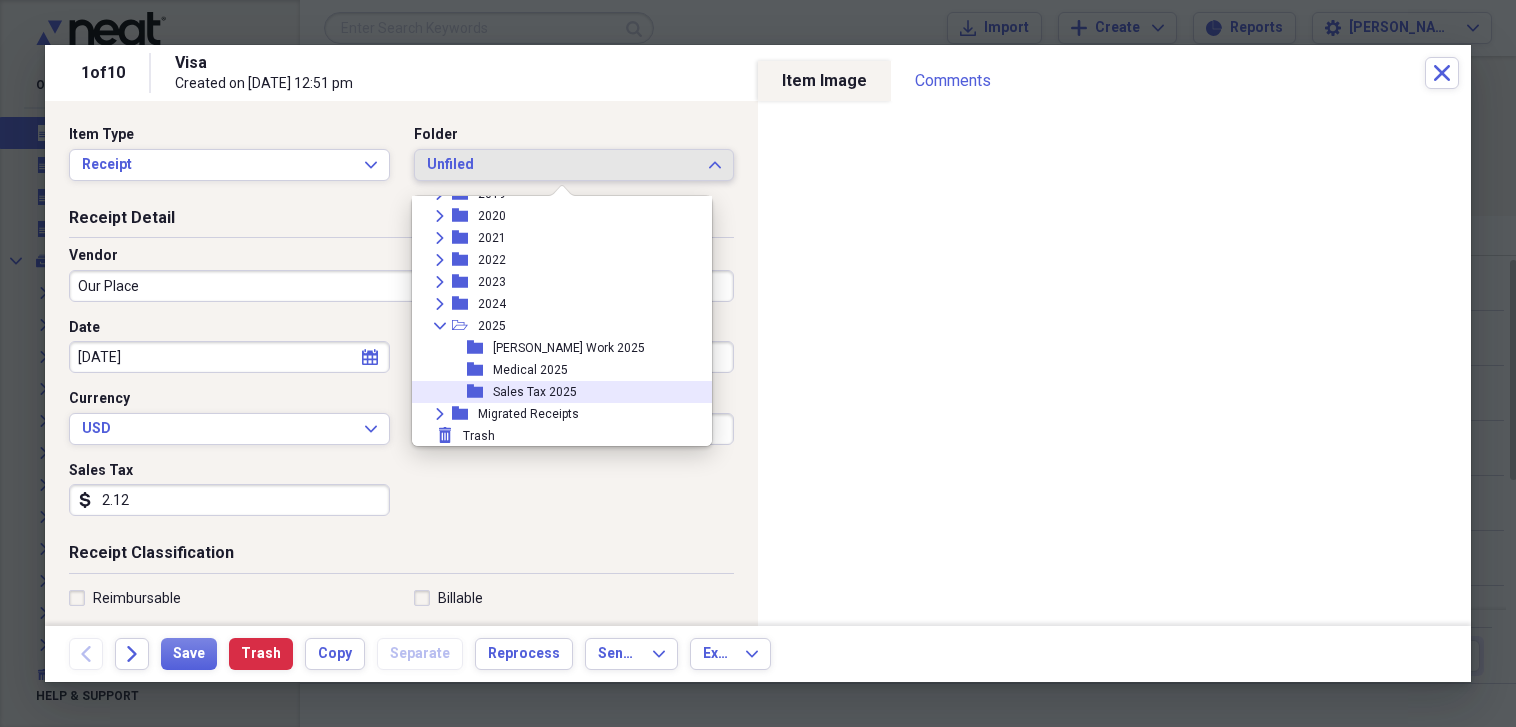 click on "folder Sales Tax 2025" at bounding box center (554, 392) 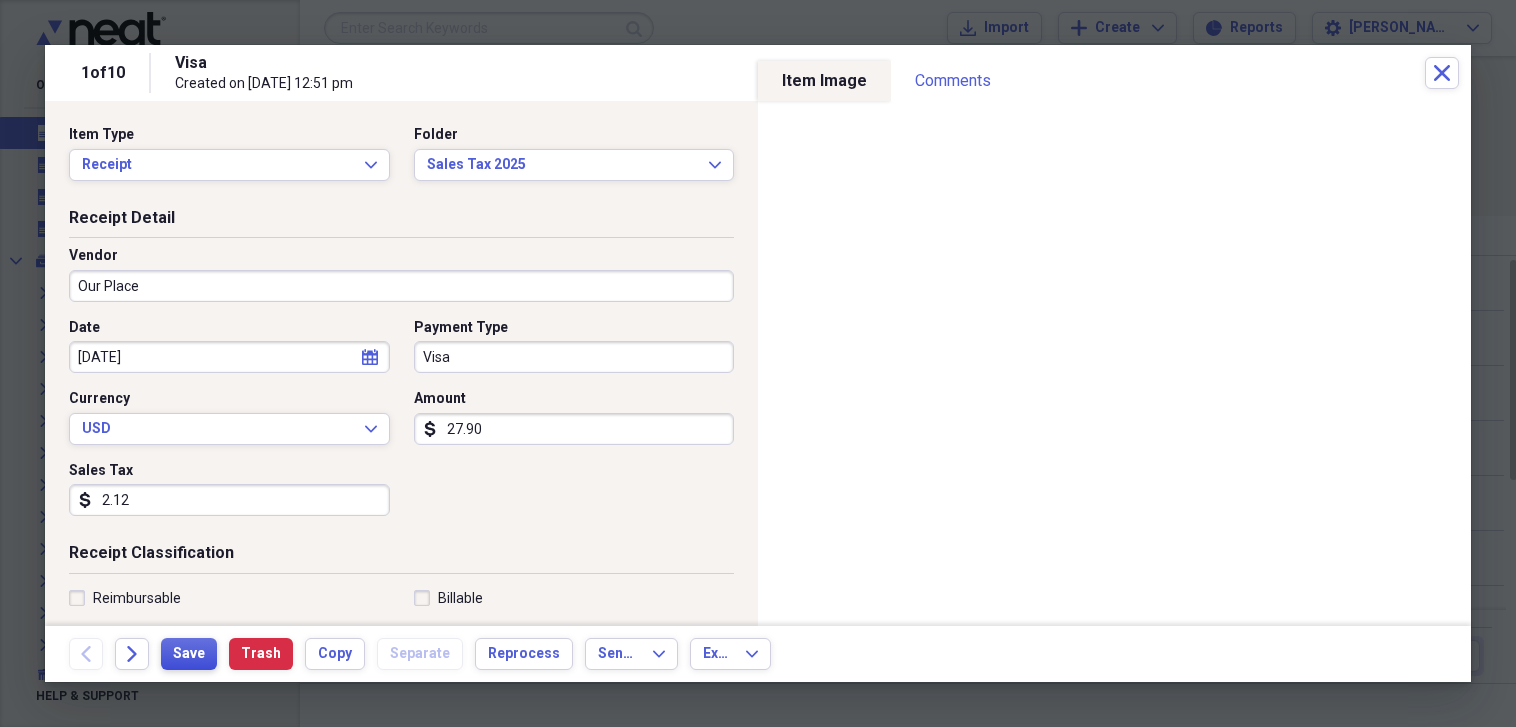 click on "Save" at bounding box center [189, 654] 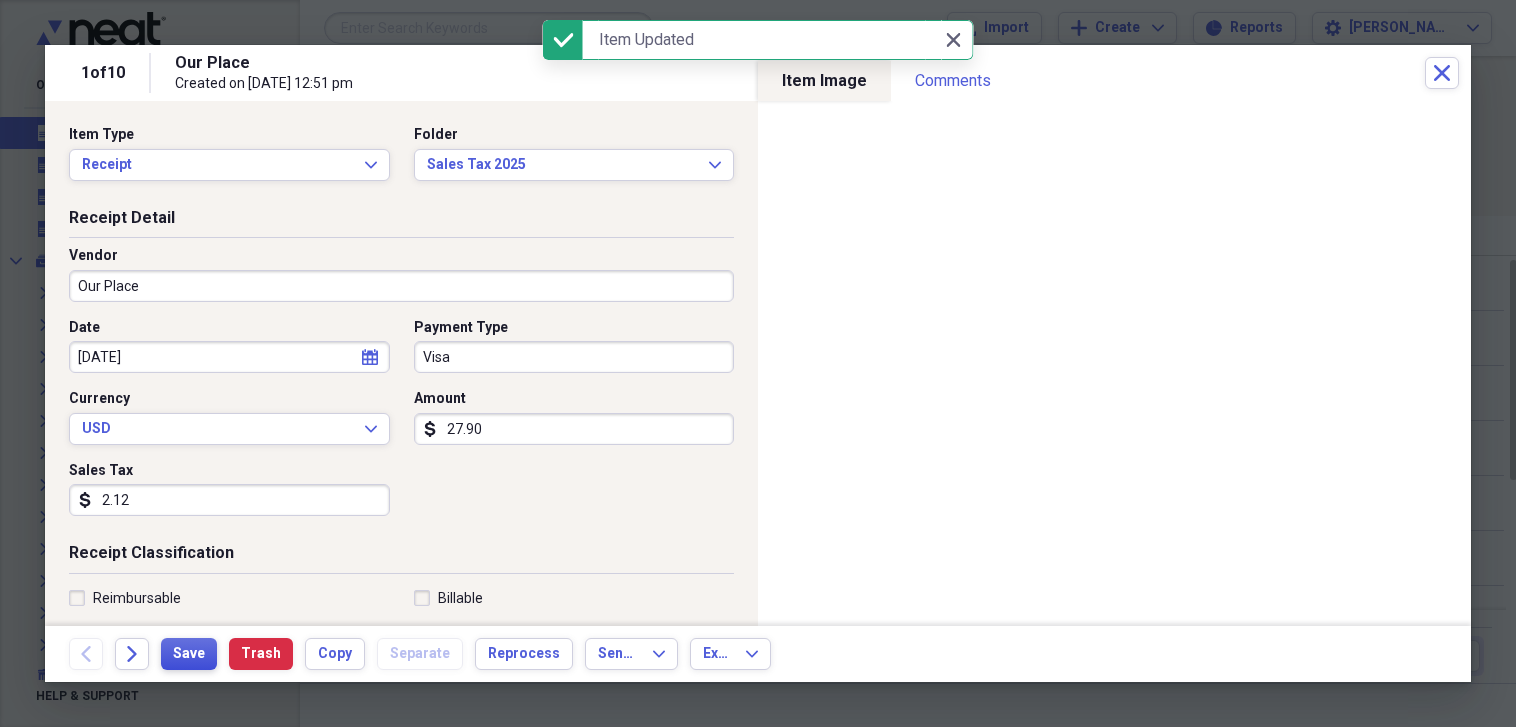 click on "Save" at bounding box center [189, 654] 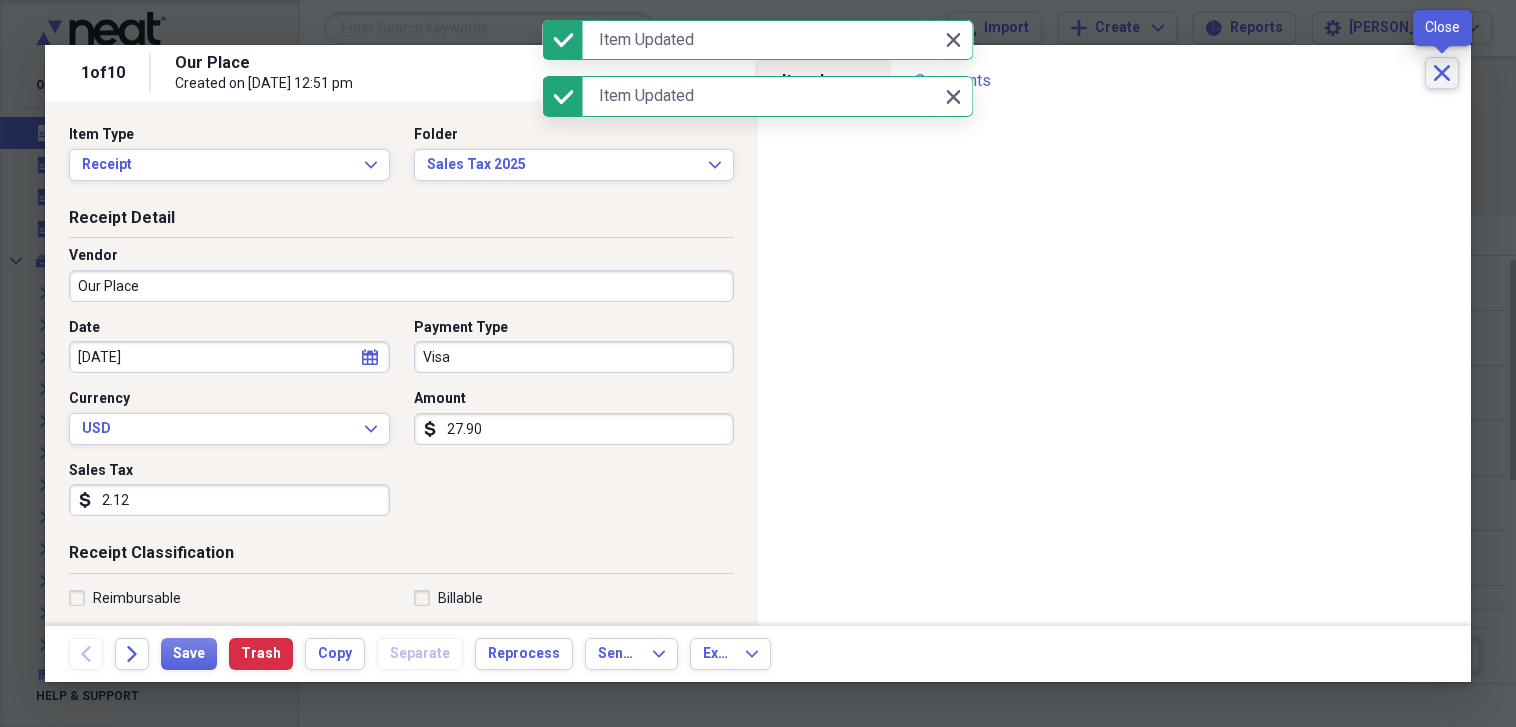 click on "Close" 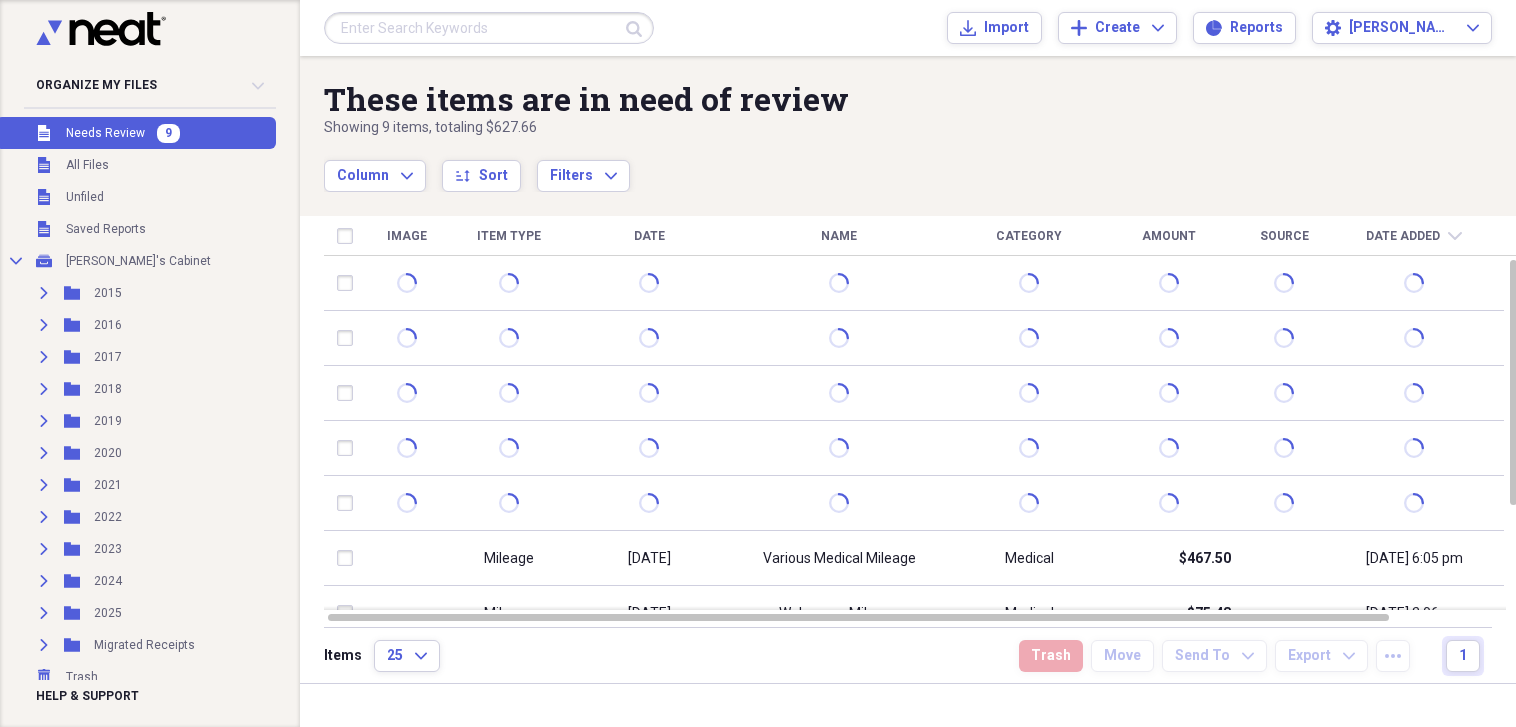 click at bounding box center (489, 28) 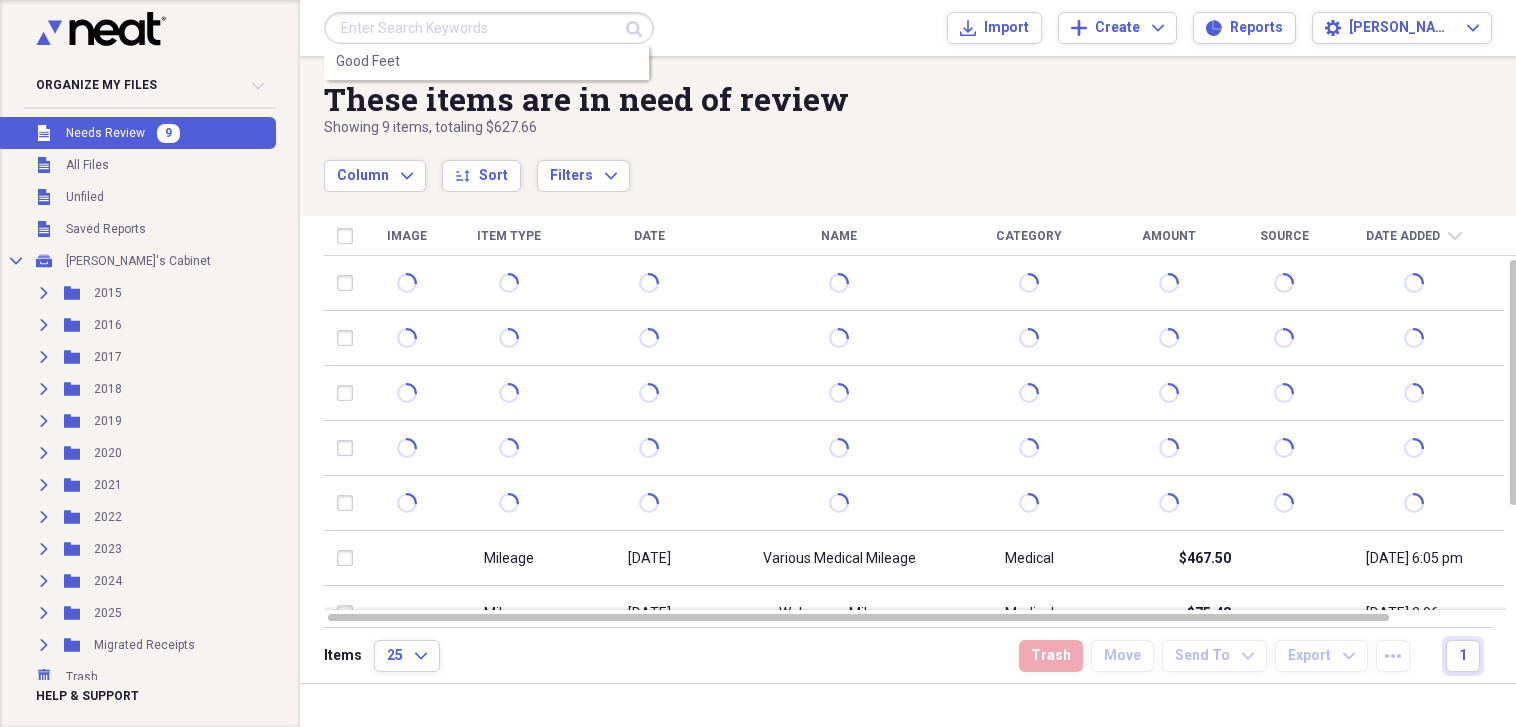 click at bounding box center (489, 28) 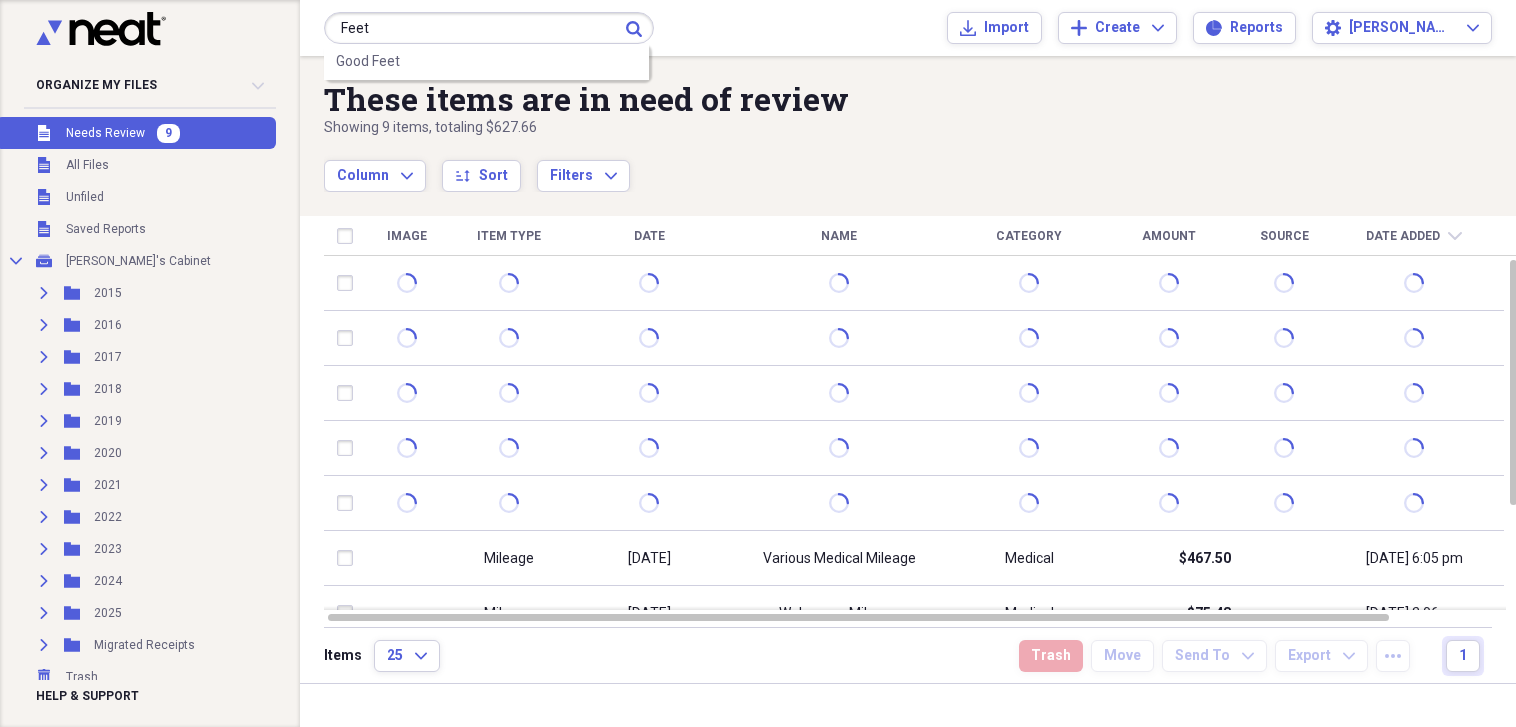 type on "Feet" 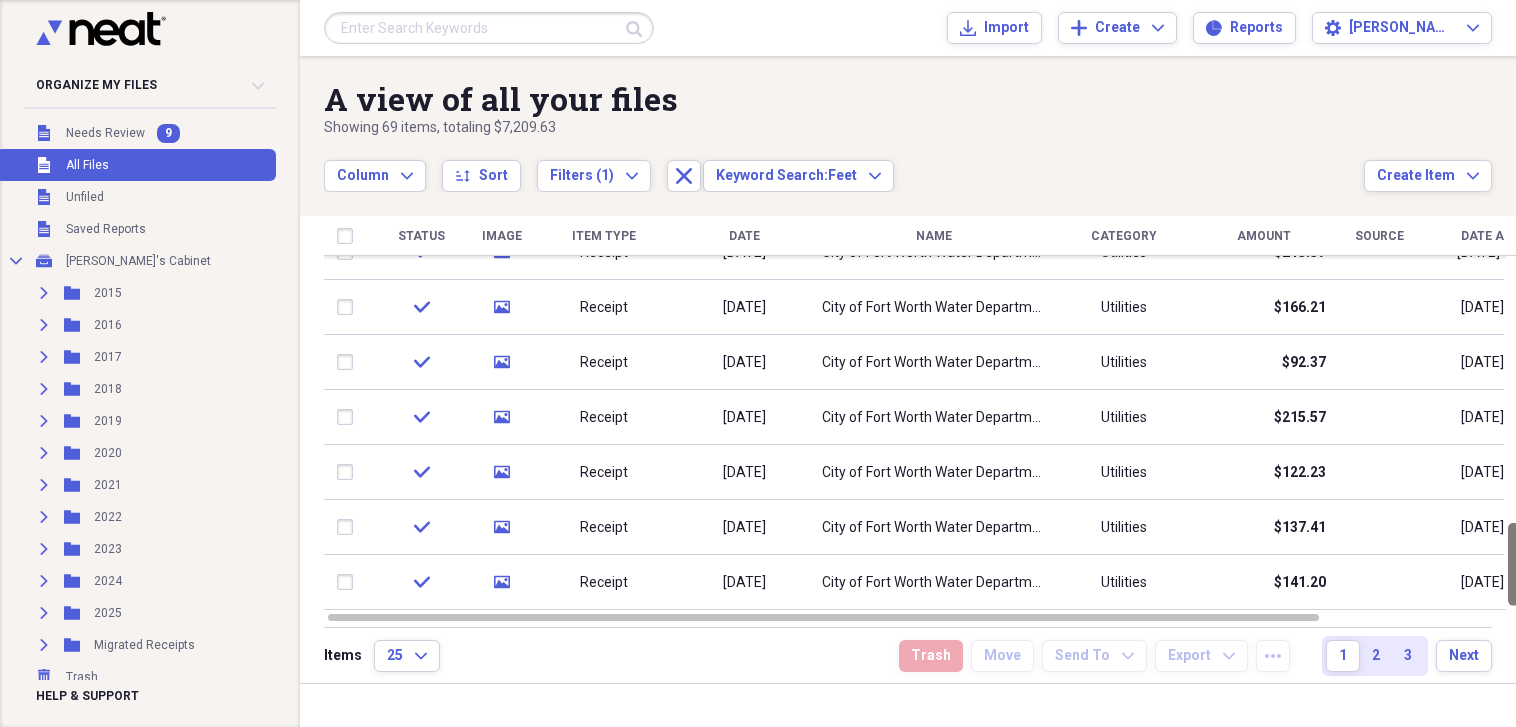 drag, startPoint x: 1507, startPoint y: 285, endPoint x: 1505, endPoint y: 607, distance: 322.00623 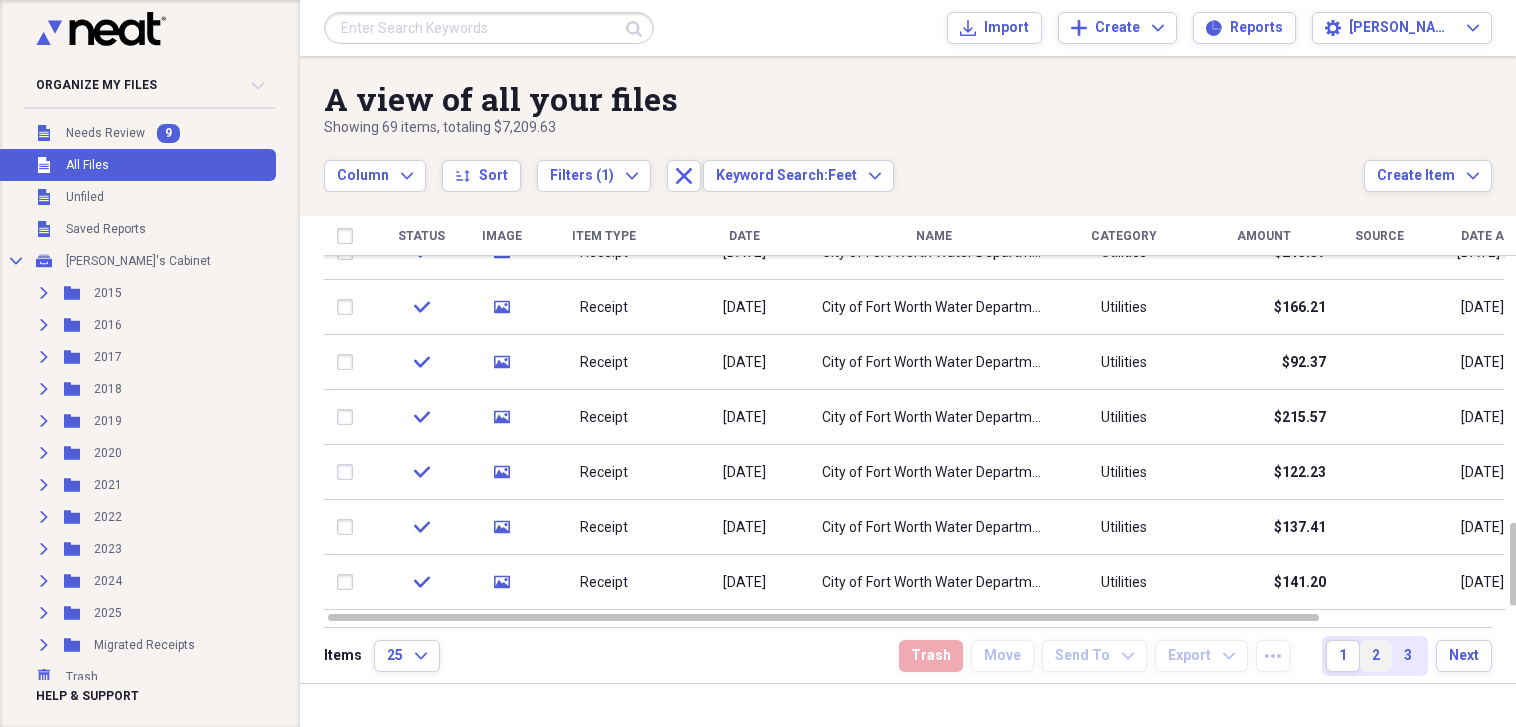 click on "2" at bounding box center [1376, 656] 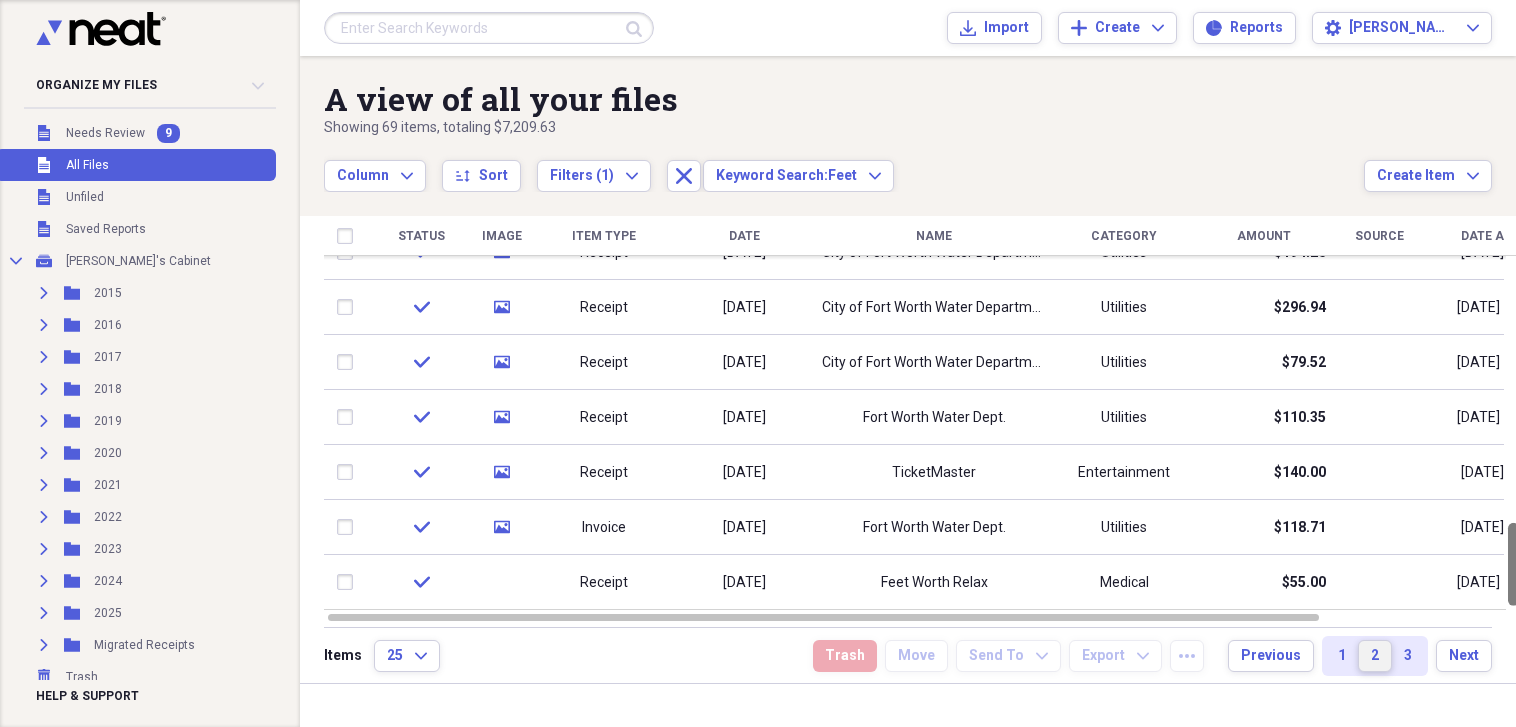 drag, startPoint x: 1502, startPoint y: 288, endPoint x: 1508, endPoint y: 581, distance: 293.06143 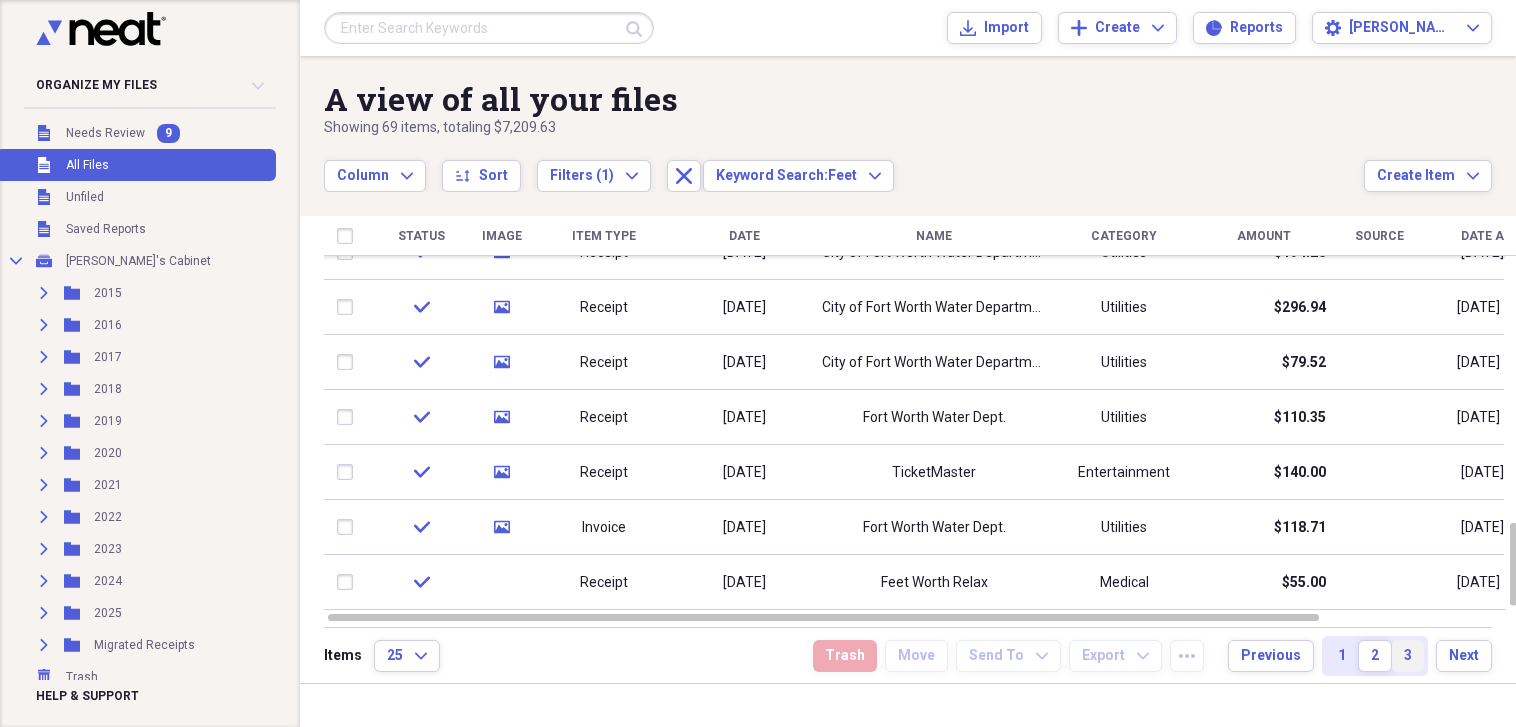 click on "3" at bounding box center (1408, 656) 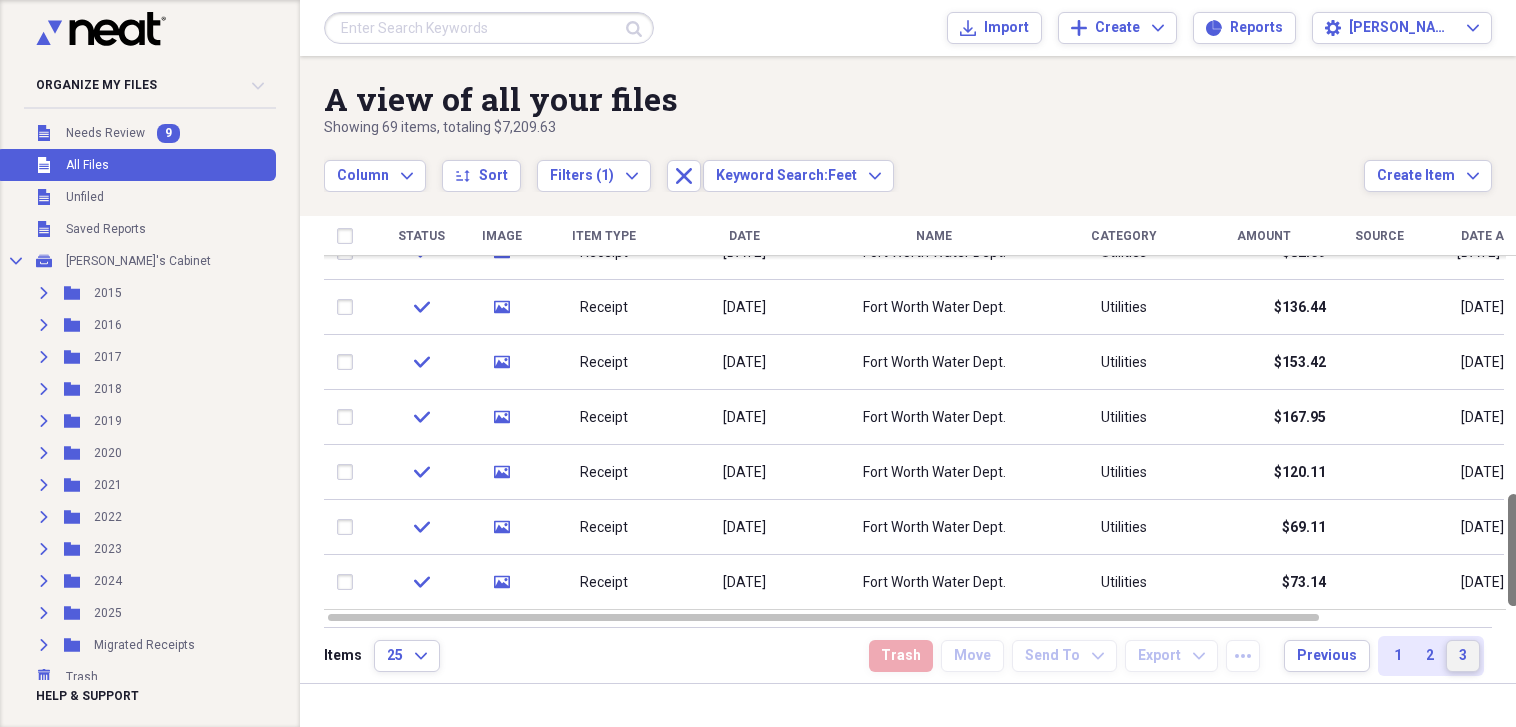 drag, startPoint x: 1510, startPoint y: 331, endPoint x: 1528, endPoint y: 652, distance: 321.50427 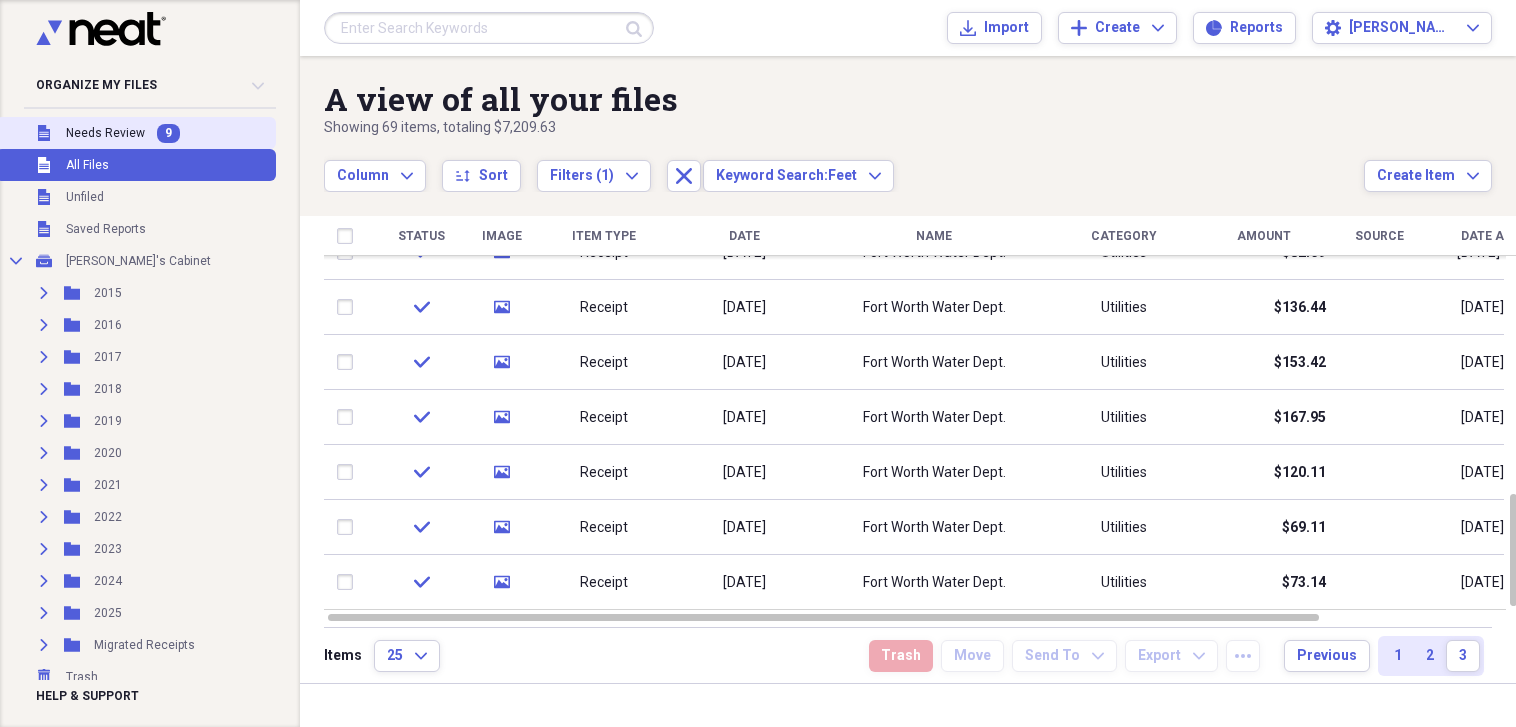 click on "Needs Review" at bounding box center [105, 133] 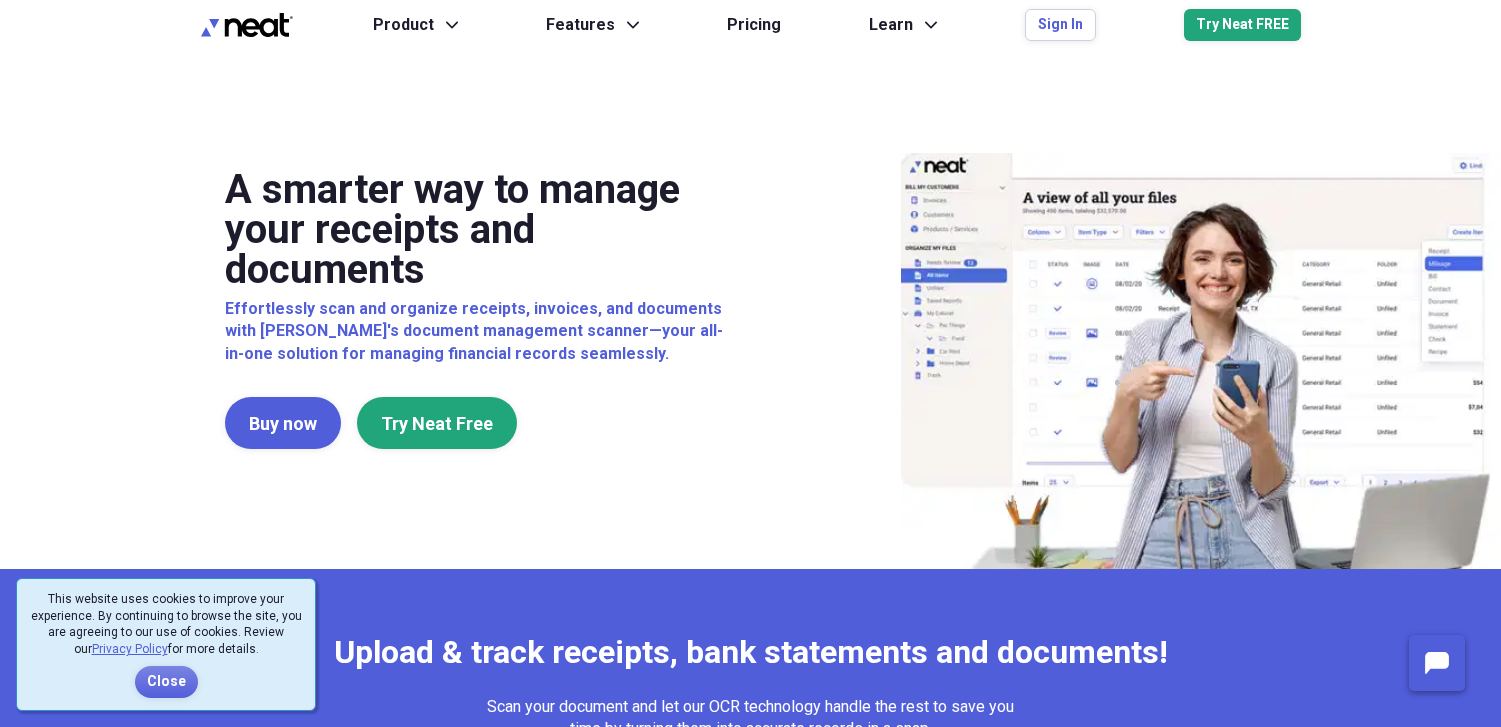 scroll, scrollTop: 0, scrollLeft: 0, axis: both 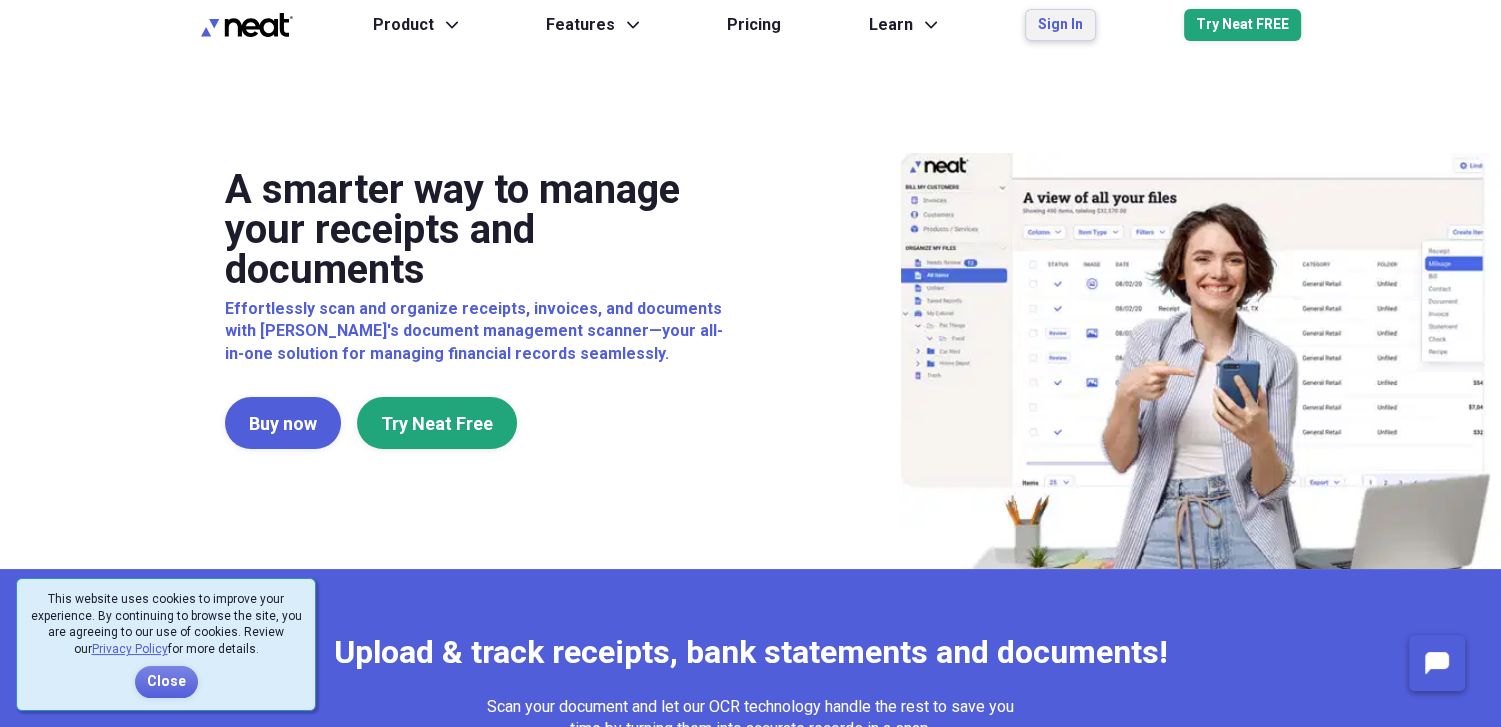 click on "Sign In" at bounding box center (1060, 25) 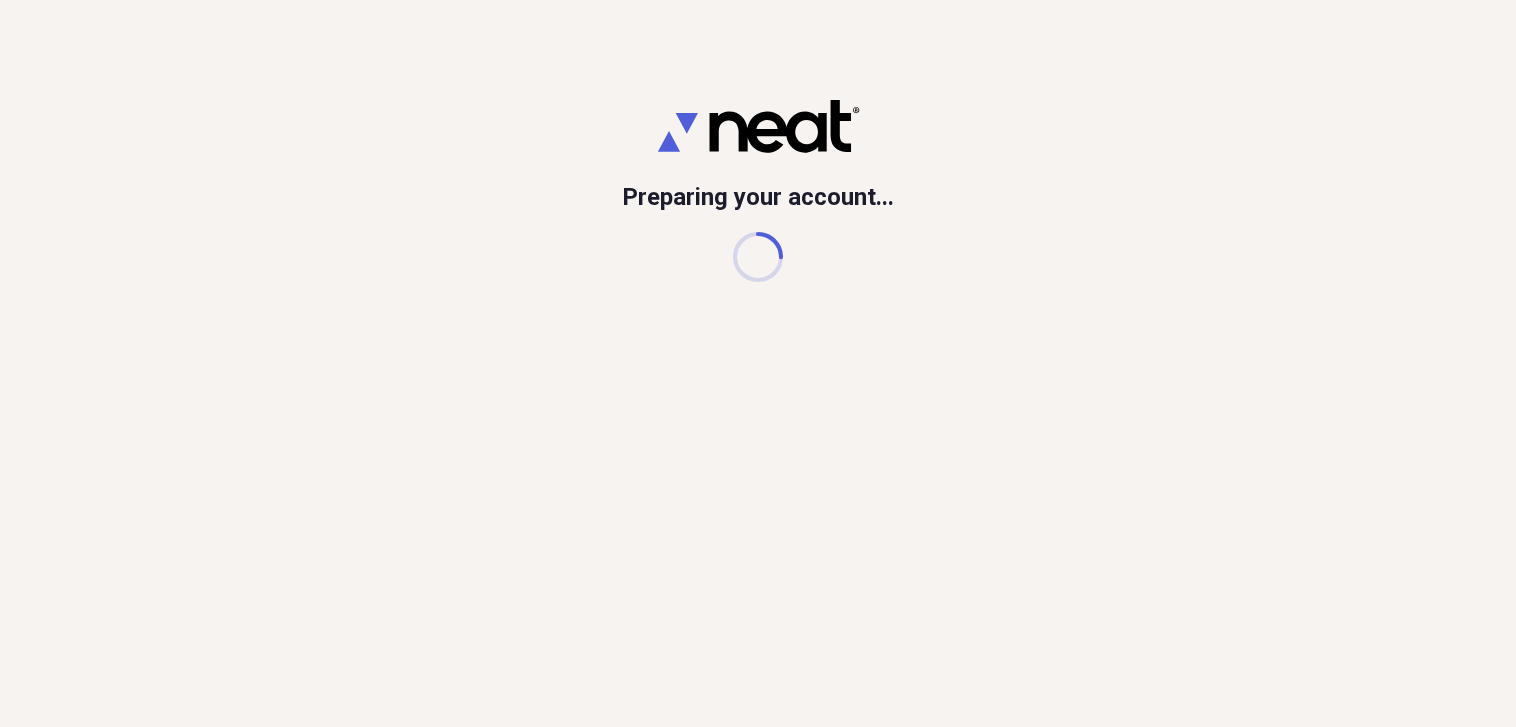 scroll, scrollTop: 0, scrollLeft: 0, axis: both 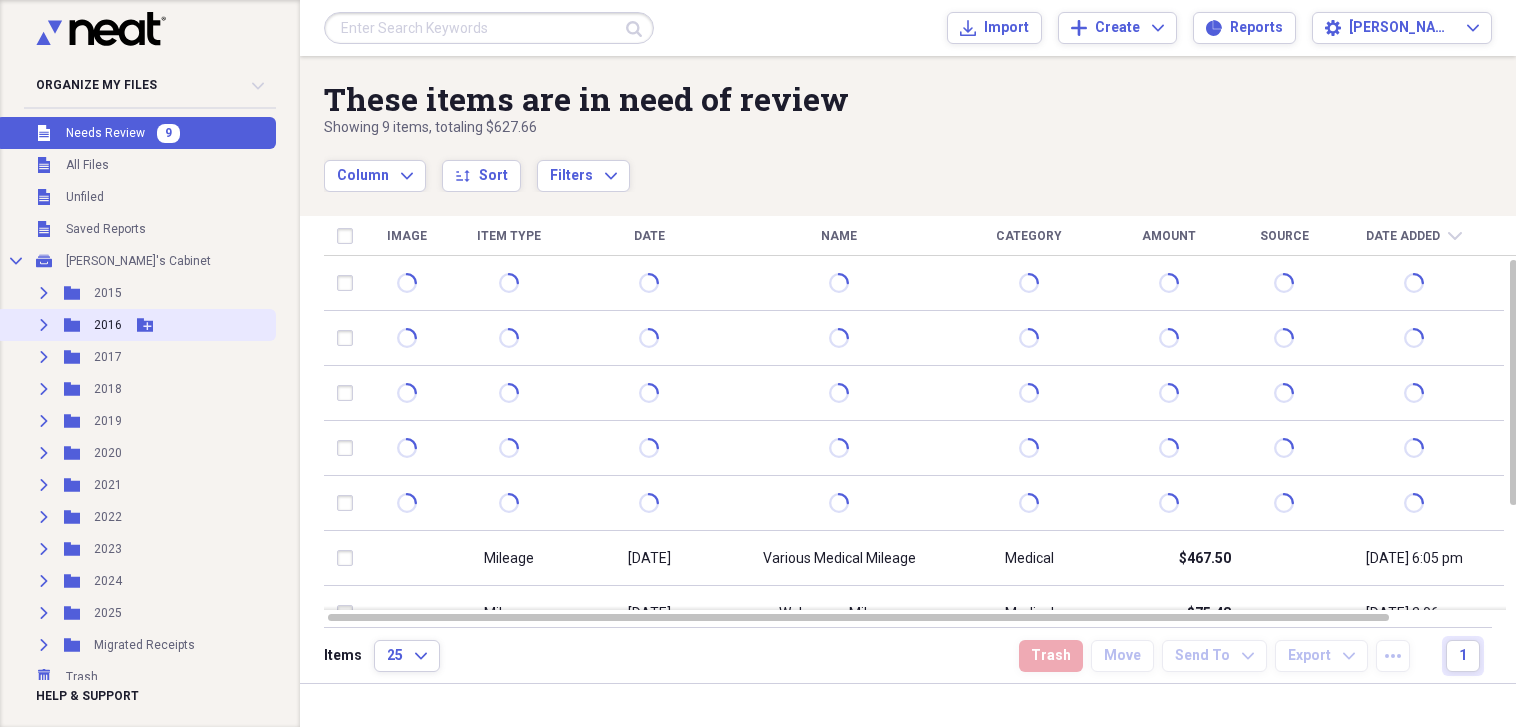 click on "Expand" 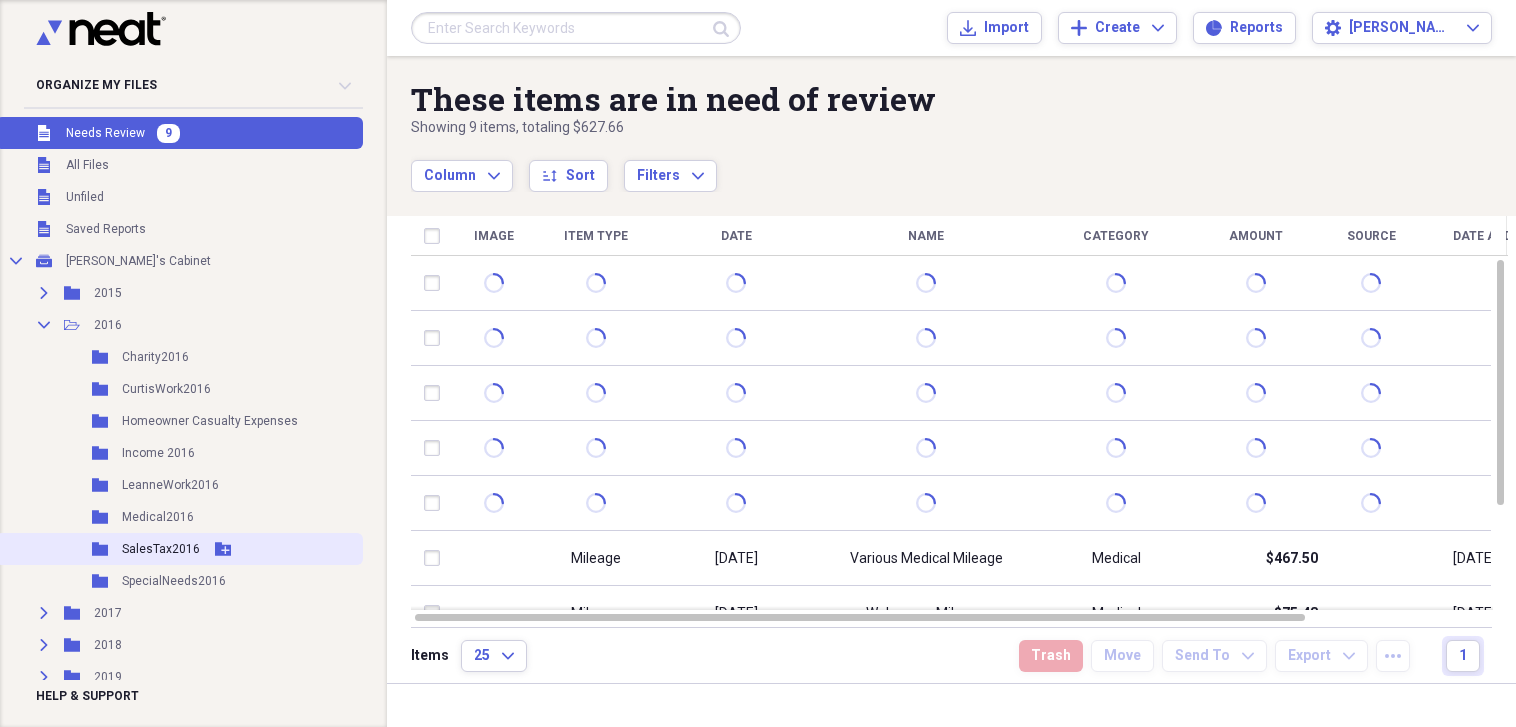 click on "SalesTax2016" at bounding box center [161, 549] 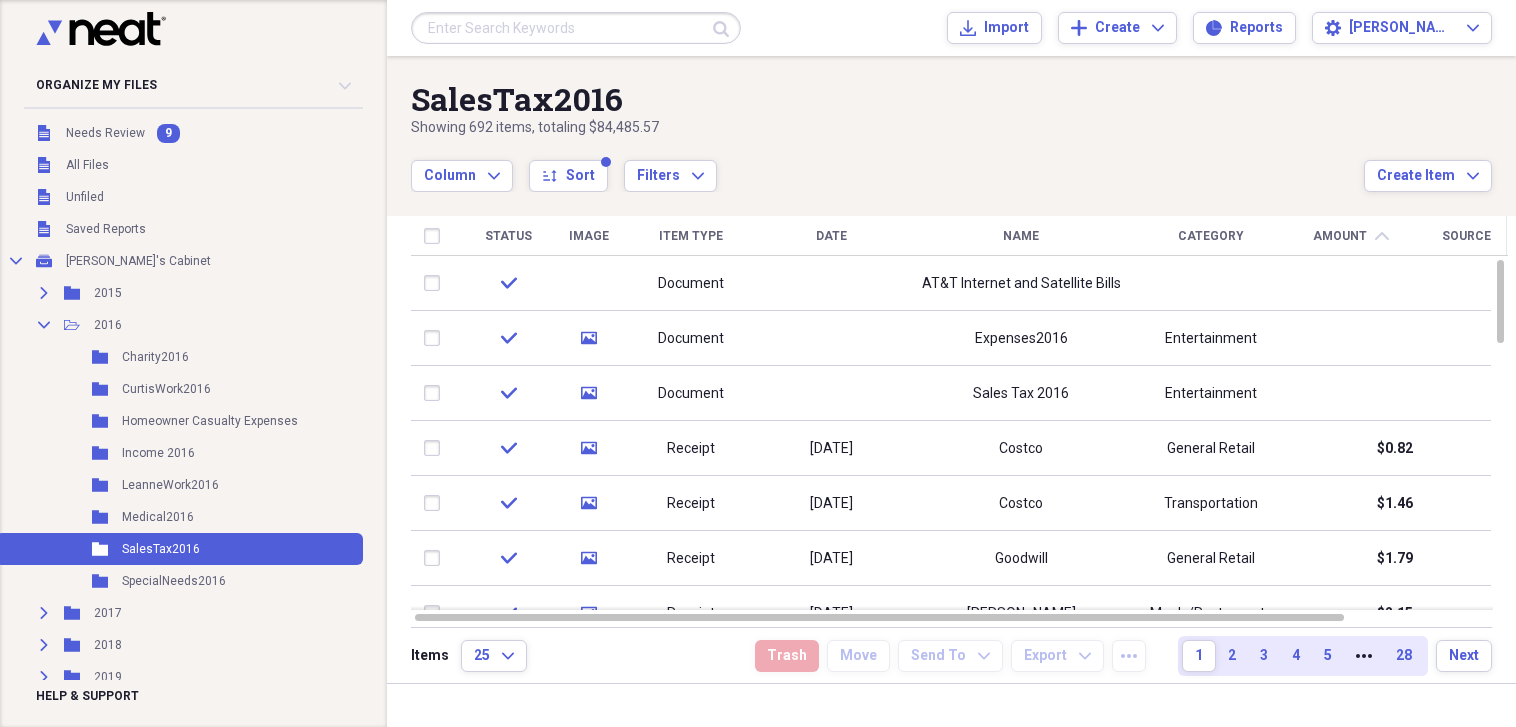click on "Name" at bounding box center (1021, 236) 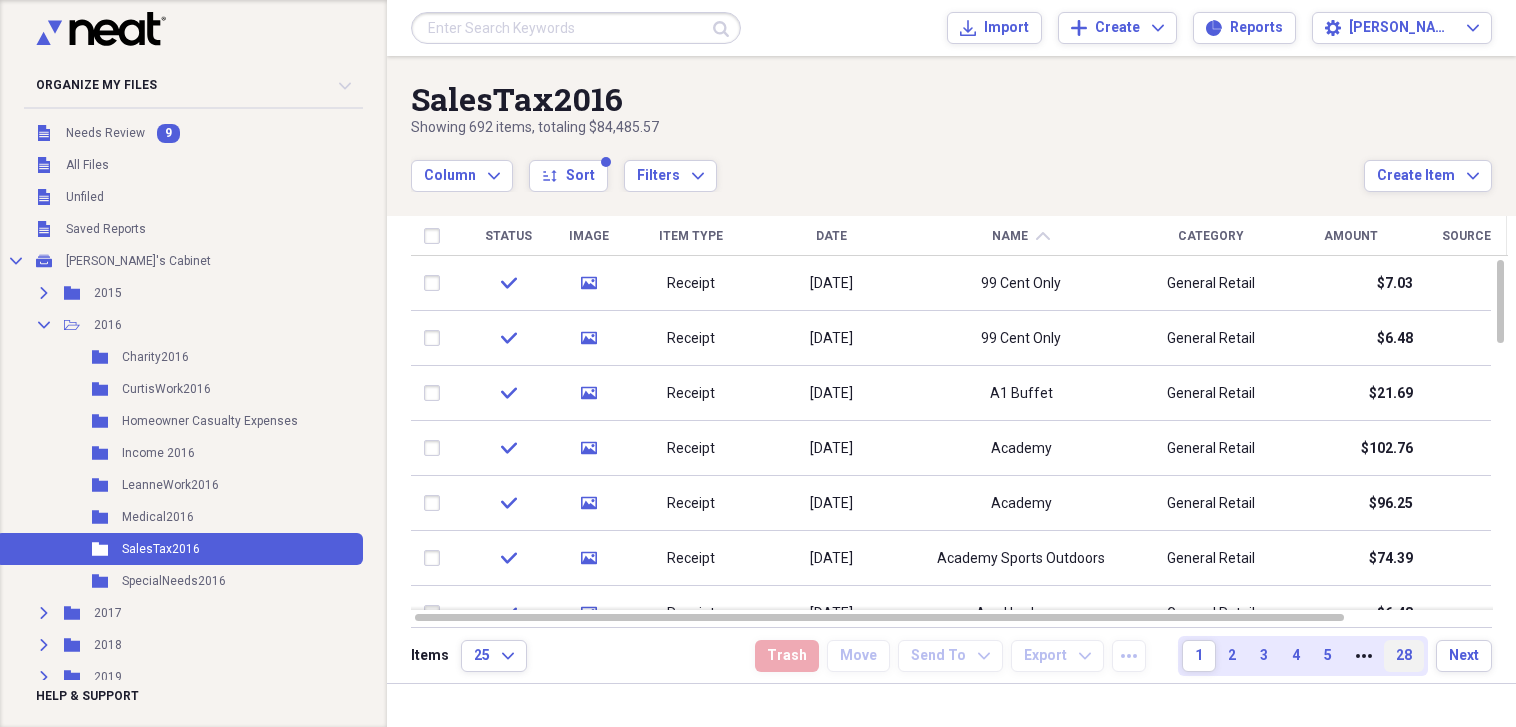 click on "28" at bounding box center [1404, 656] 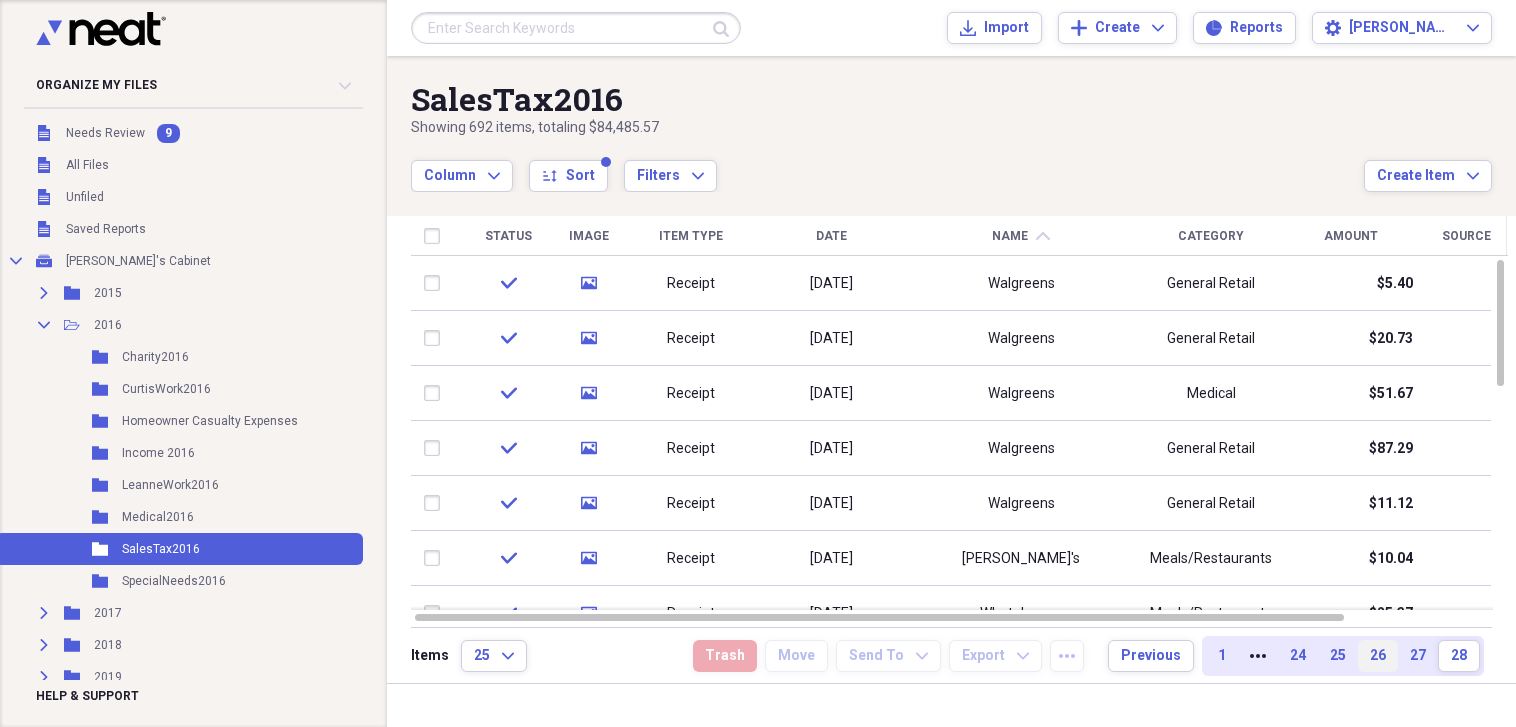 click on "26" at bounding box center (1378, 656) 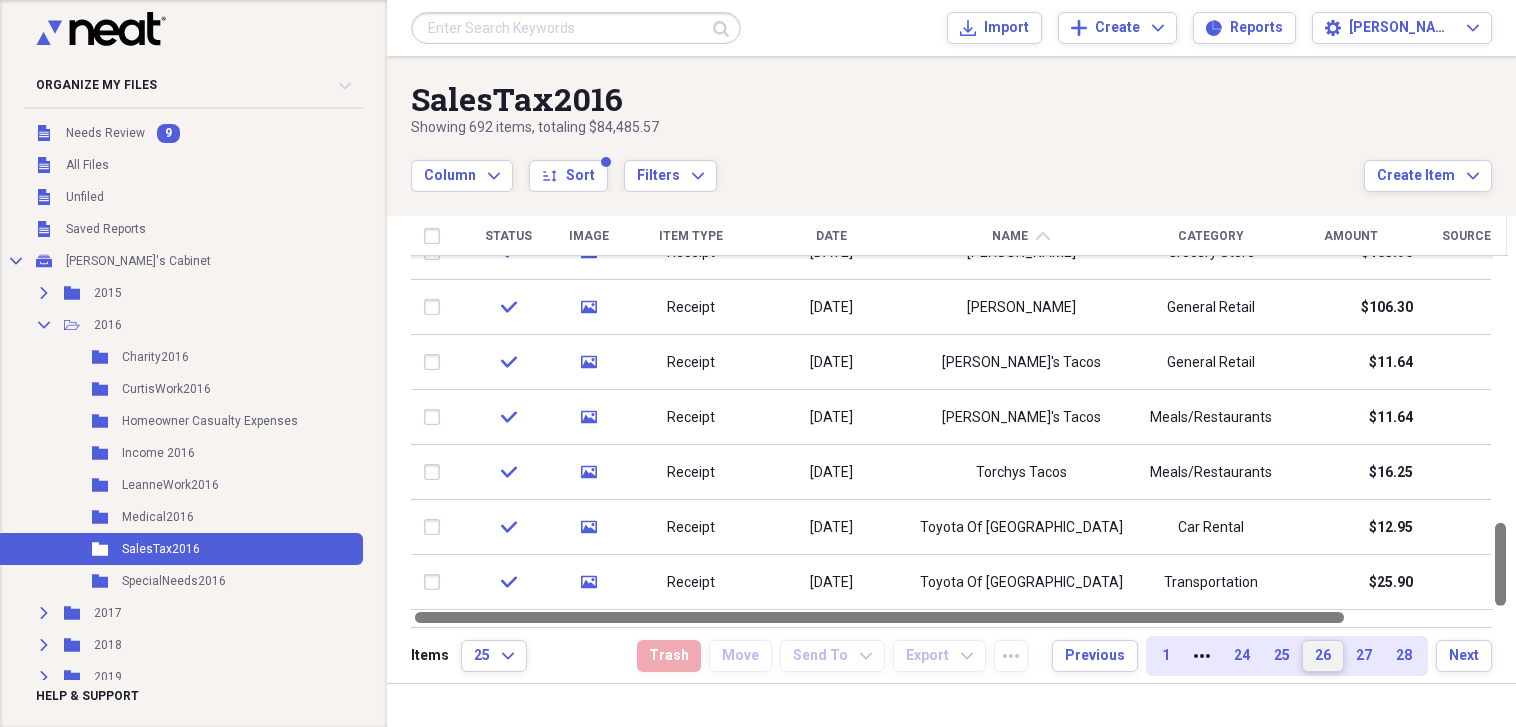 drag, startPoint x: 1510, startPoint y: 329, endPoint x: 1503, endPoint y: 620, distance: 291.08417 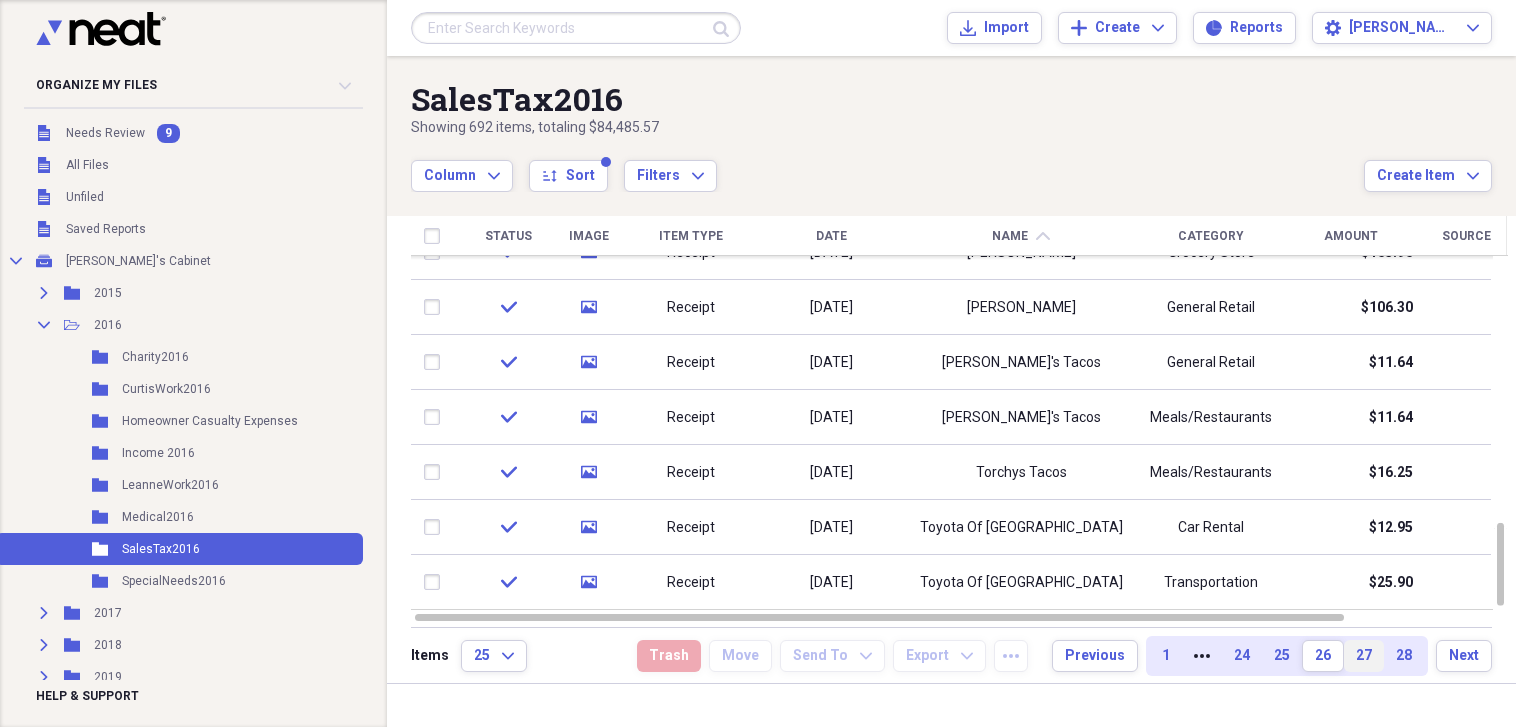 click on "27" at bounding box center [1364, 656] 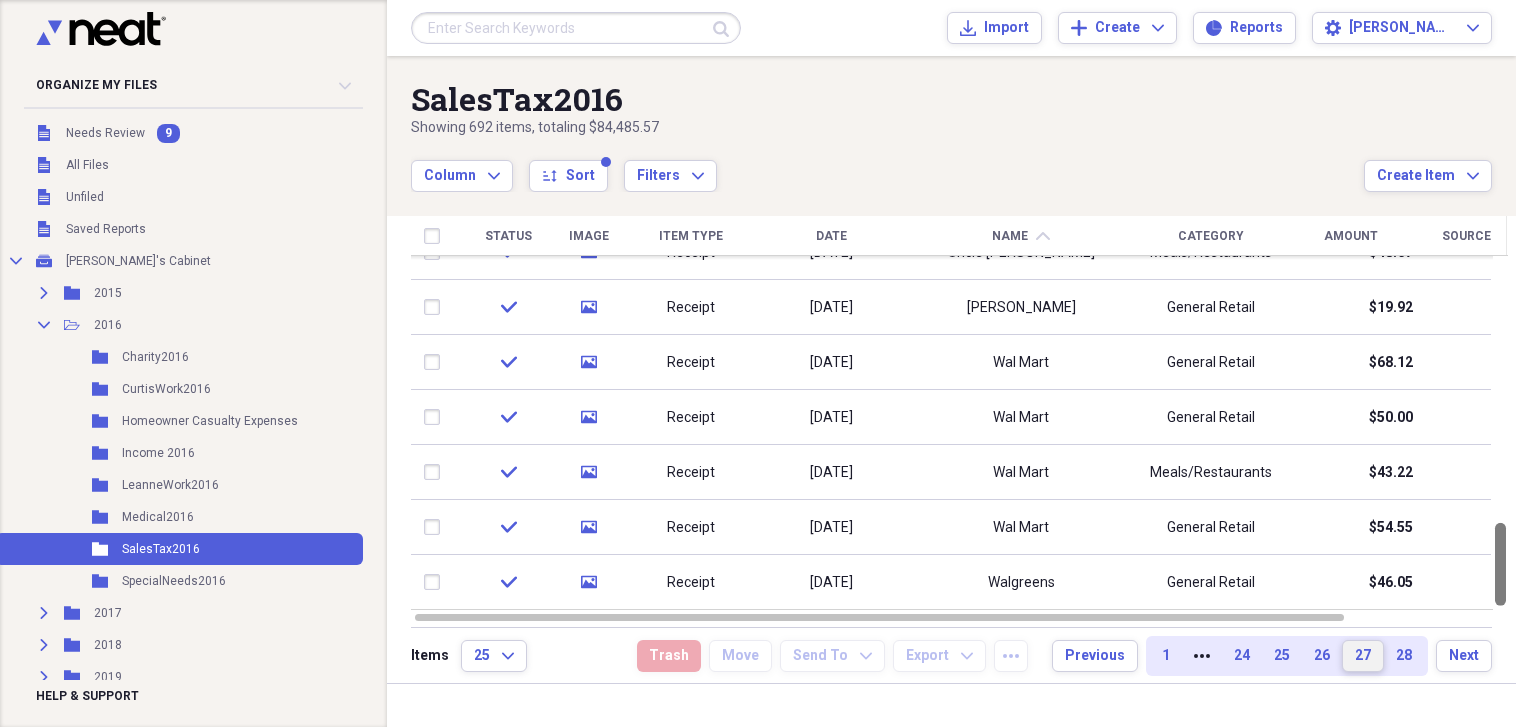 drag, startPoint x: 1505, startPoint y: 332, endPoint x: 1519, endPoint y: 627, distance: 295.33203 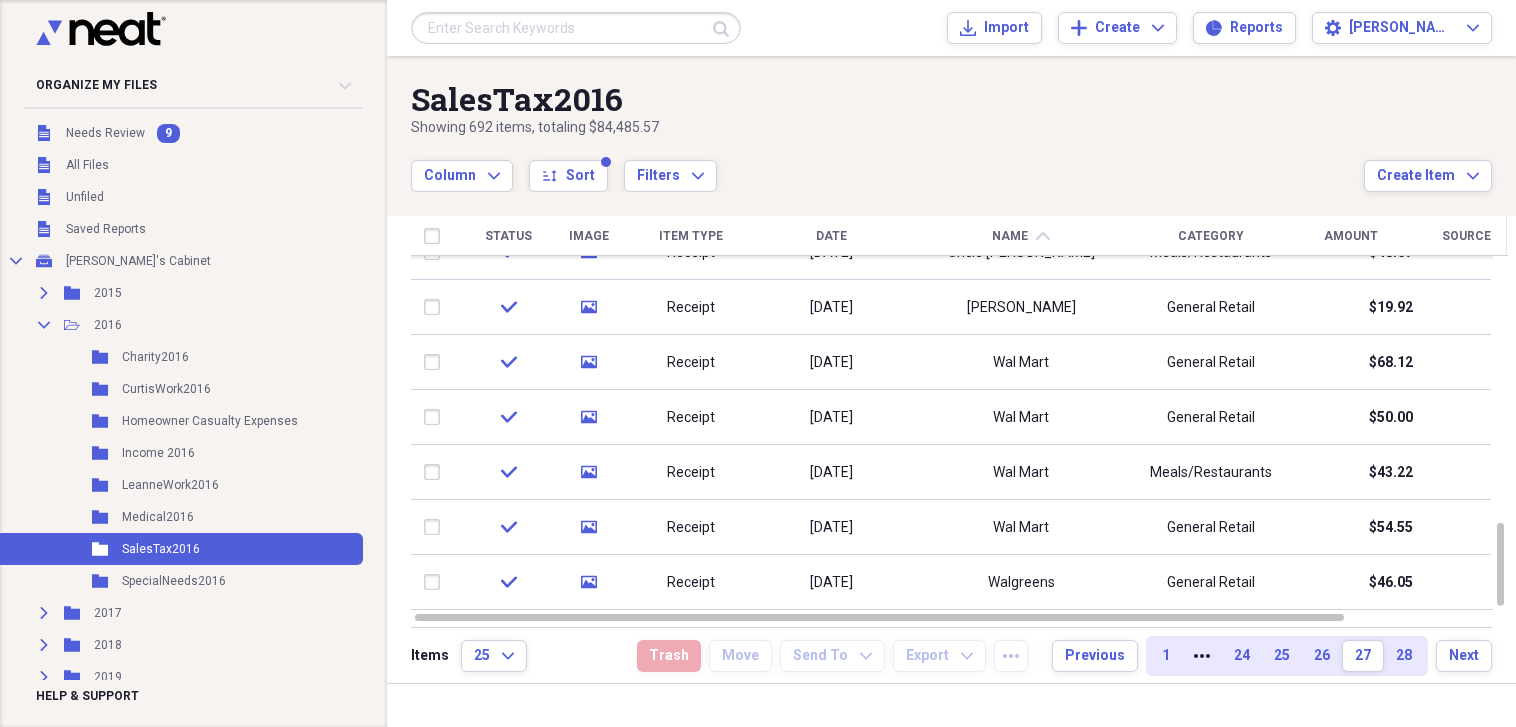 click at bounding box center [576, 28] 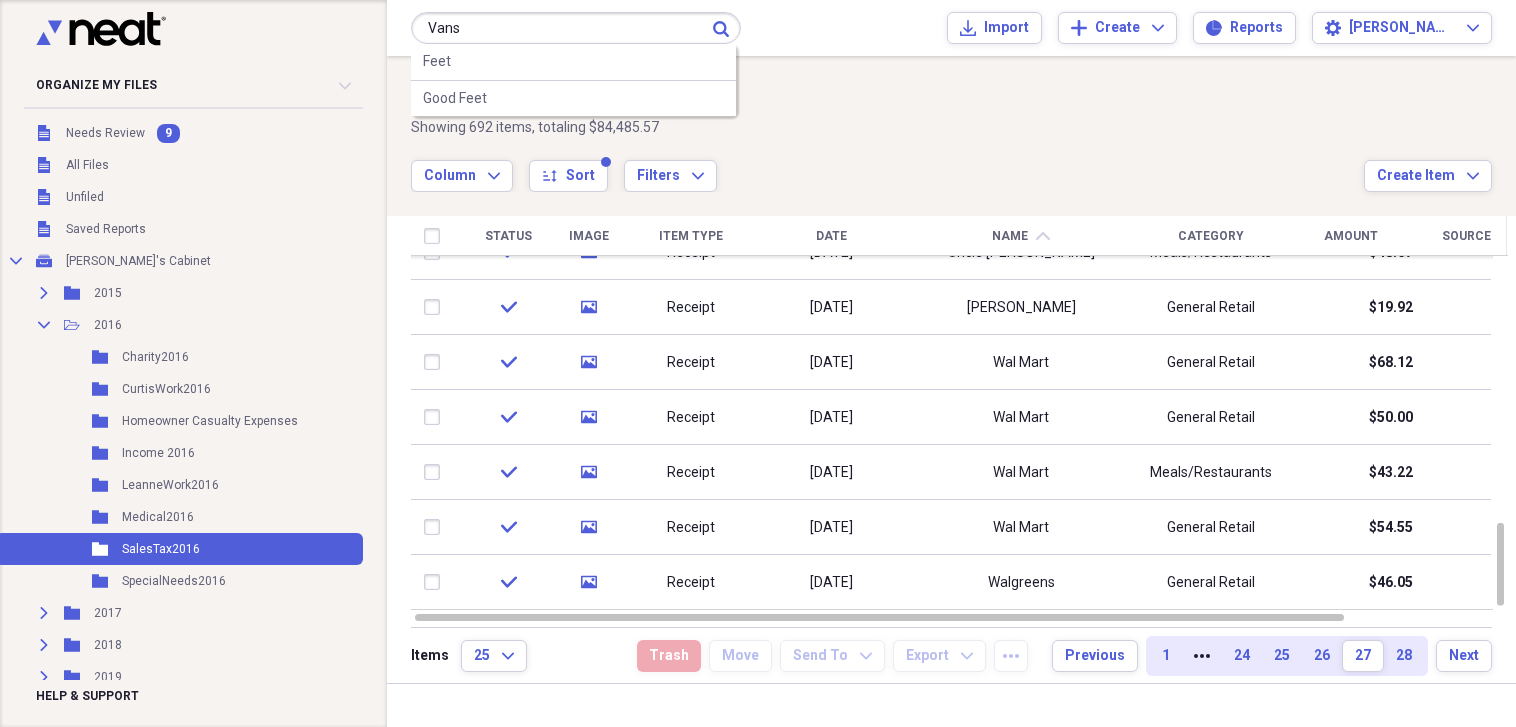 type on "Vans" 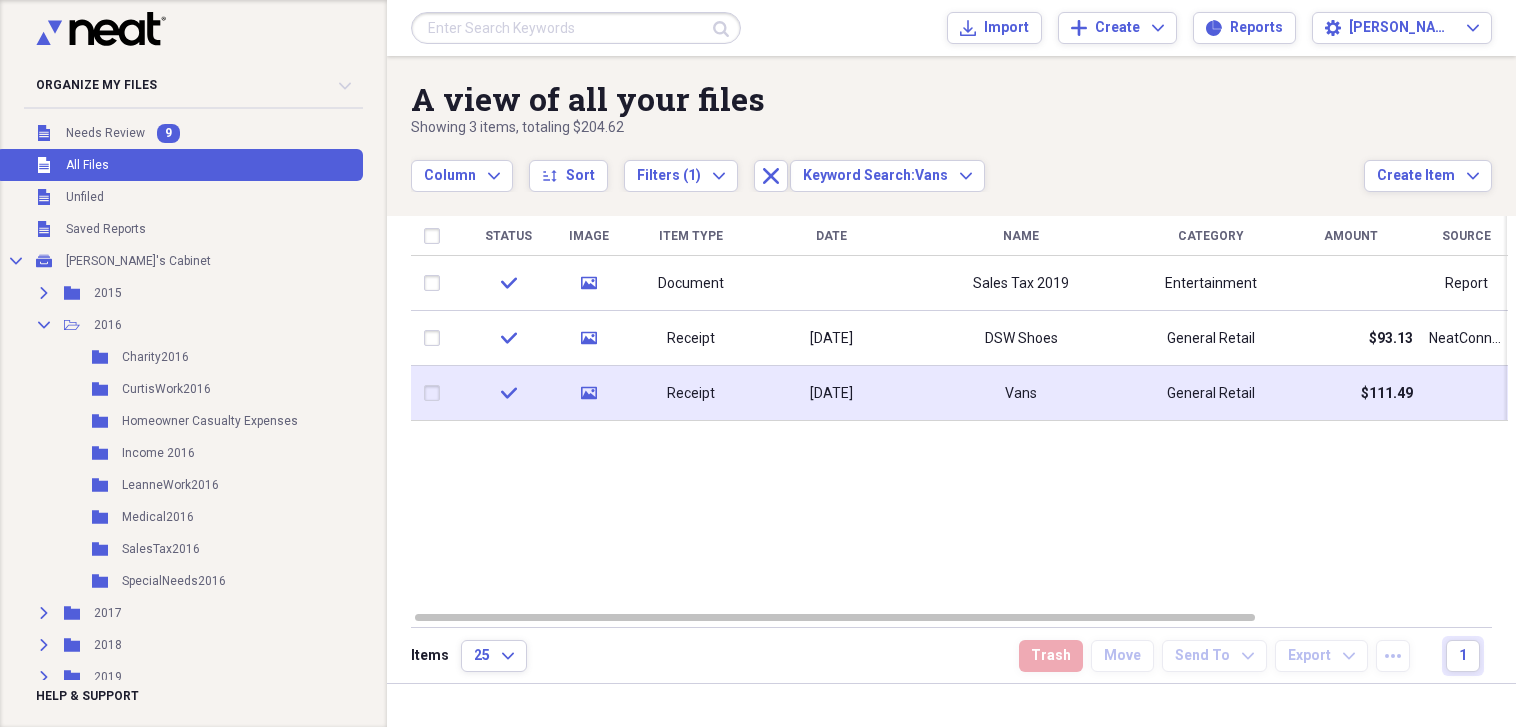 click on "Vans" at bounding box center (1021, 393) 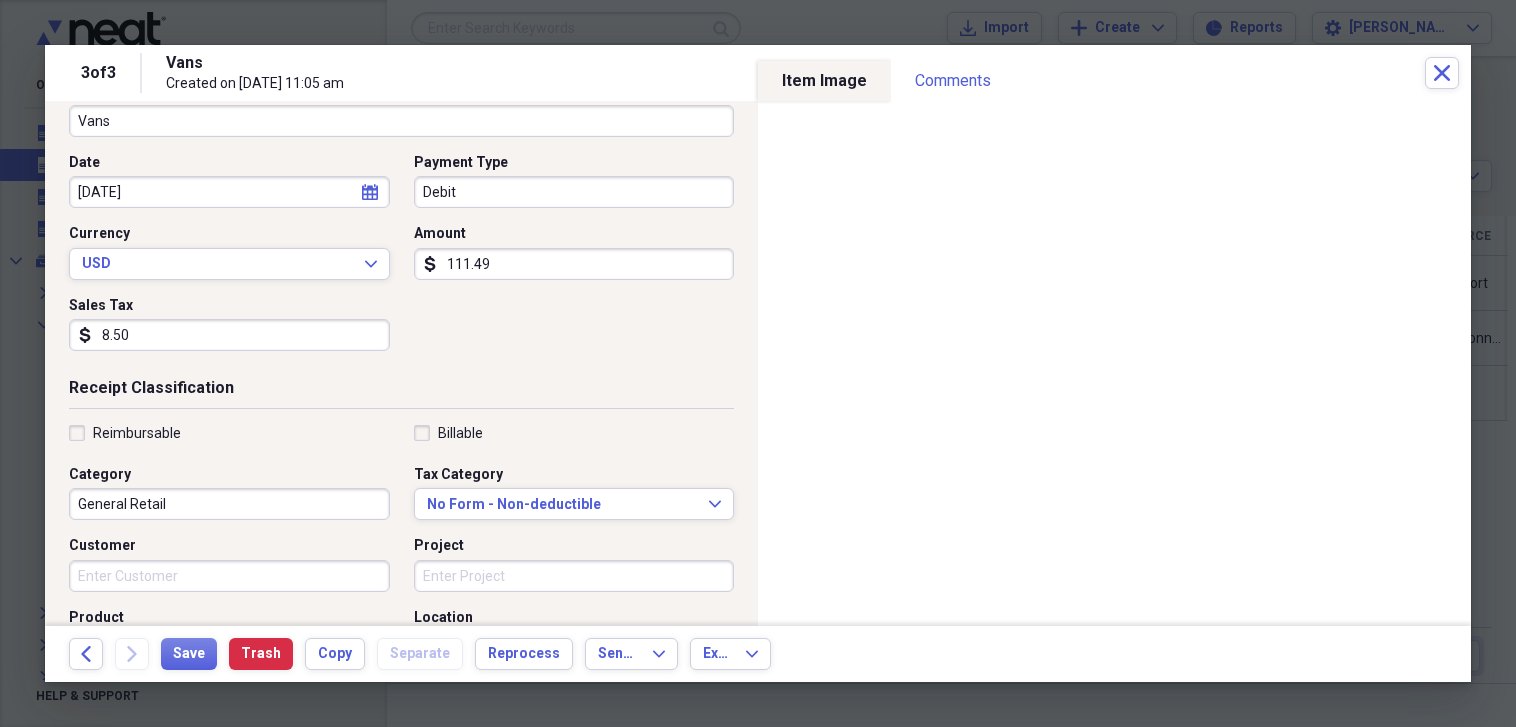 scroll, scrollTop: 164, scrollLeft: 0, axis: vertical 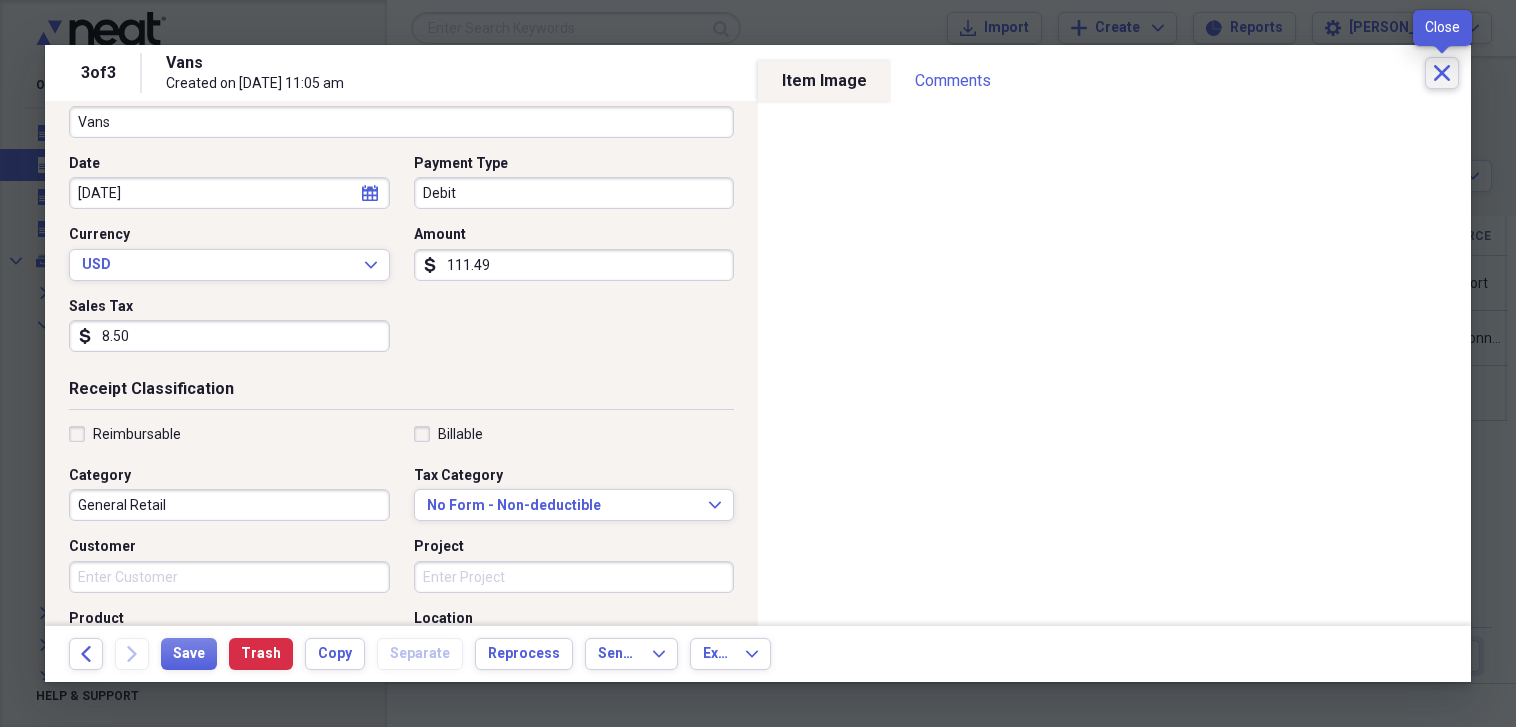 click on "Close" 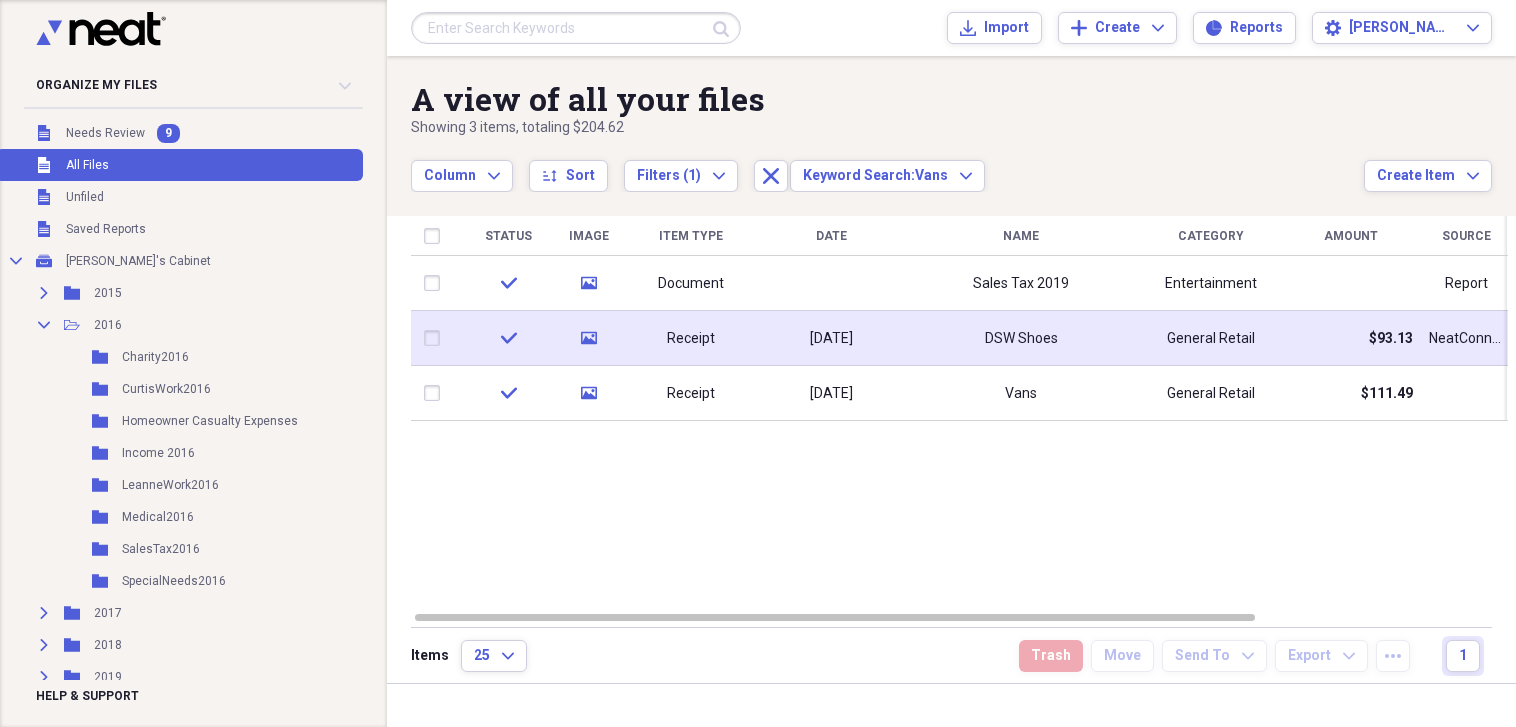 click on "DSW Shoes" at bounding box center (1021, 339) 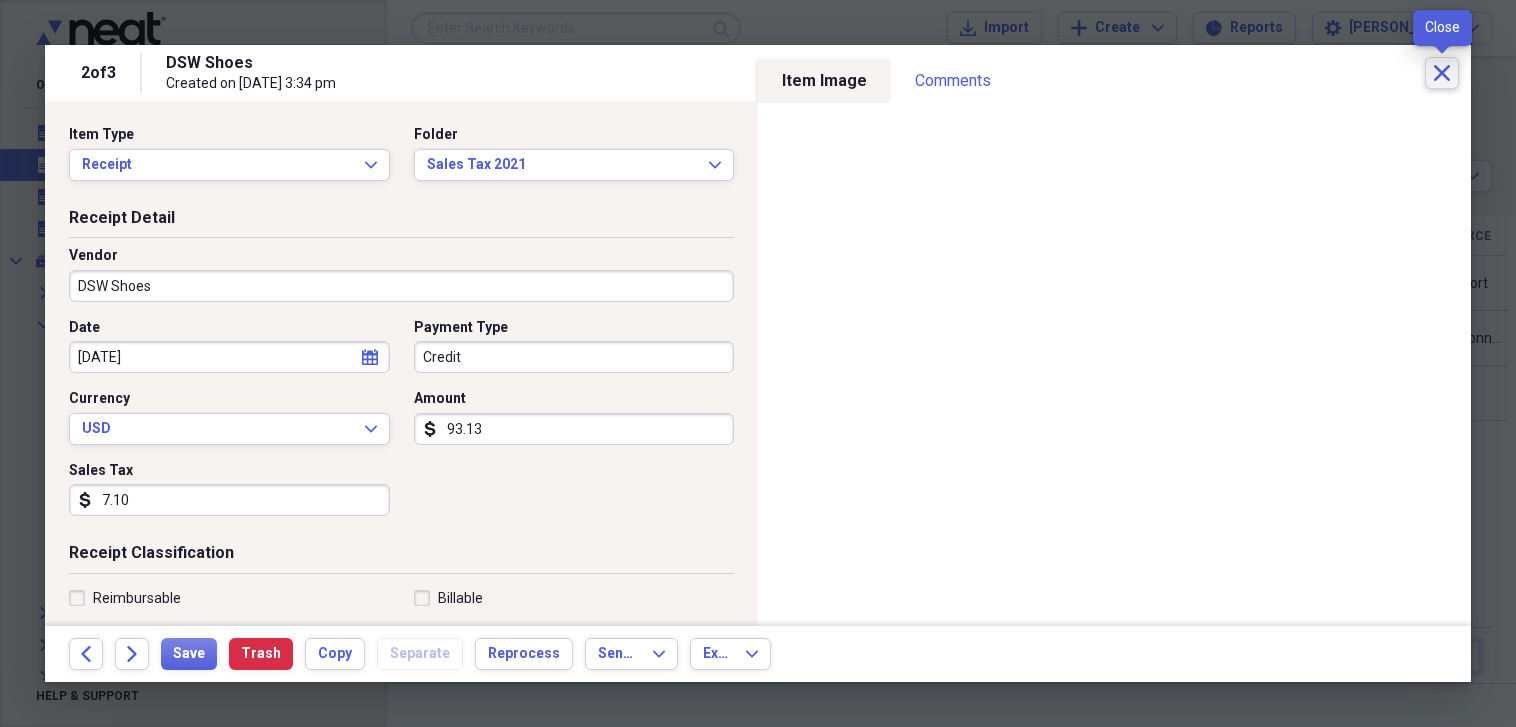 click on "Close" 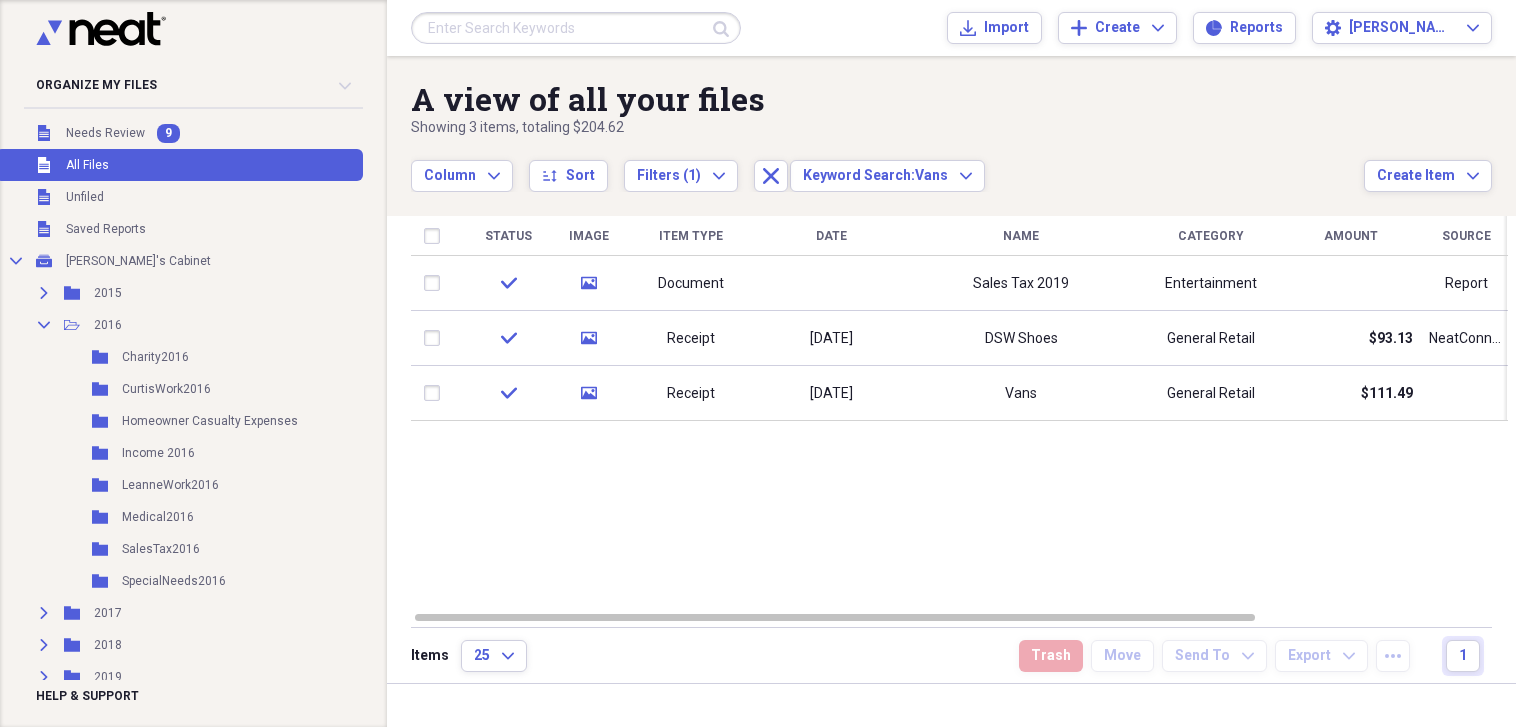 click at bounding box center (576, 28) 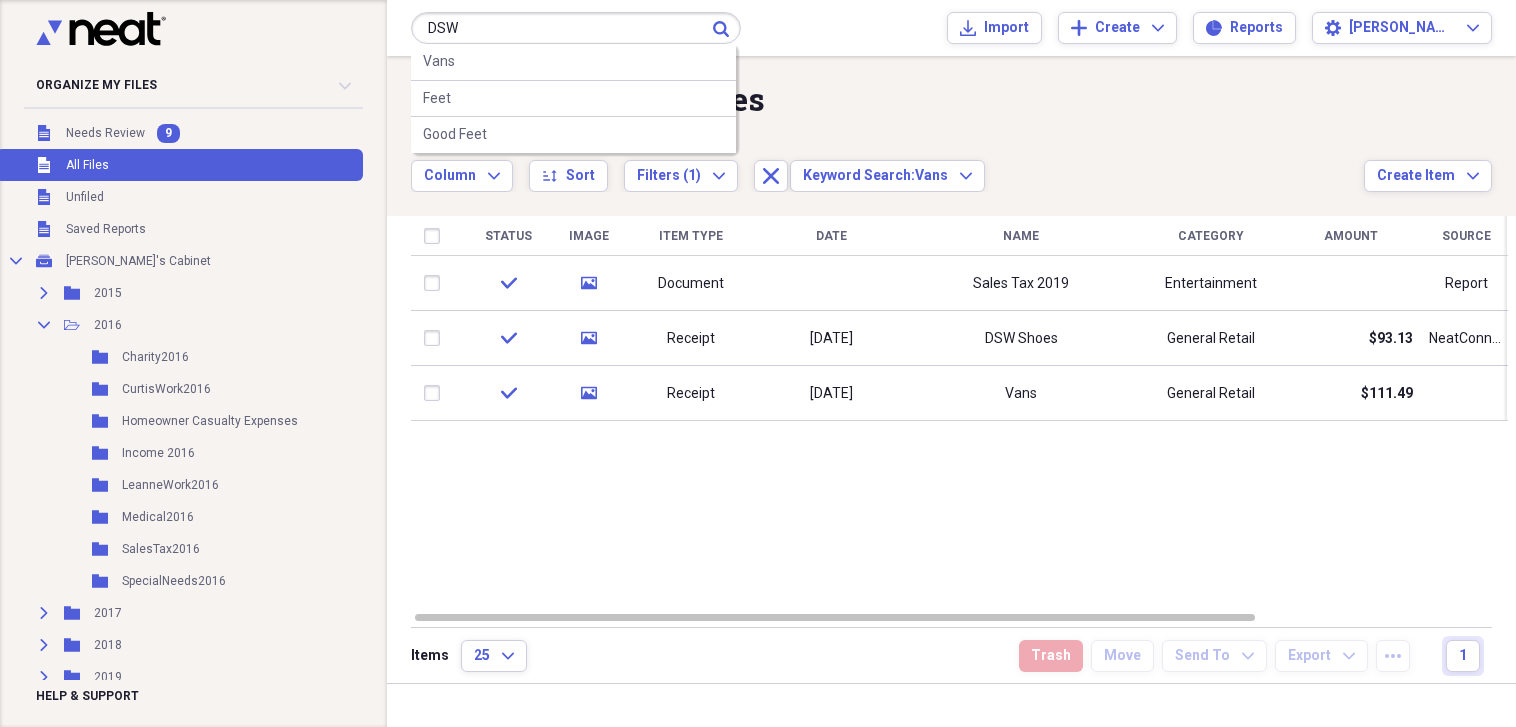 type on "DSW" 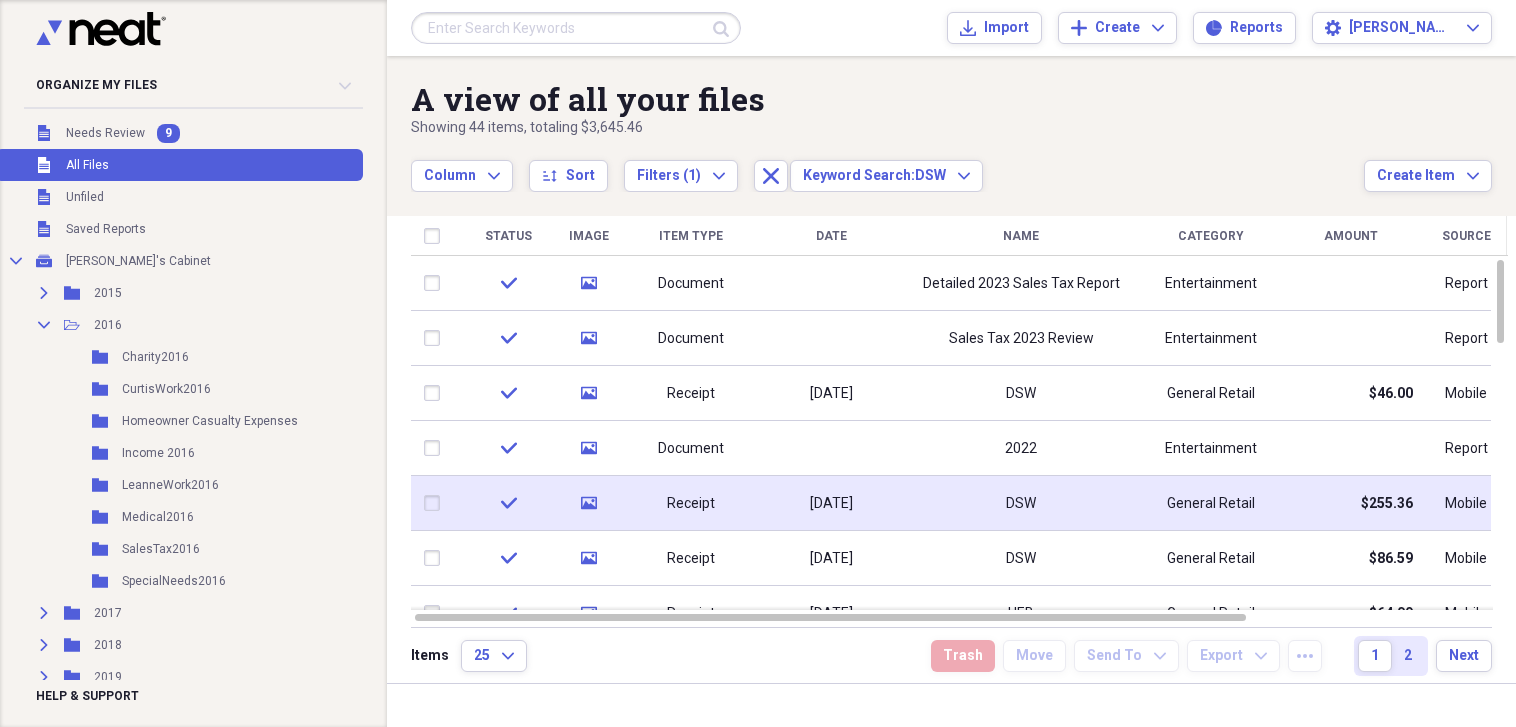 click on "General Retail" at bounding box center [1211, 503] 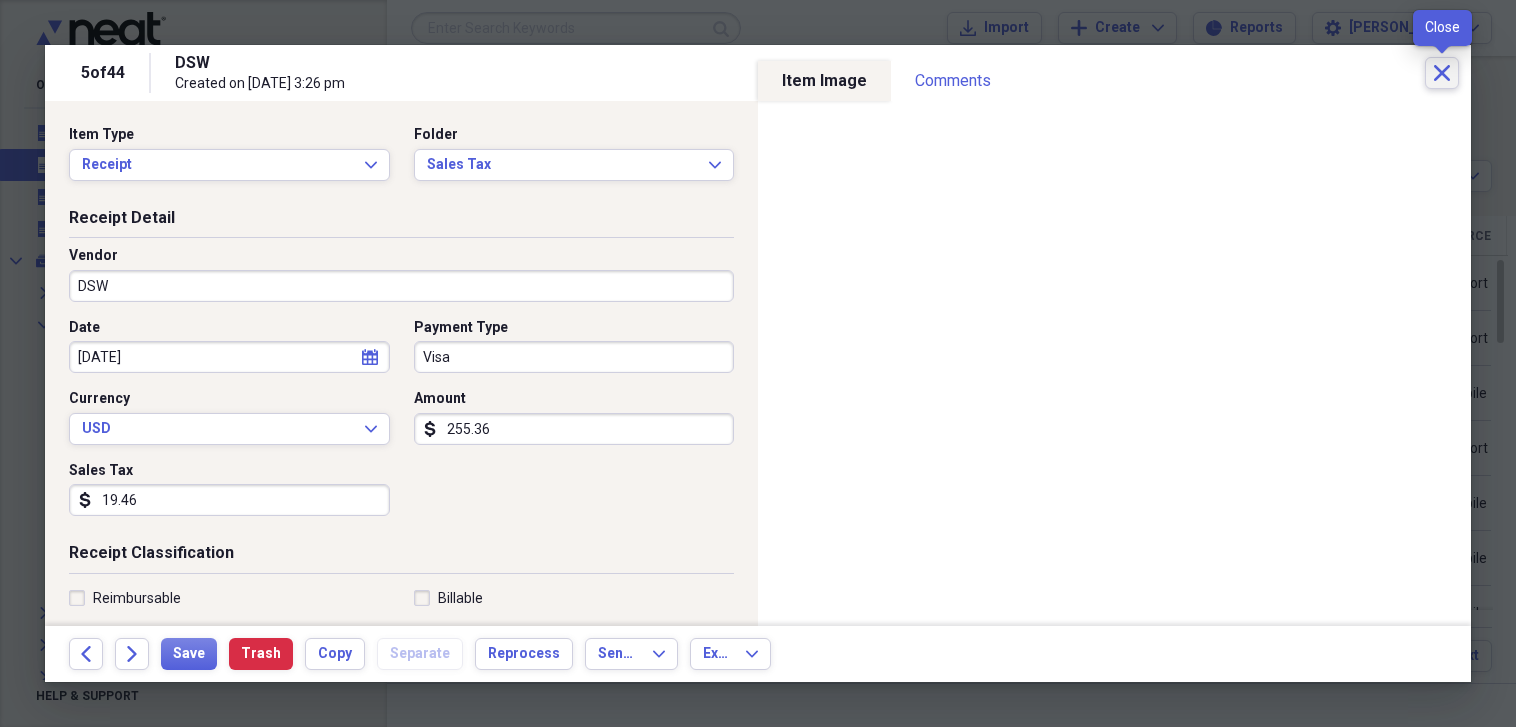 click on "Close" 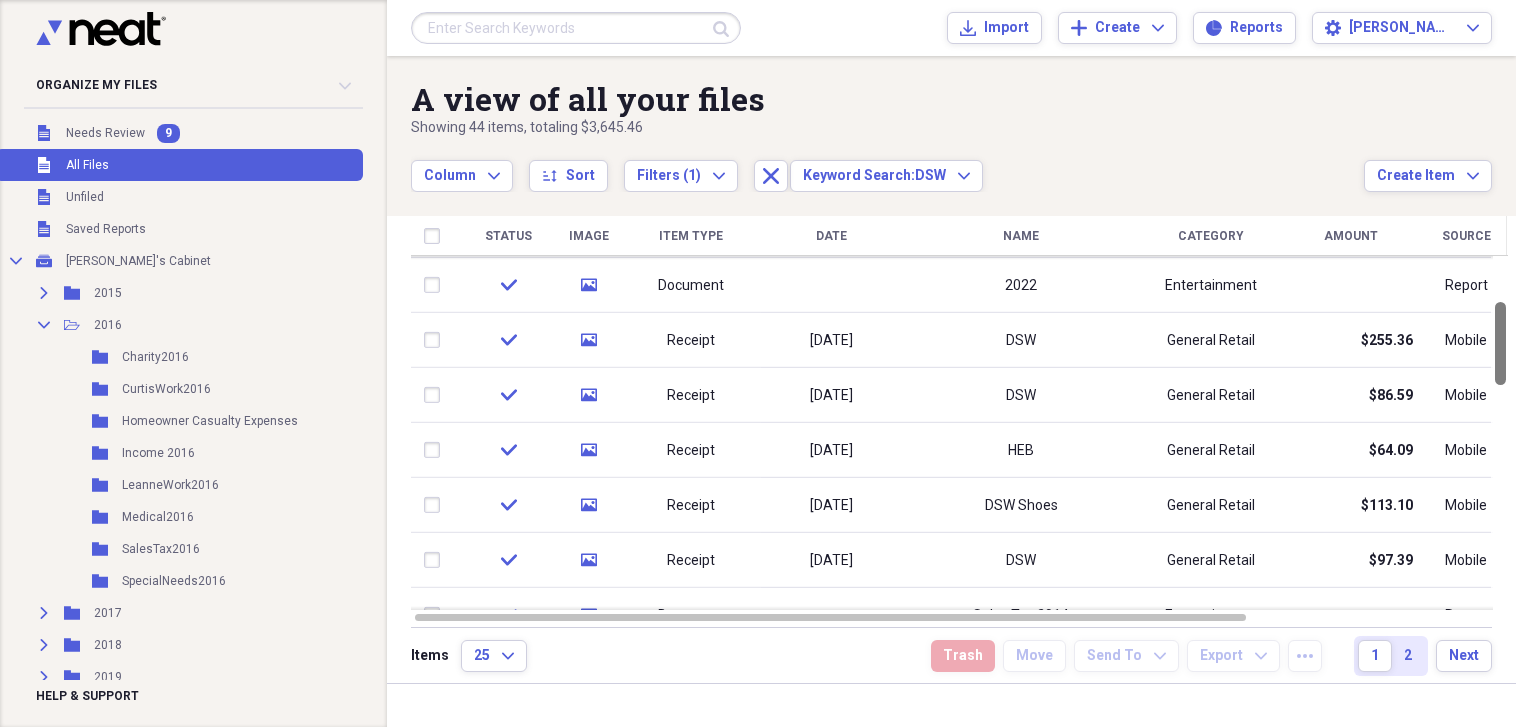 drag, startPoint x: 1508, startPoint y: 287, endPoint x: 1508, endPoint y: 336, distance: 49 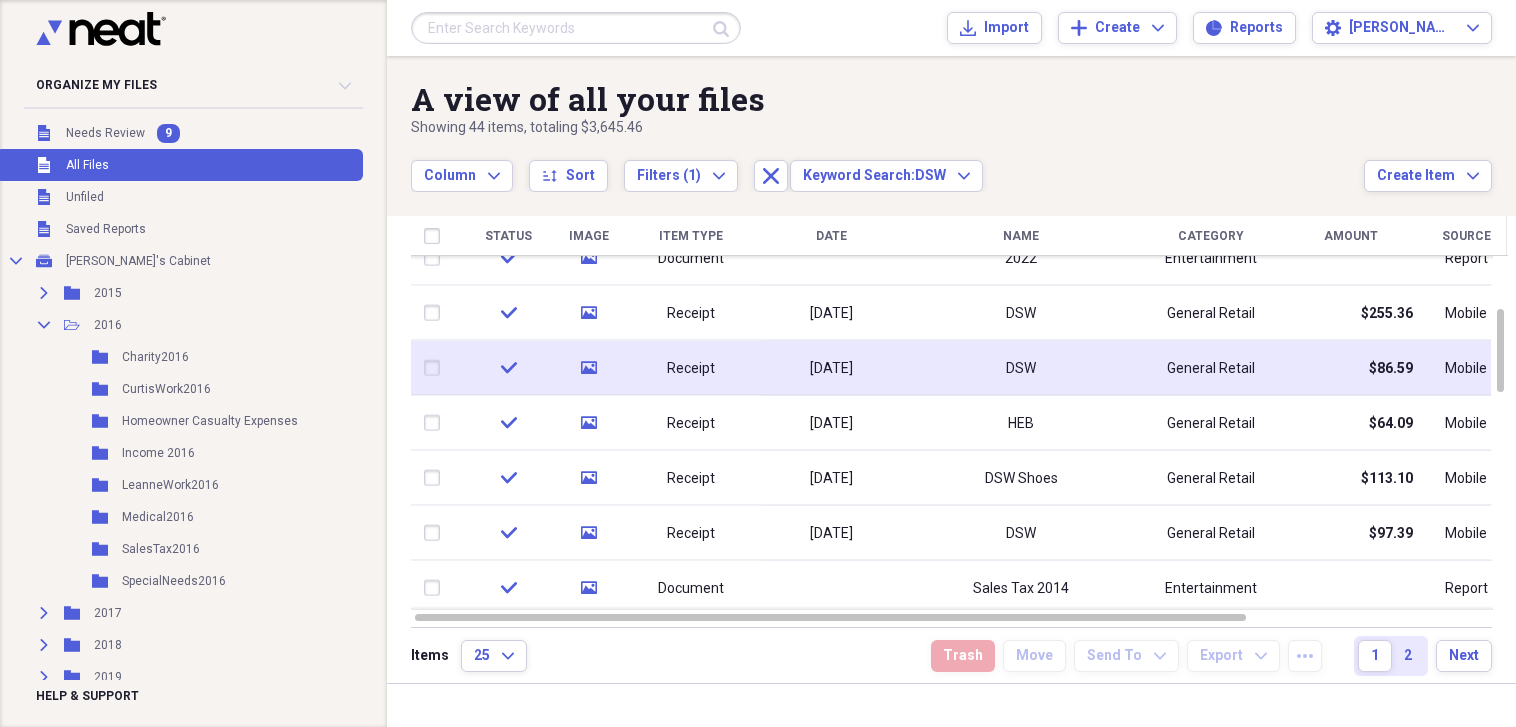 click on "DSW" at bounding box center (1021, 368) 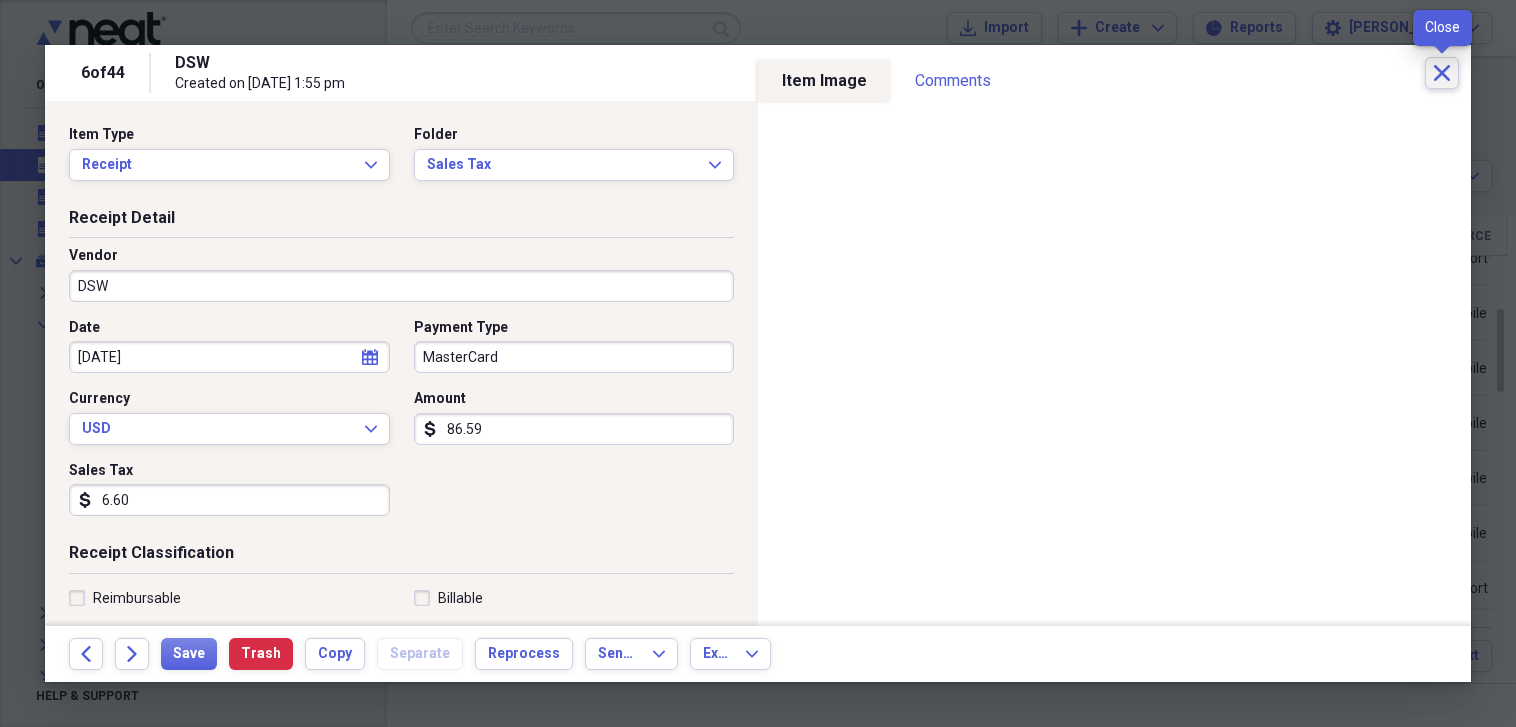 click on "Close" 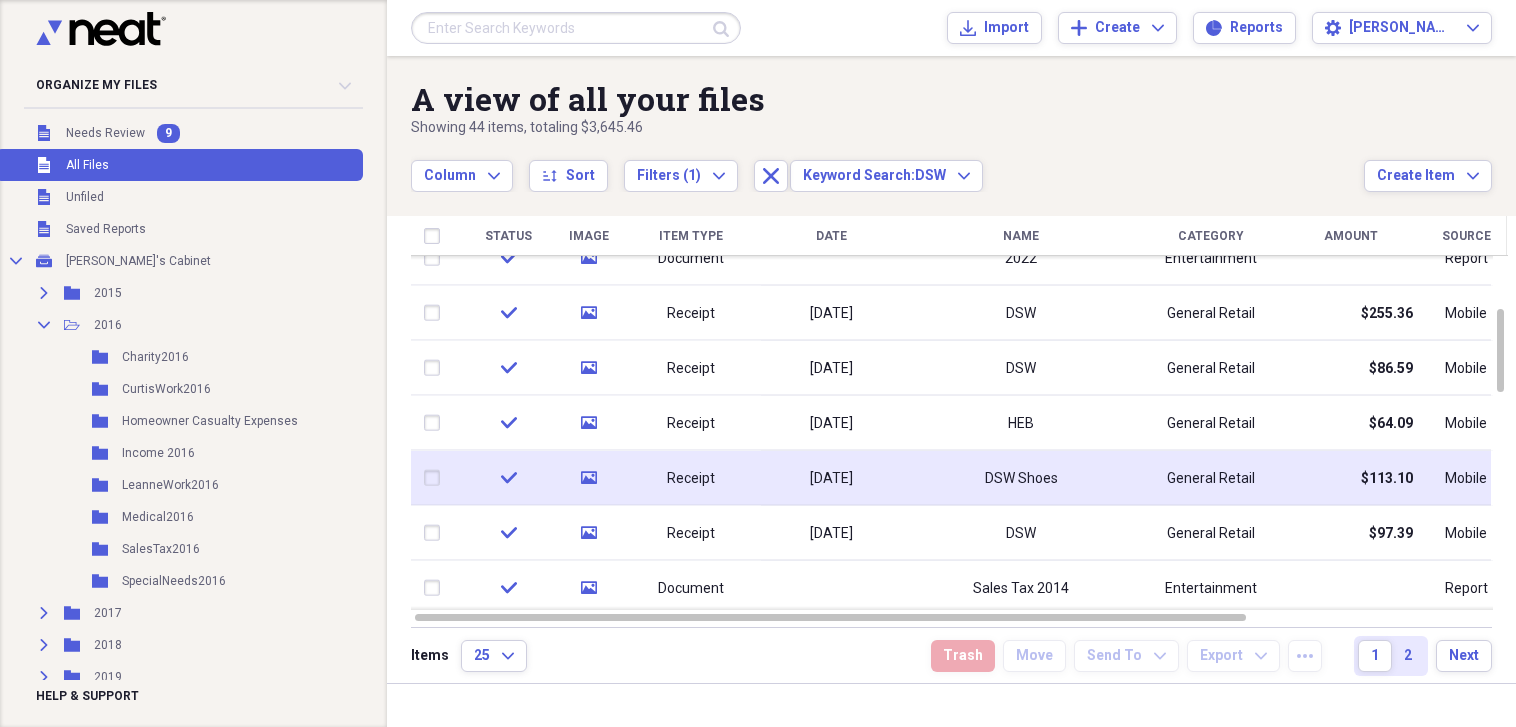 click on "DSW Shoes" at bounding box center [1021, 478] 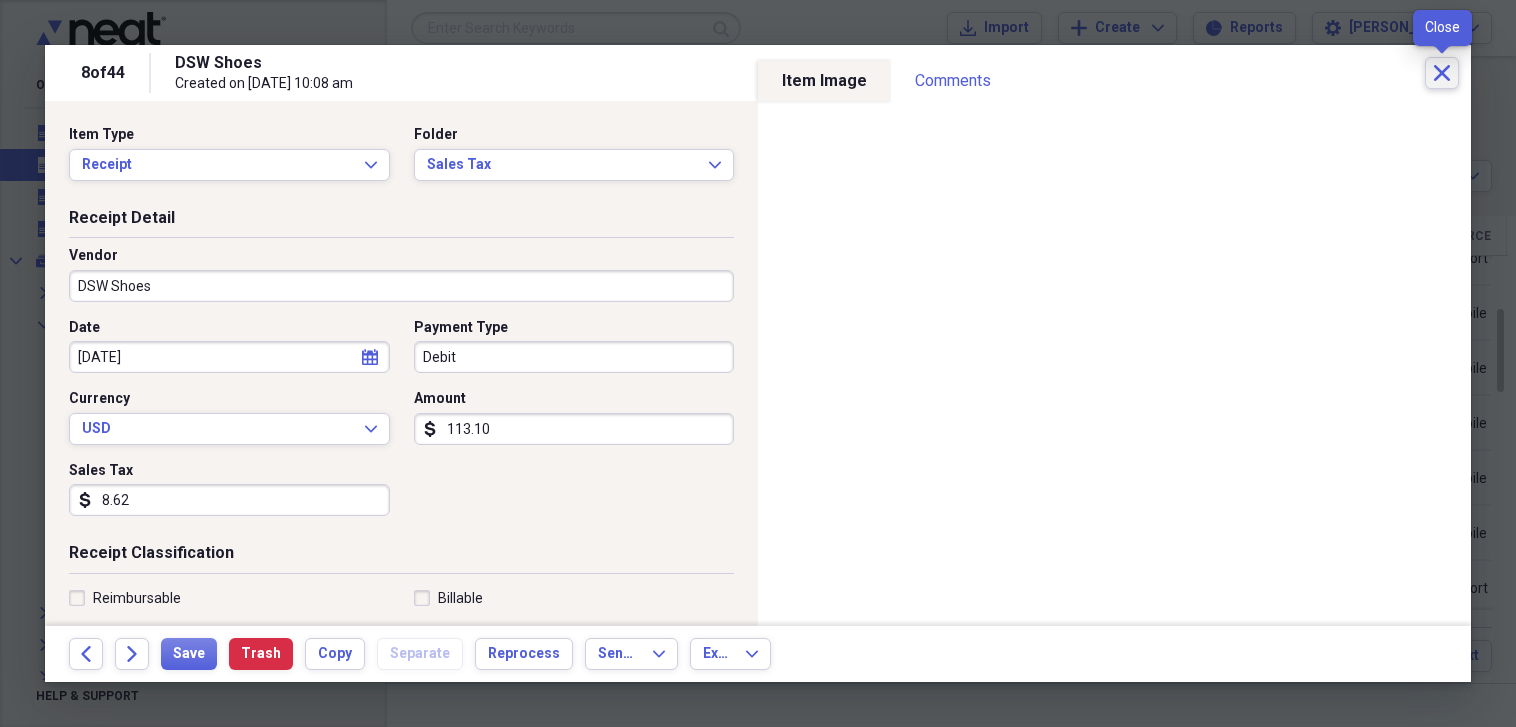 click 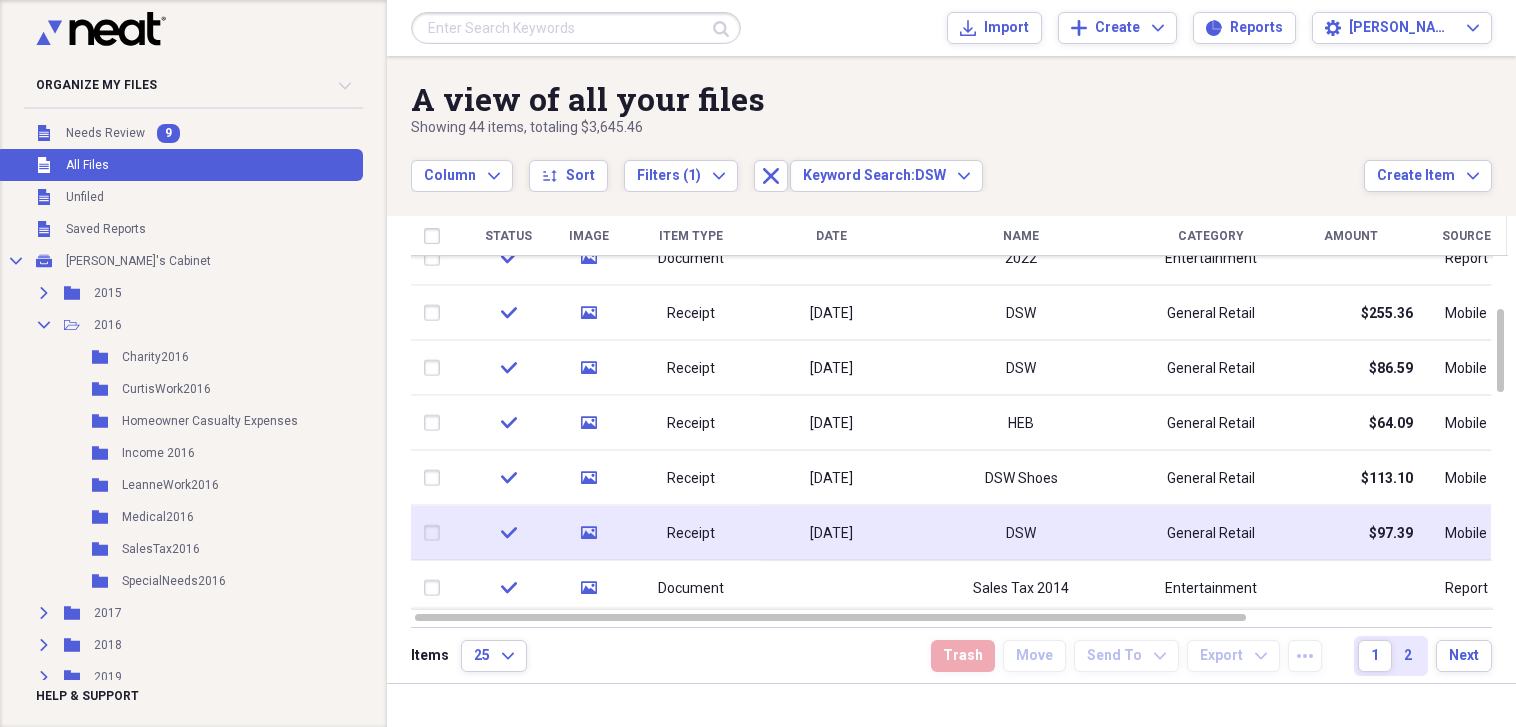 click on "[DATE]" at bounding box center [831, 533] 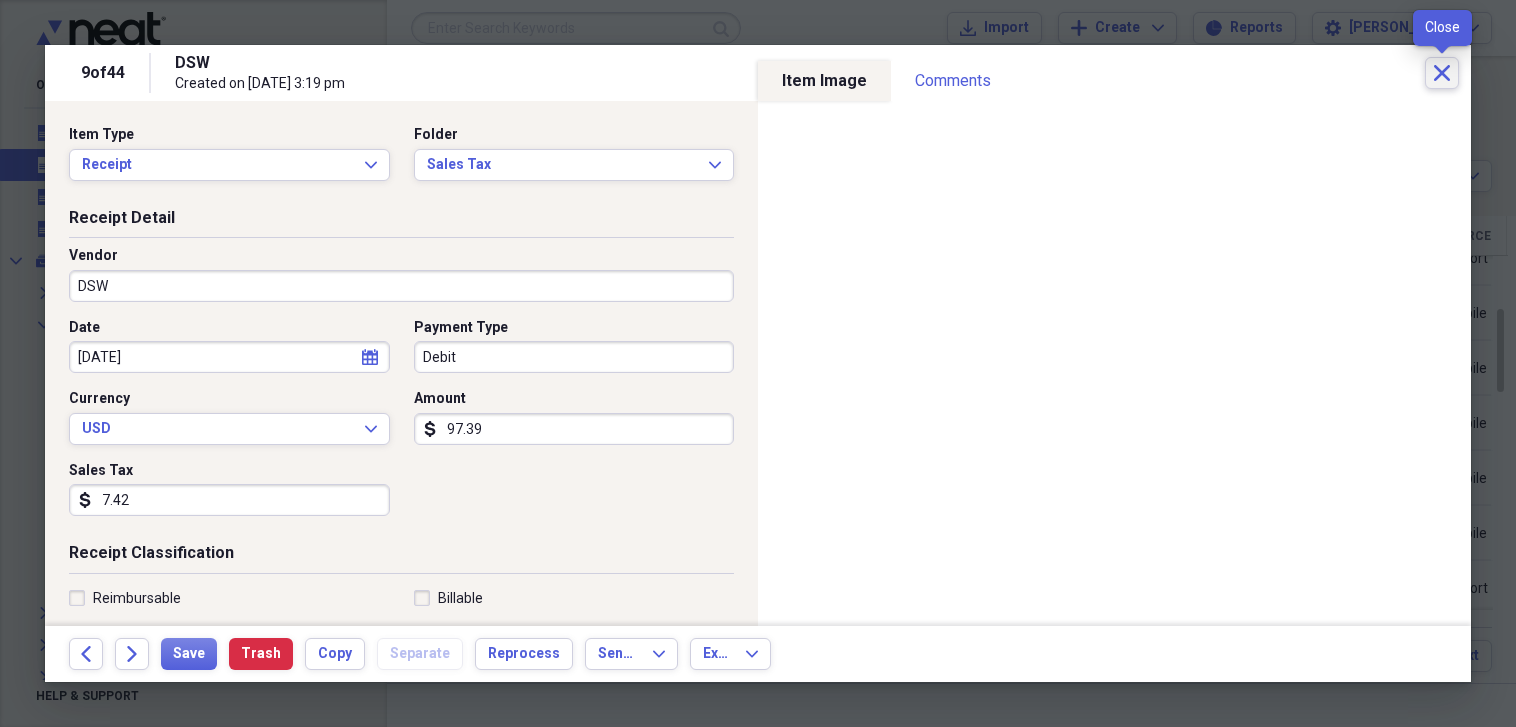 click on "Close" 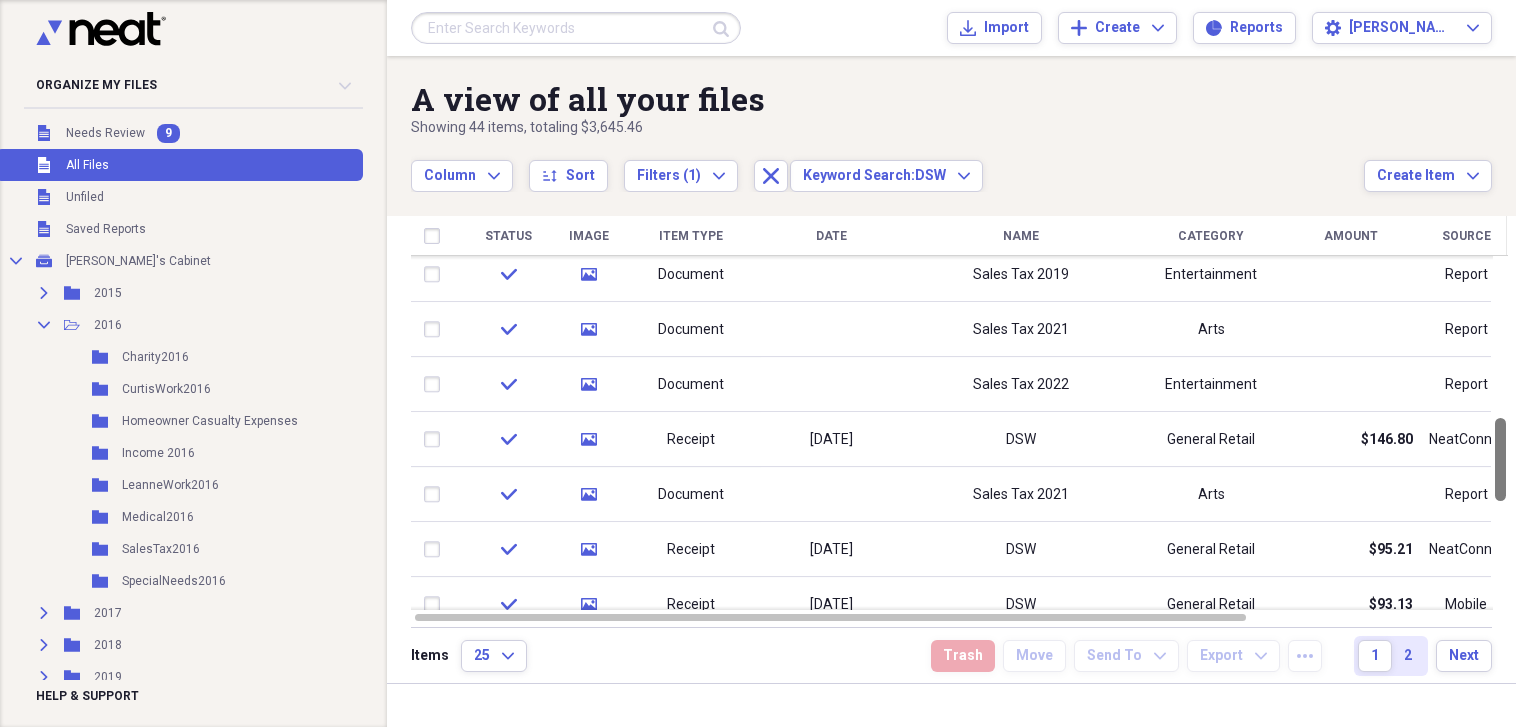 drag, startPoint x: 1510, startPoint y: 352, endPoint x: 1504, endPoint y: 462, distance: 110.16351 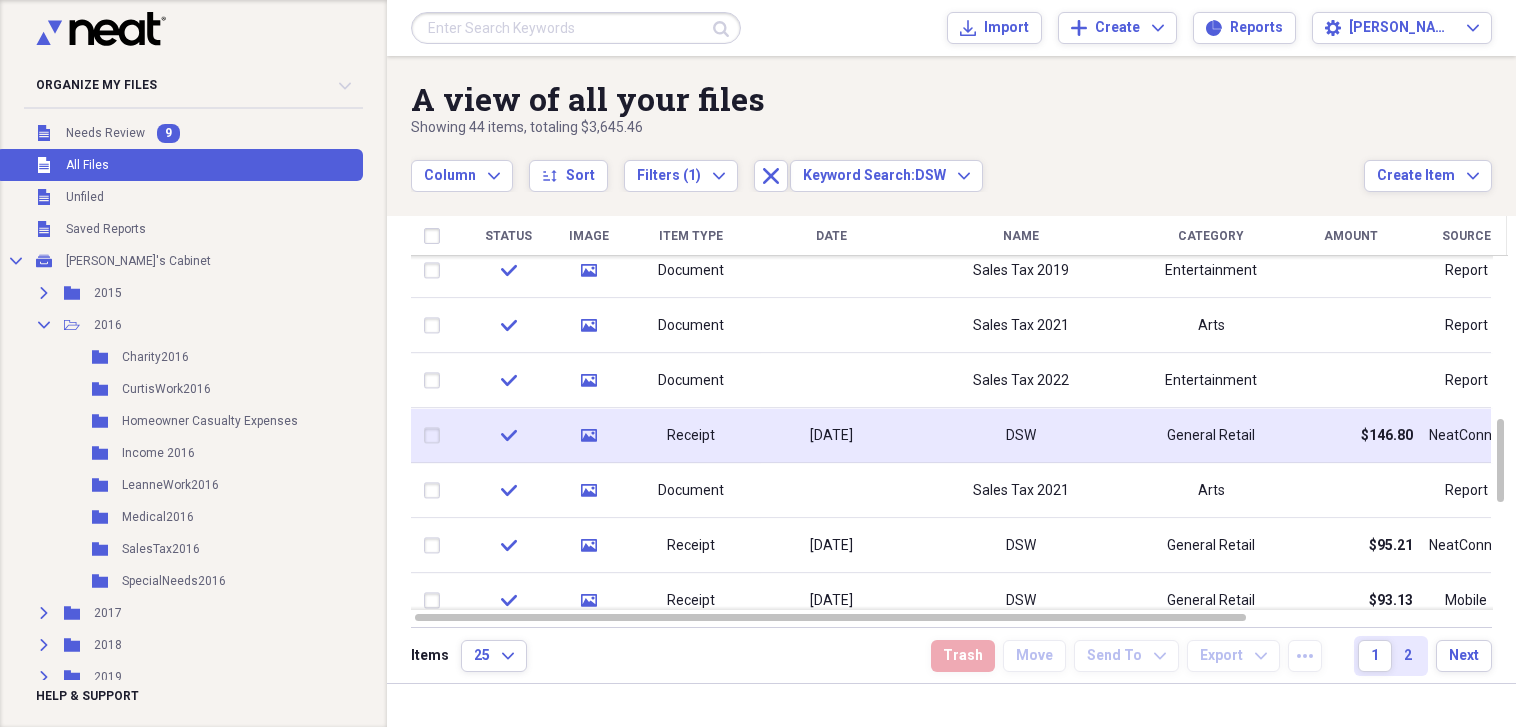 click on "DSW" at bounding box center [1021, 435] 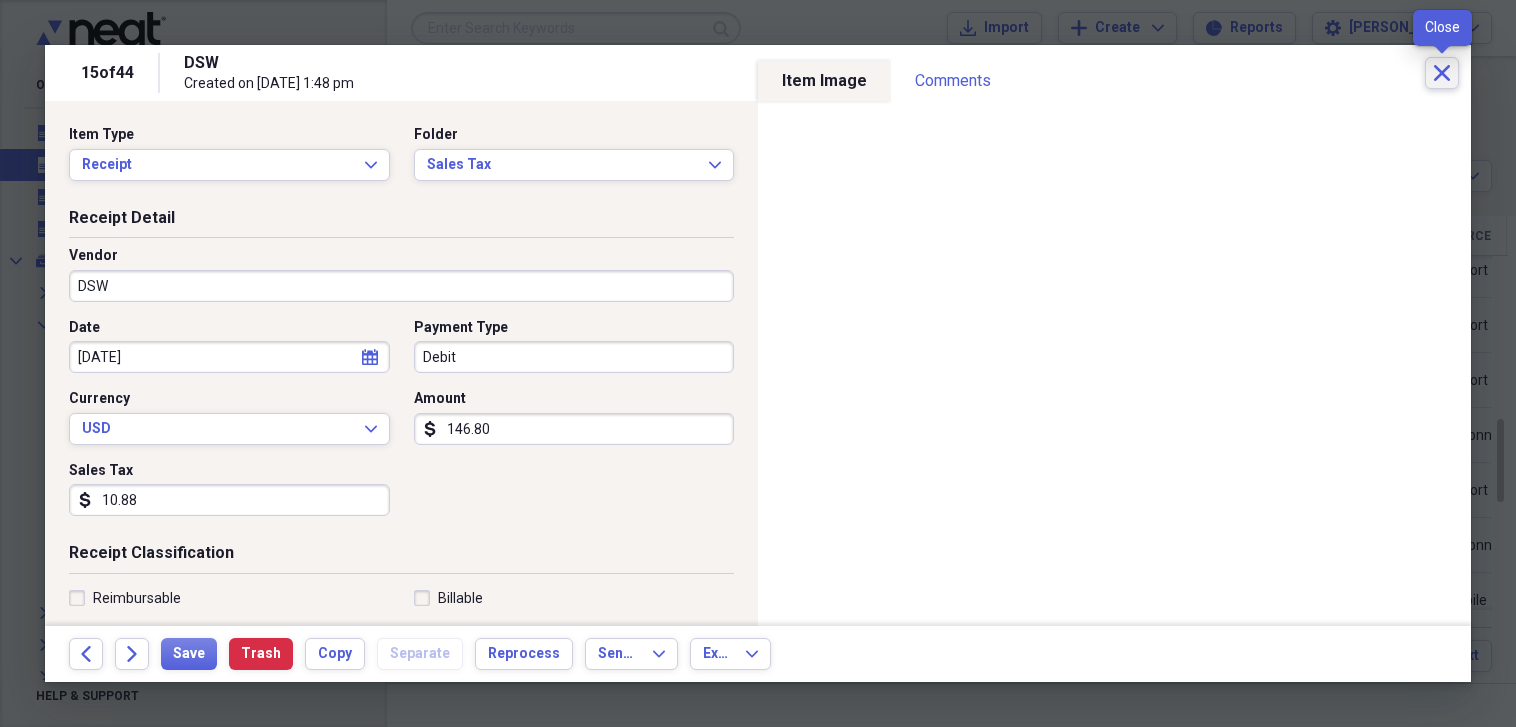 click on "Close" 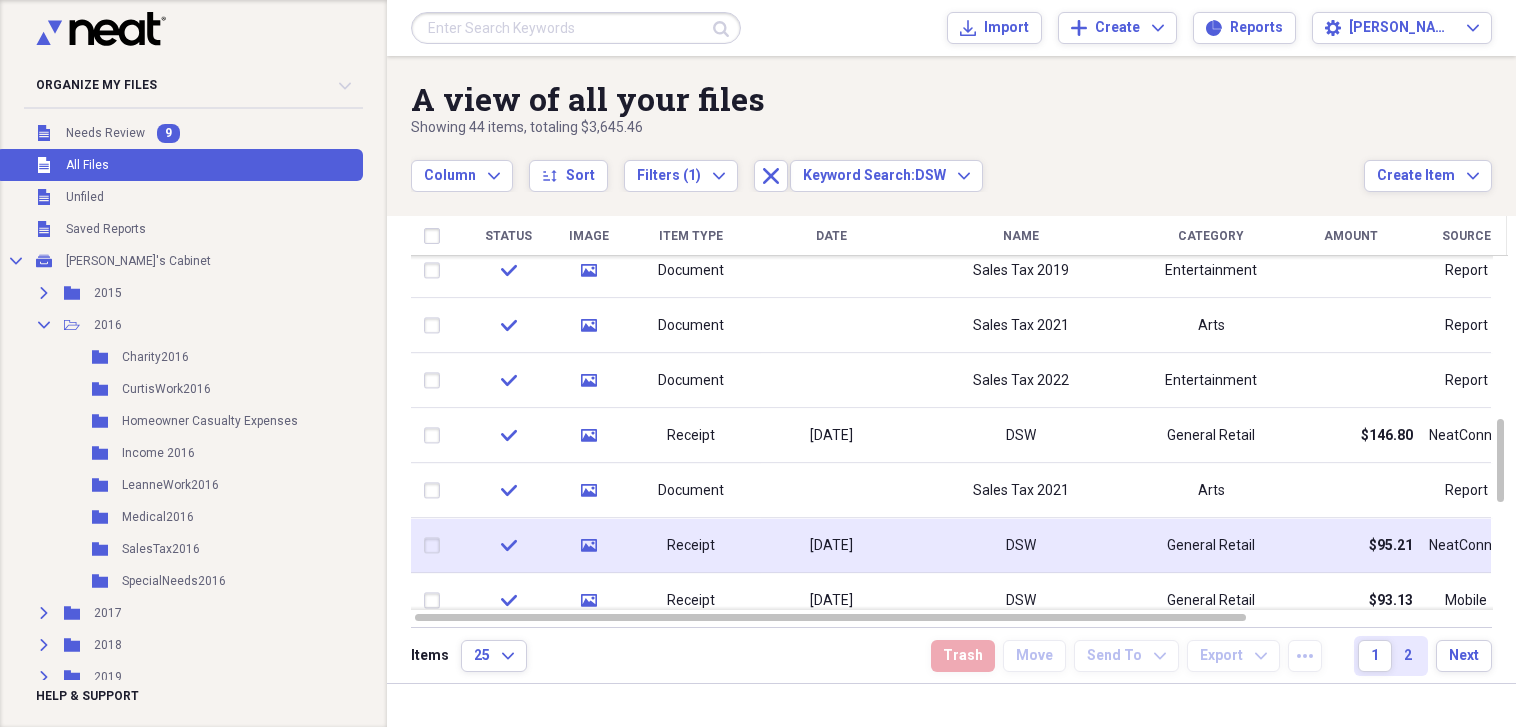 click on "DSW" at bounding box center (1021, 545) 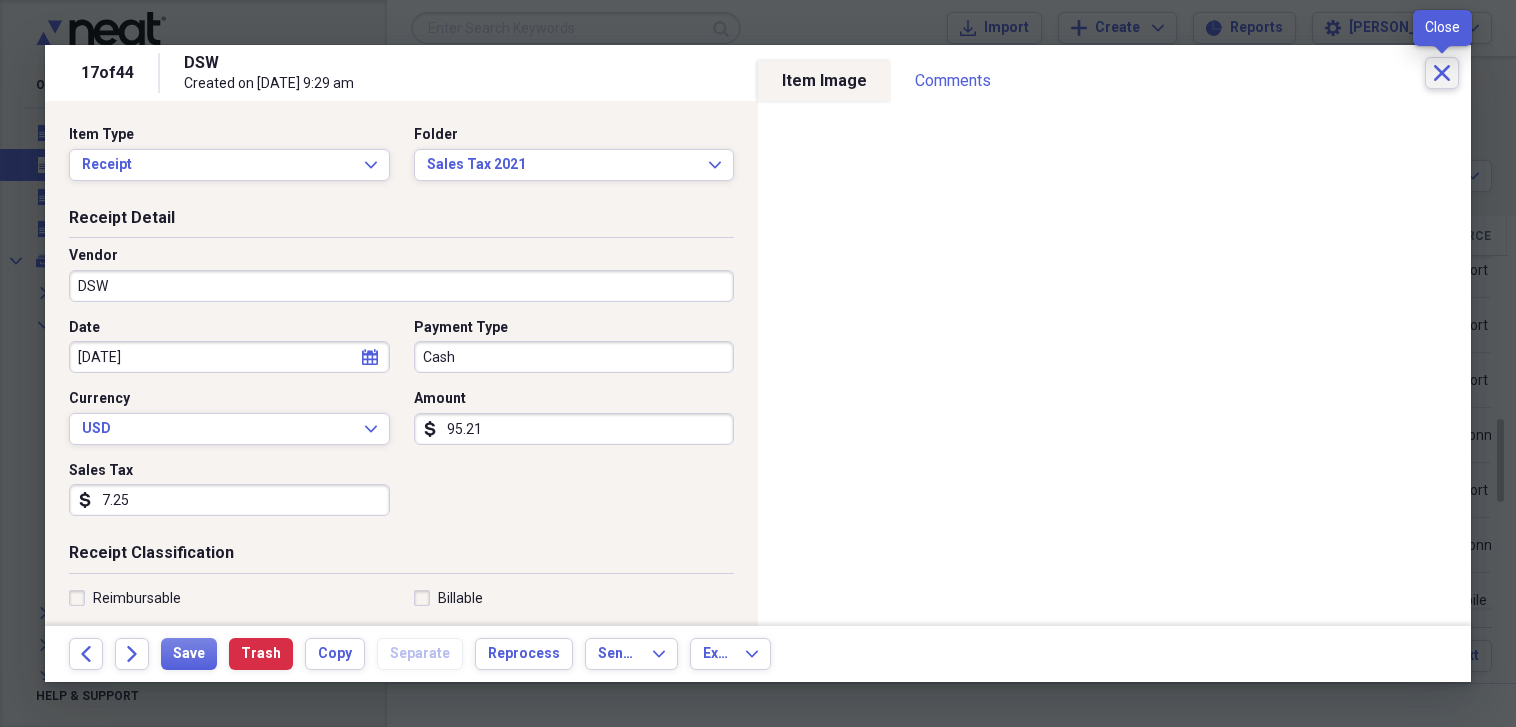 click on "Close" 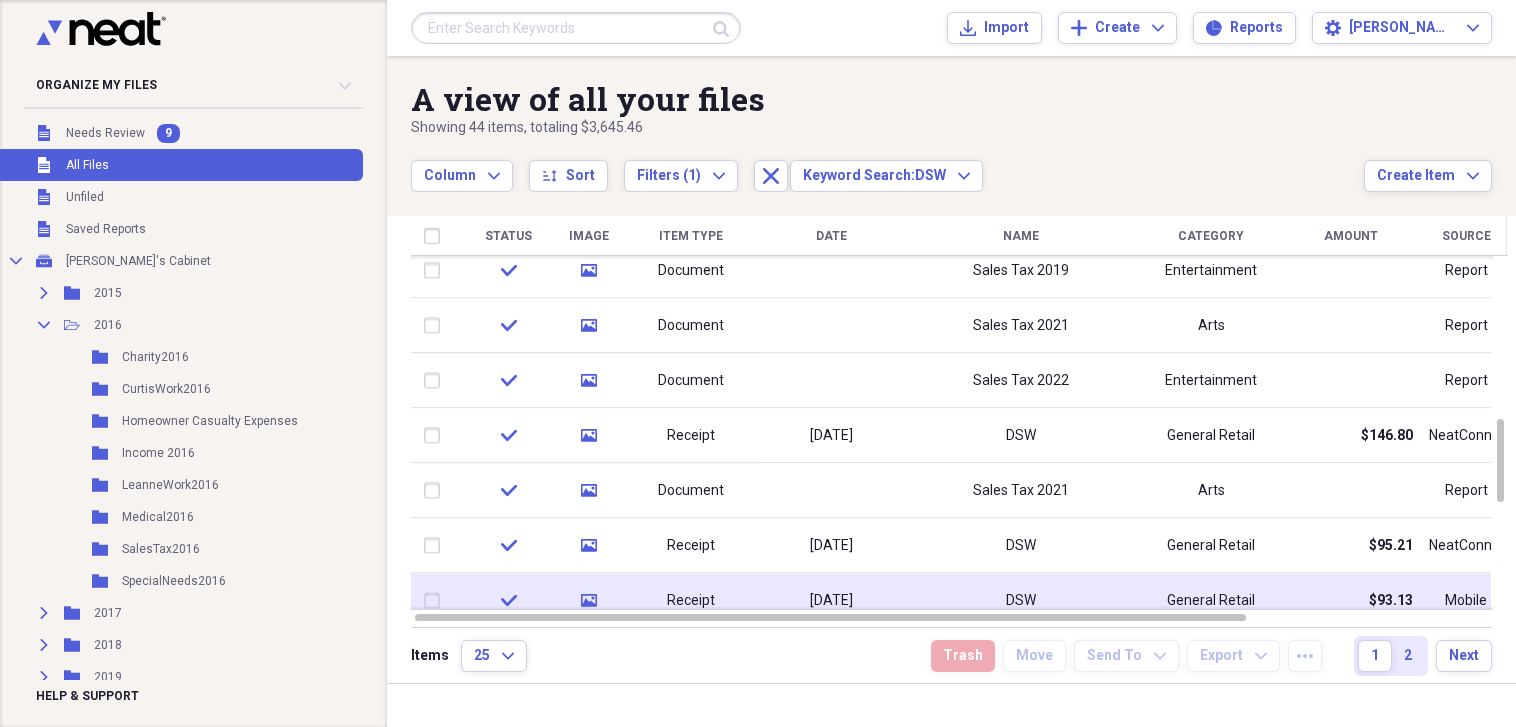 click on "$93.13" at bounding box center (1351, 600) 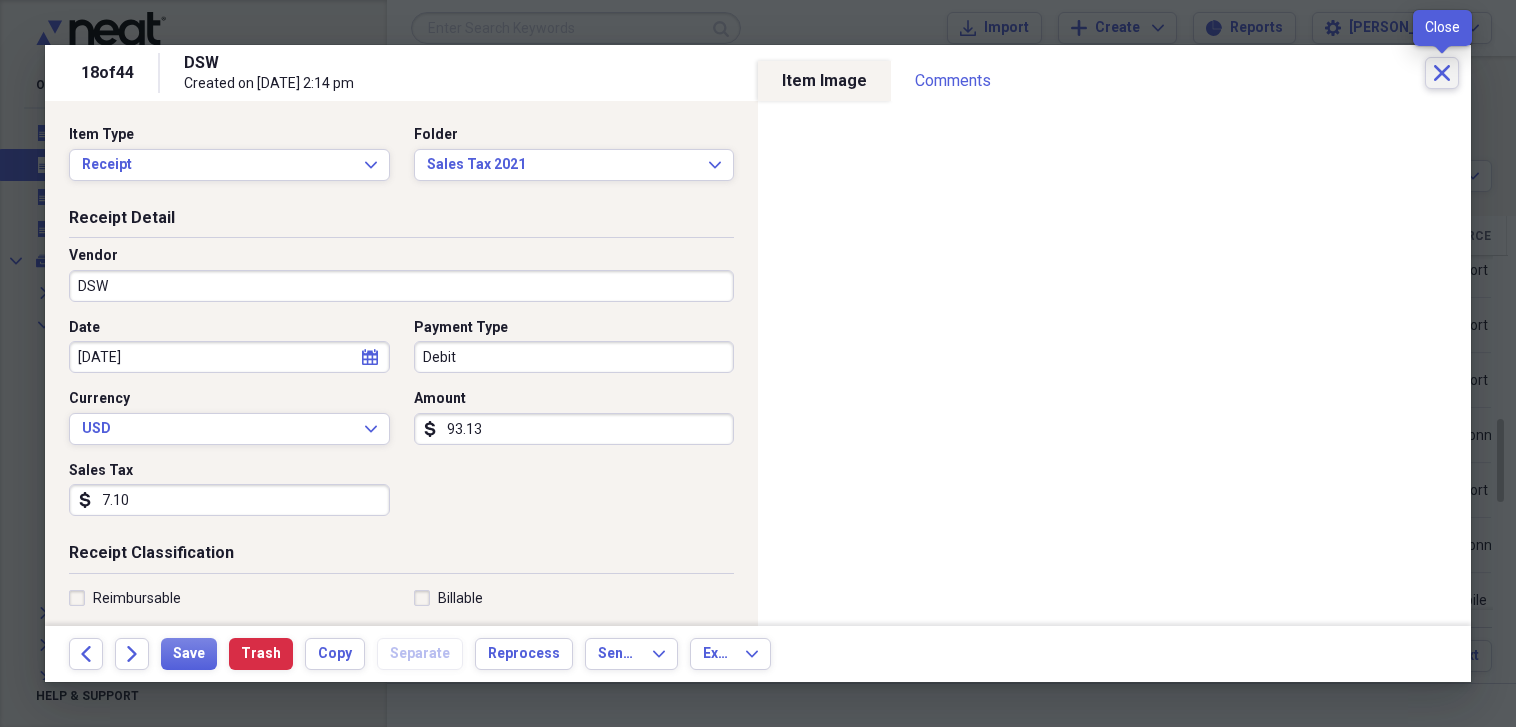 click 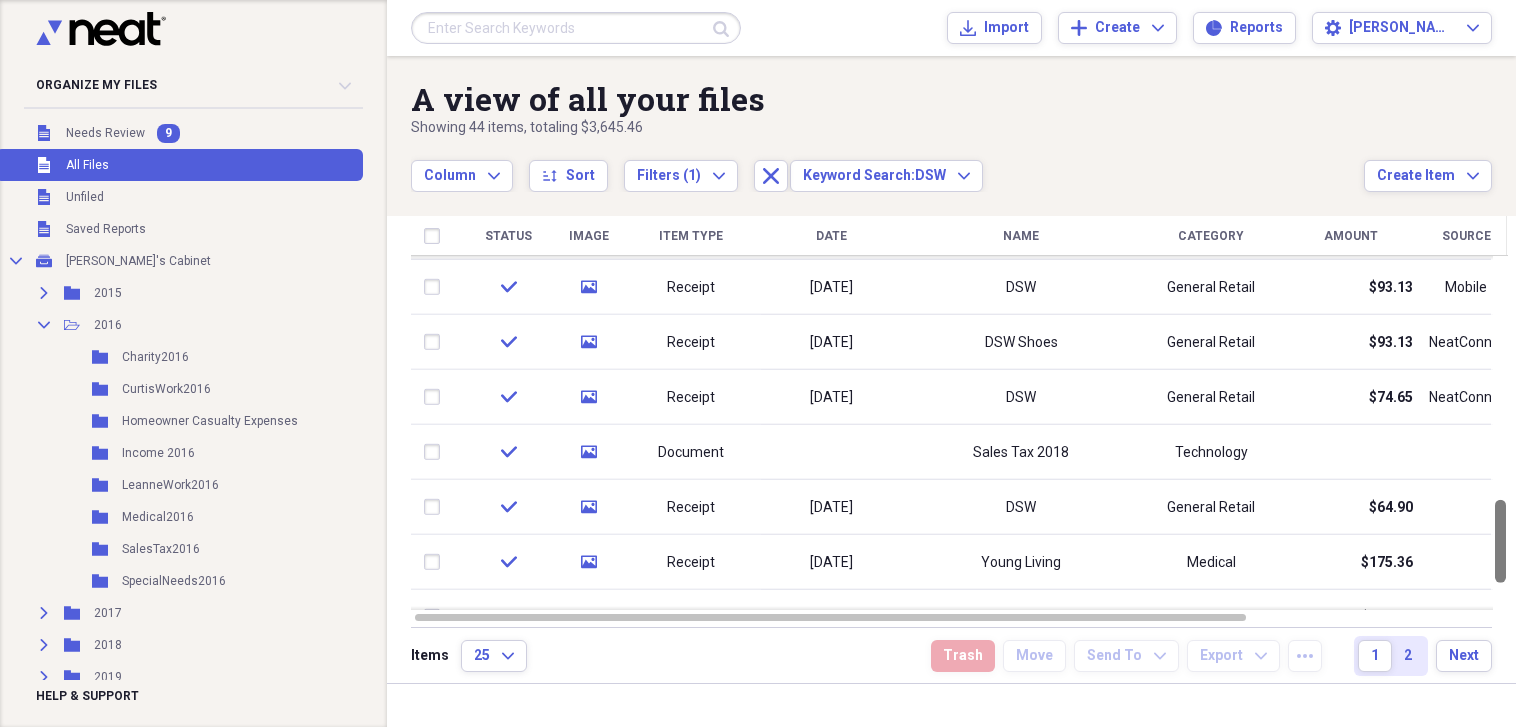 drag, startPoint x: 1507, startPoint y: 464, endPoint x: 1502, endPoint y: 543, distance: 79.15807 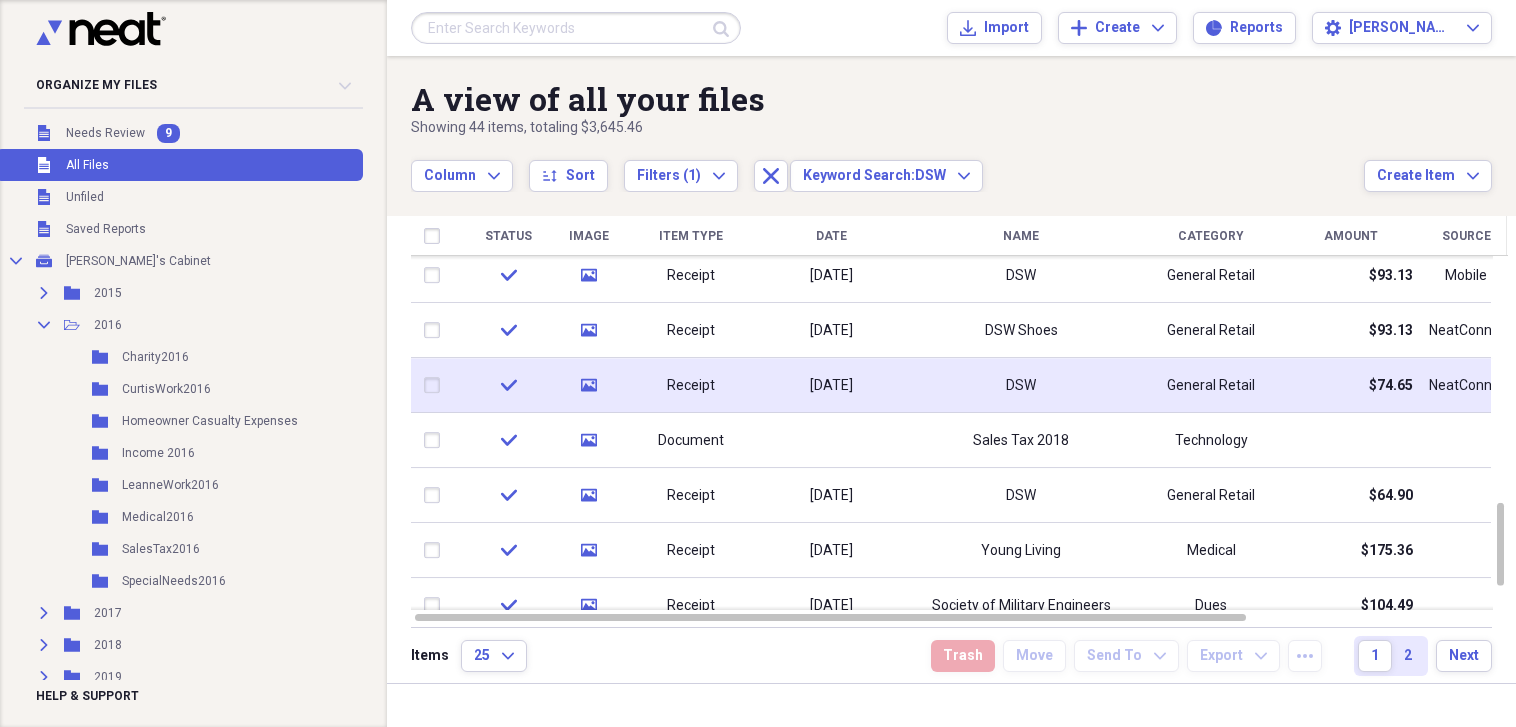 click on "DSW" at bounding box center [1021, 385] 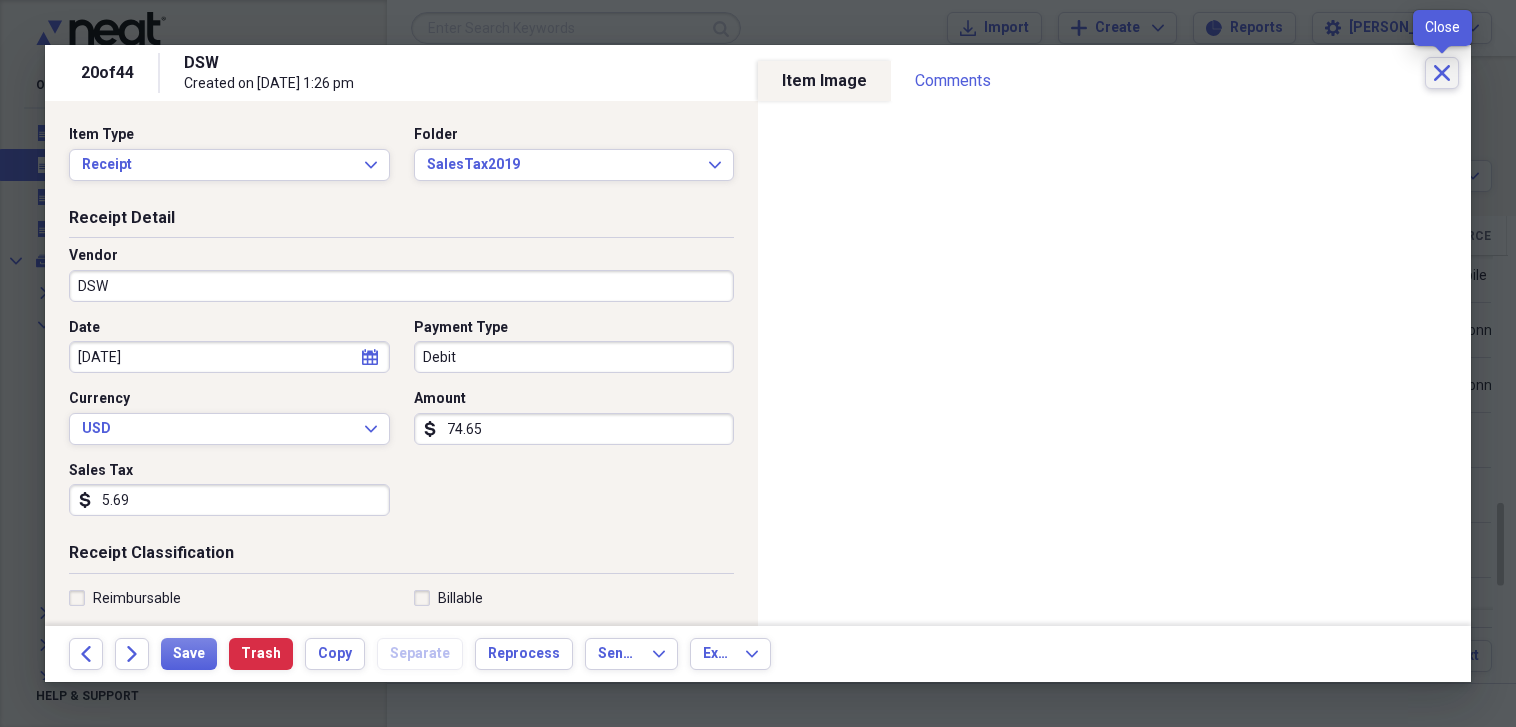 click on "Close" 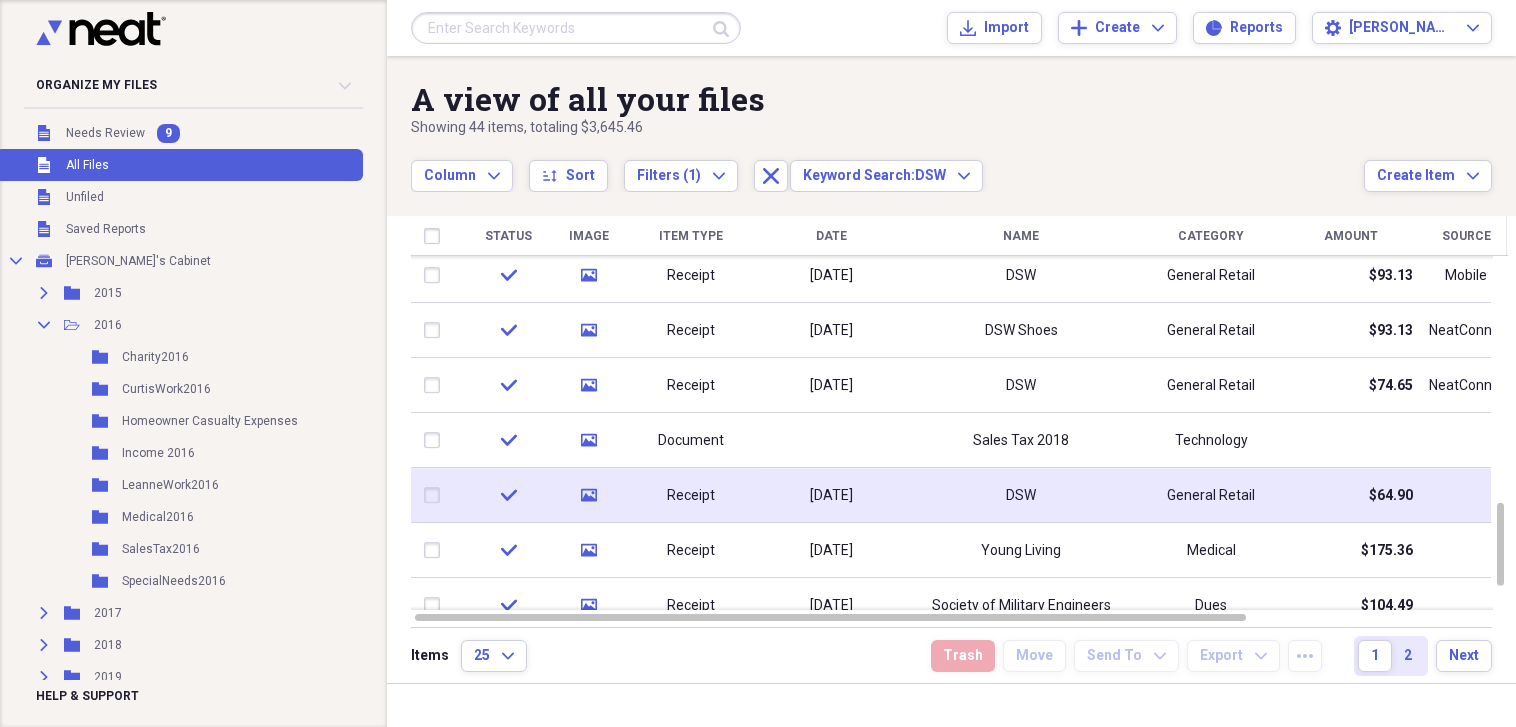 click on "DSW" at bounding box center (1021, 495) 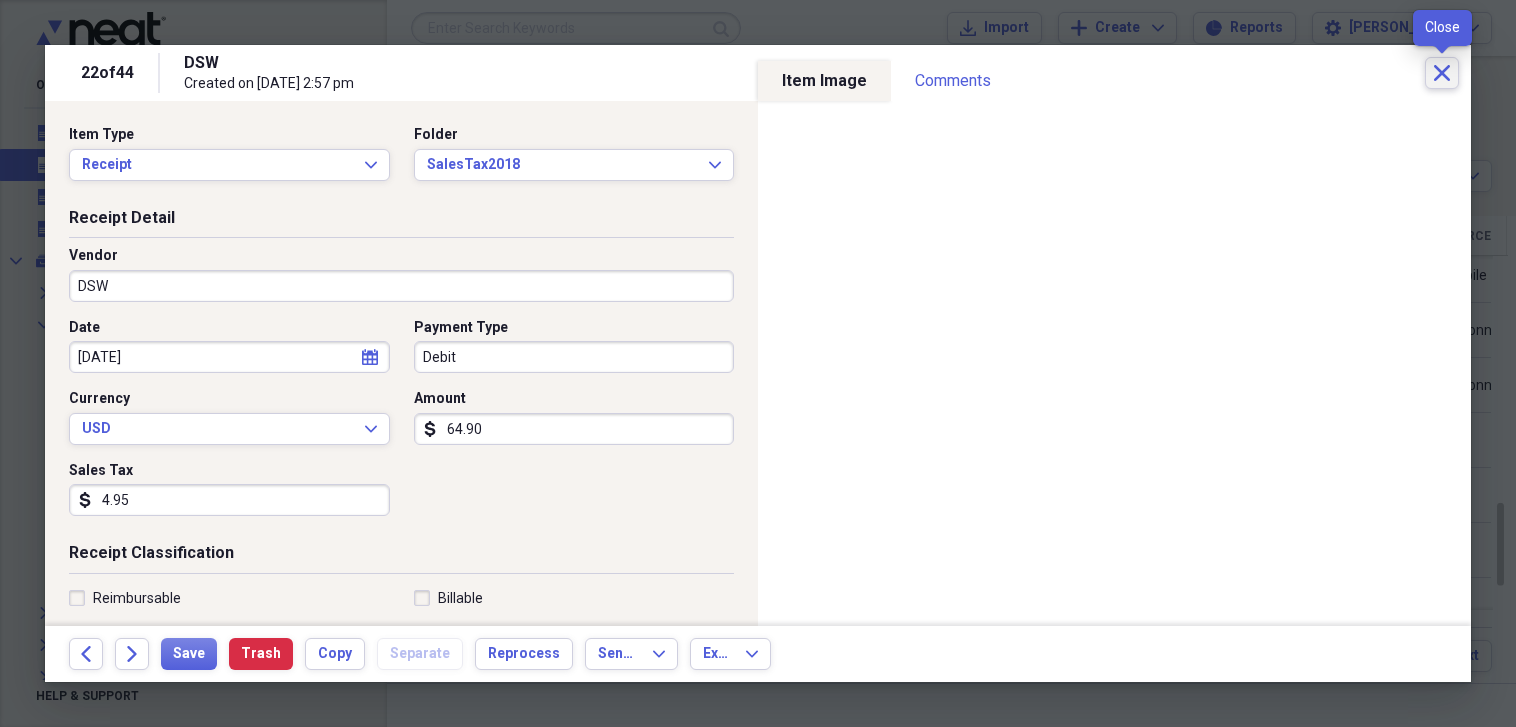 click on "Close" 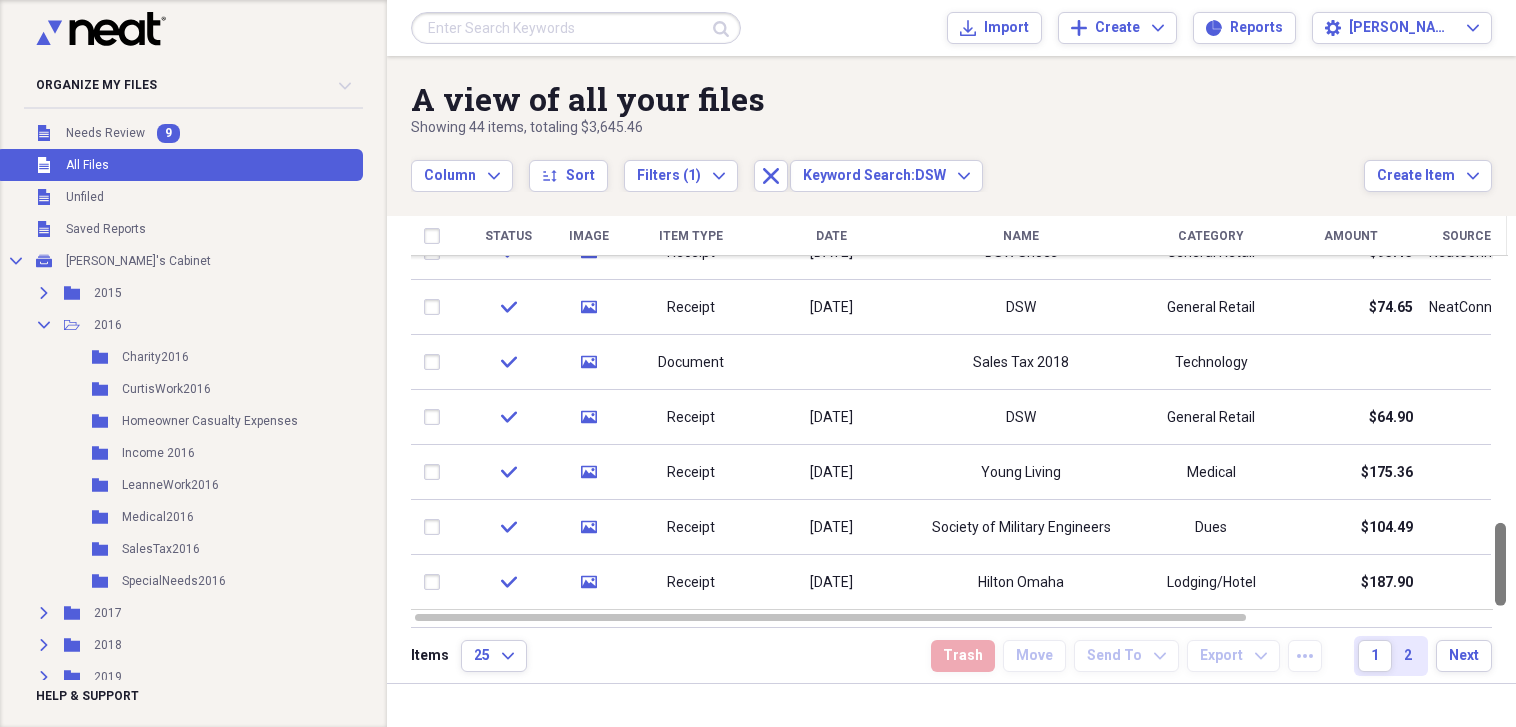 drag, startPoint x: 1511, startPoint y: 531, endPoint x: 1515, endPoint y: 588, distance: 57.14018 